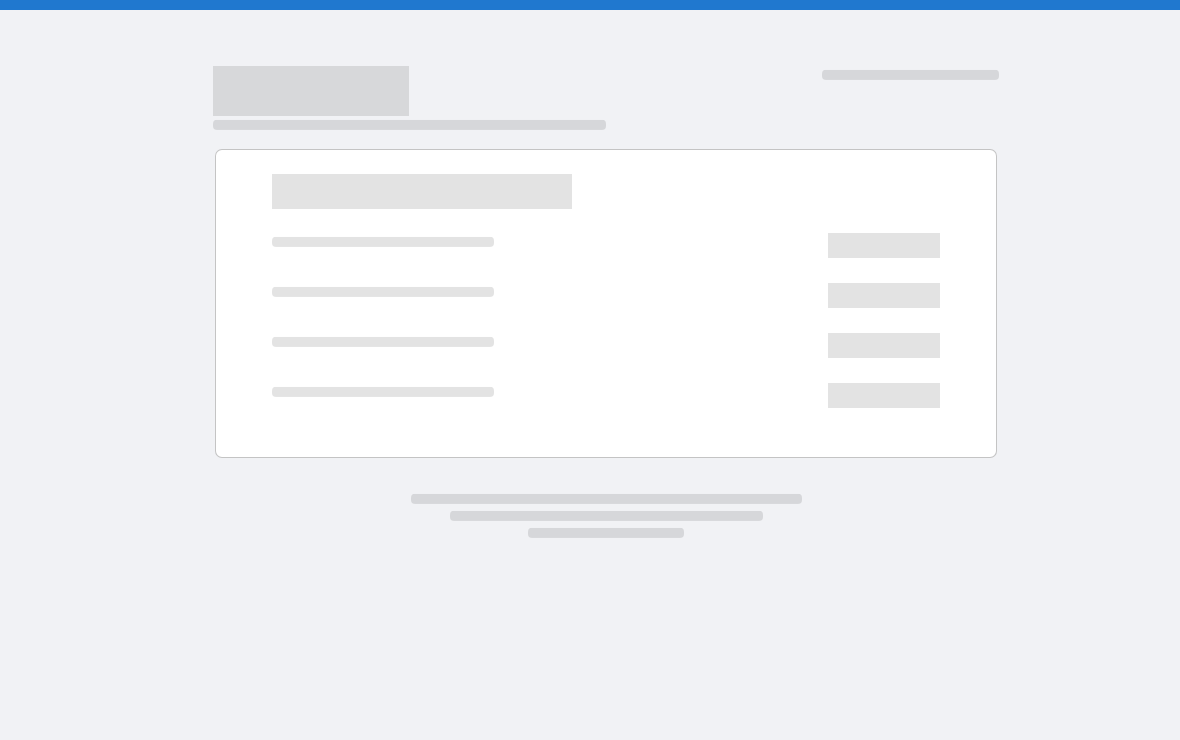 scroll, scrollTop: 0, scrollLeft: 0, axis: both 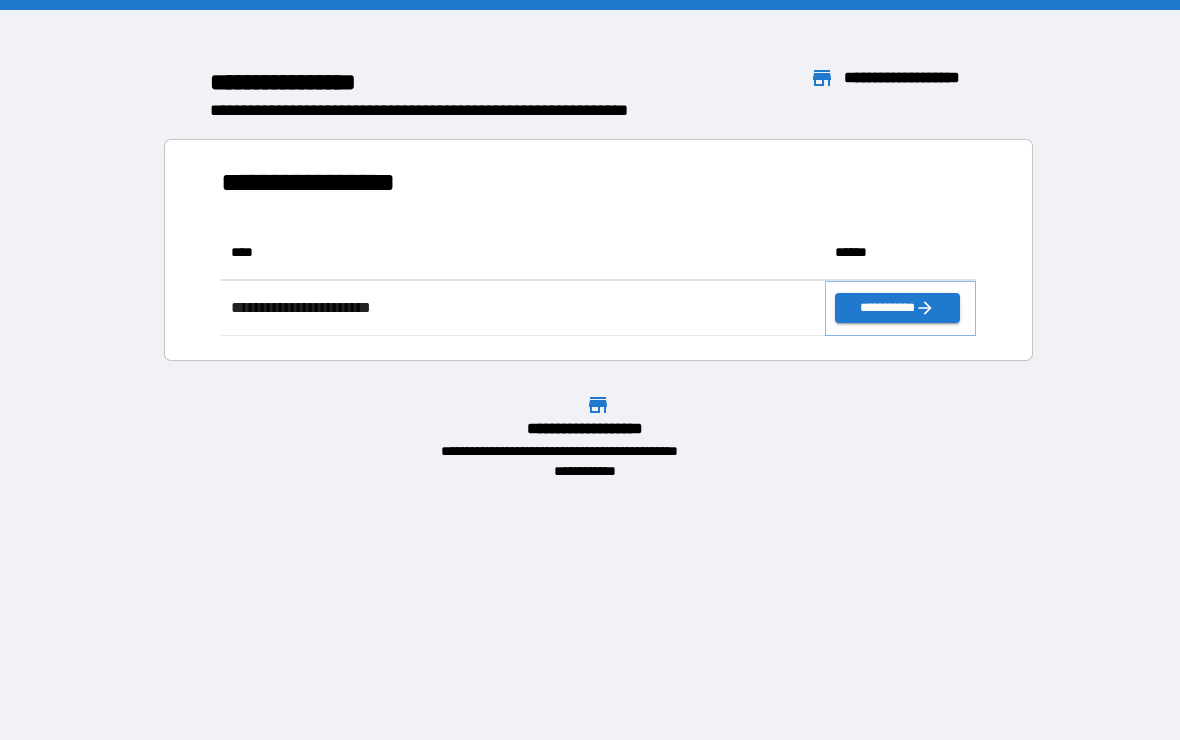 click on "**********" at bounding box center (897, 308) 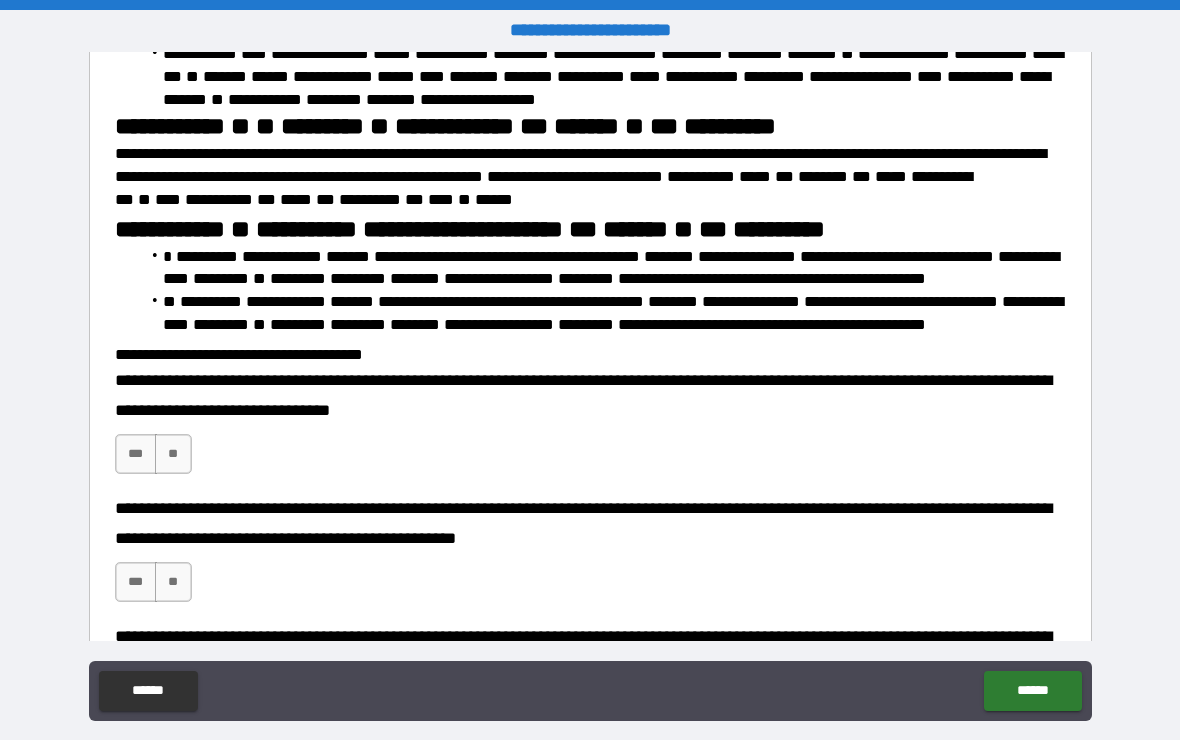 scroll, scrollTop: 1282, scrollLeft: 0, axis: vertical 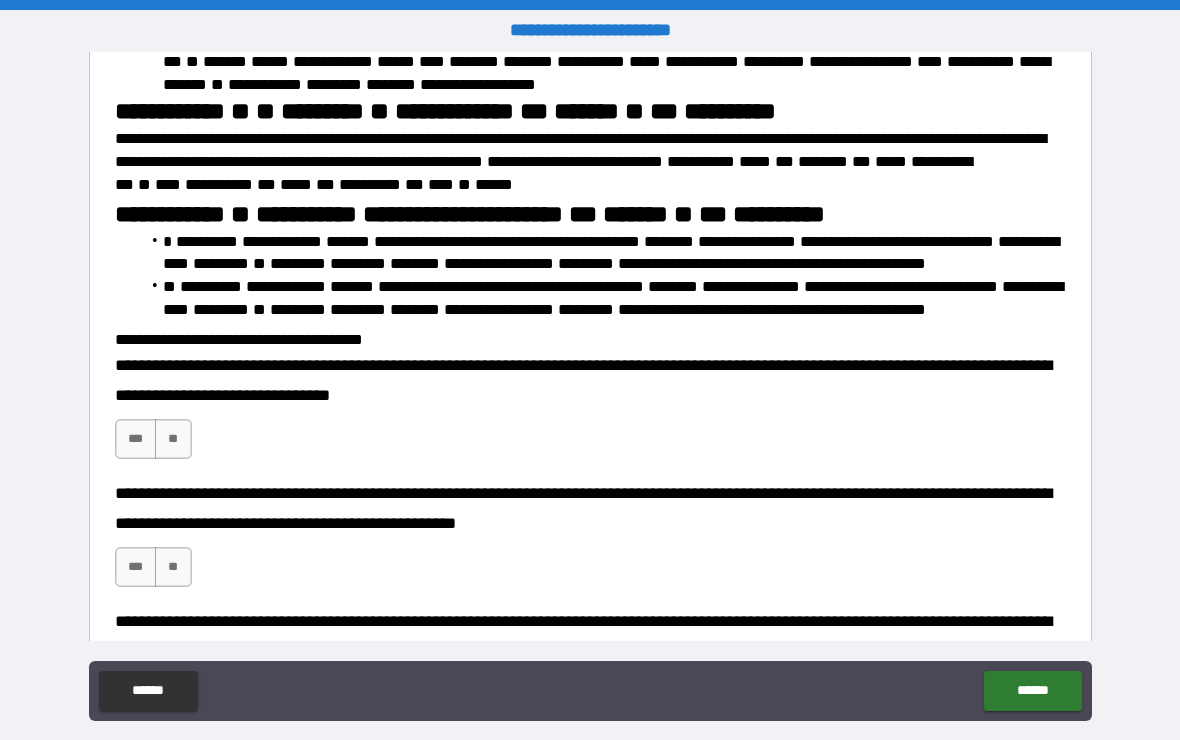 click on "***" at bounding box center (136, 439) 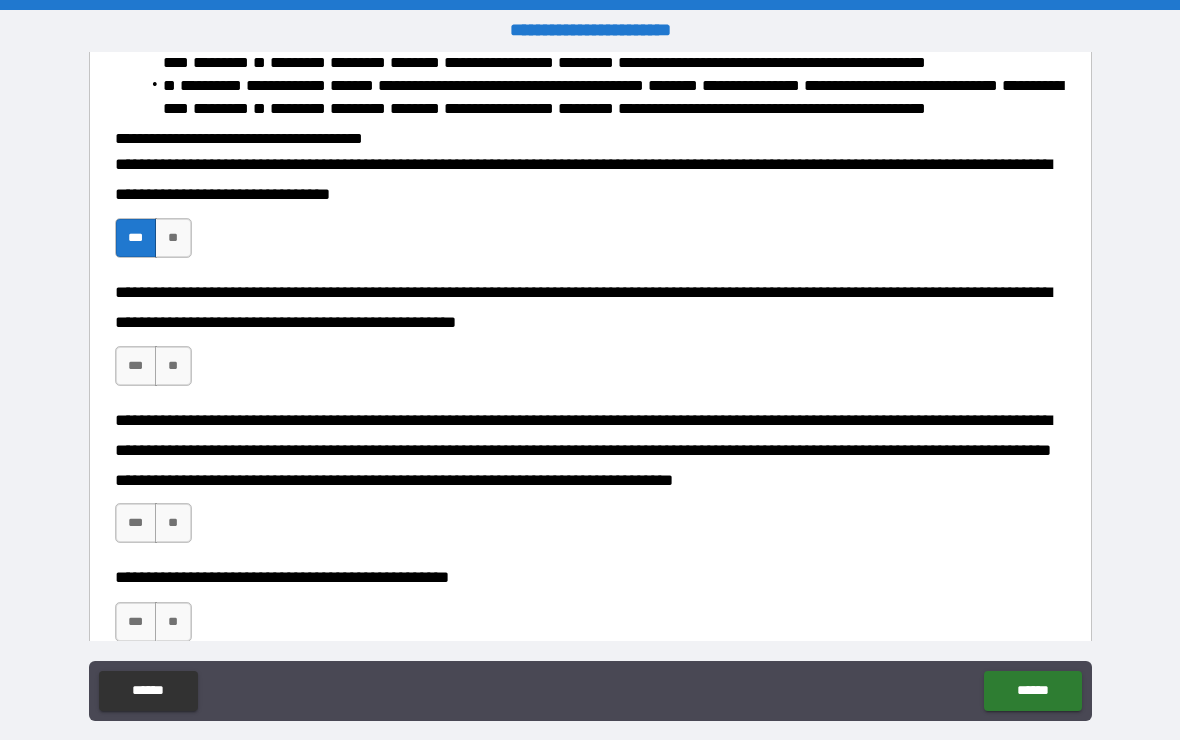 scroll, scrollTop: 1517, scrollLeft: 0, axis: vertical 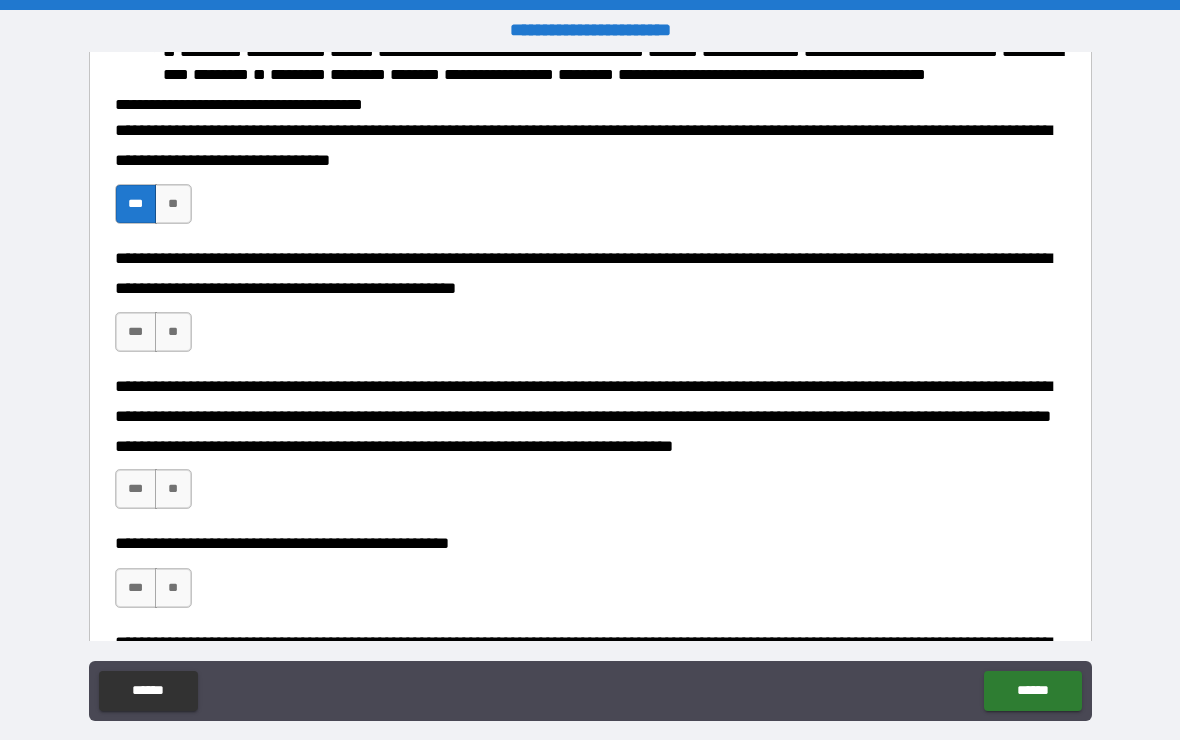 click on "***" at bounding box center (136, 332) 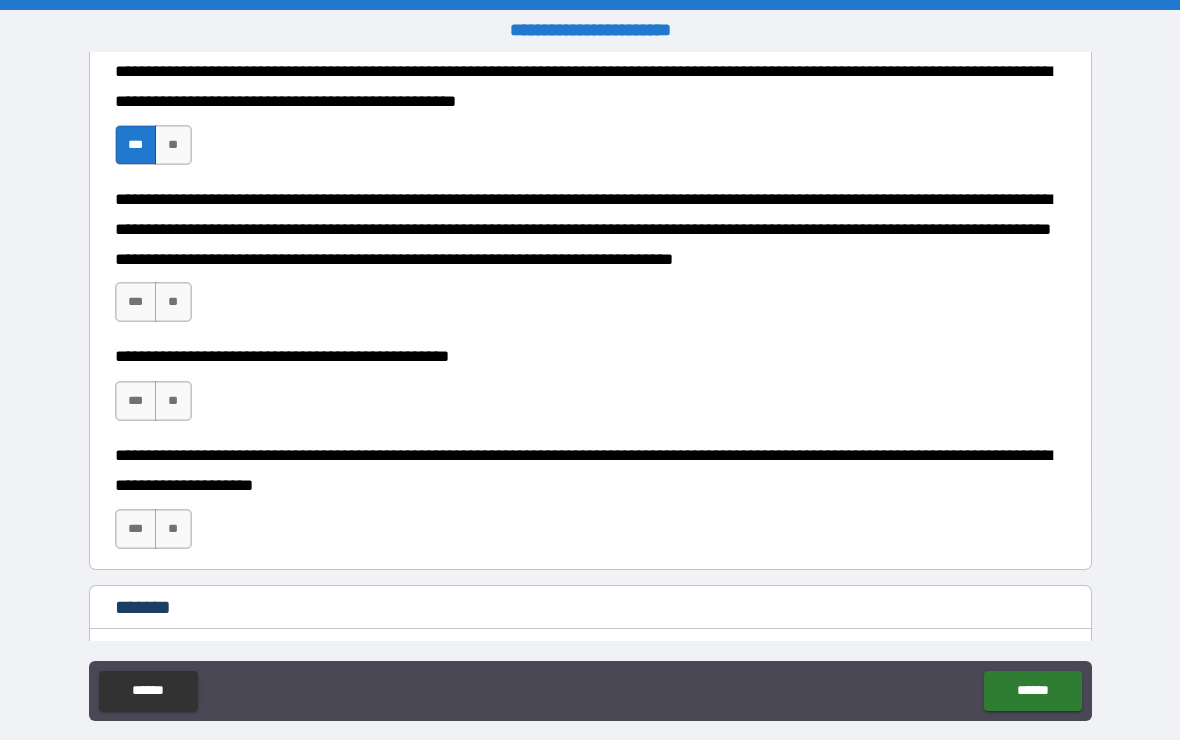 scroll, scrollTop: 1708, scrollLeft: 0, axis: vertical 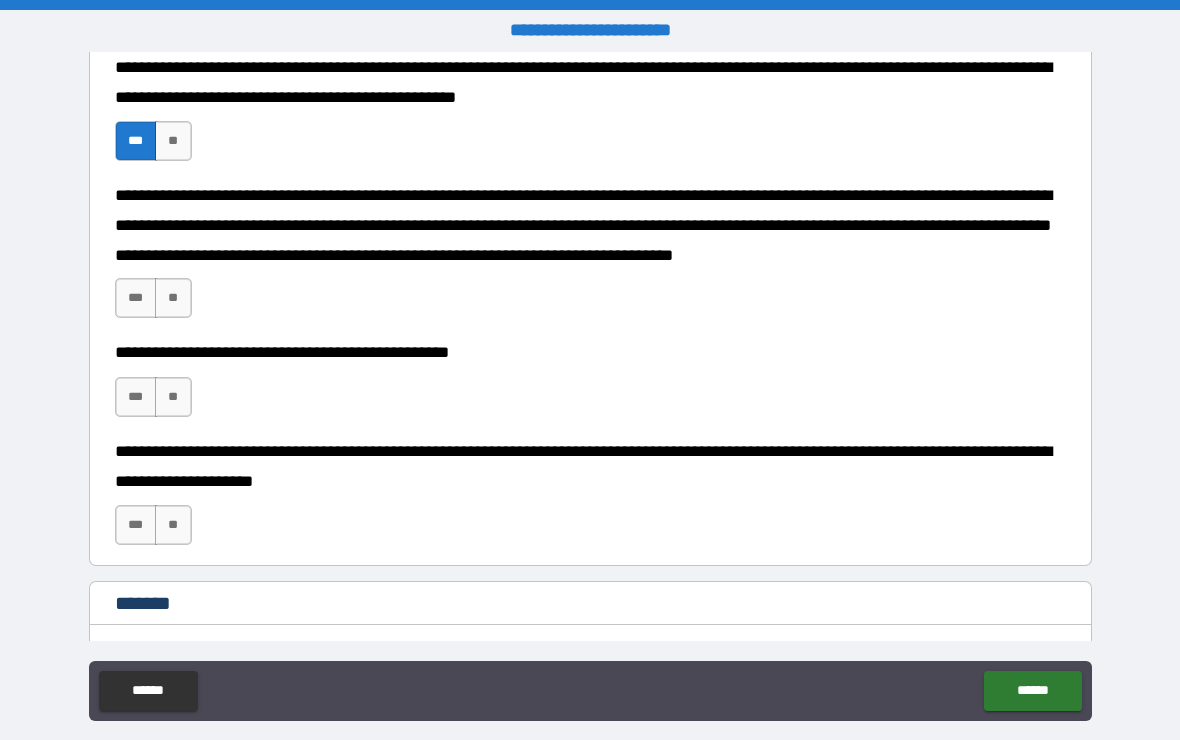 click on "***" at bounding box center (136, 298) 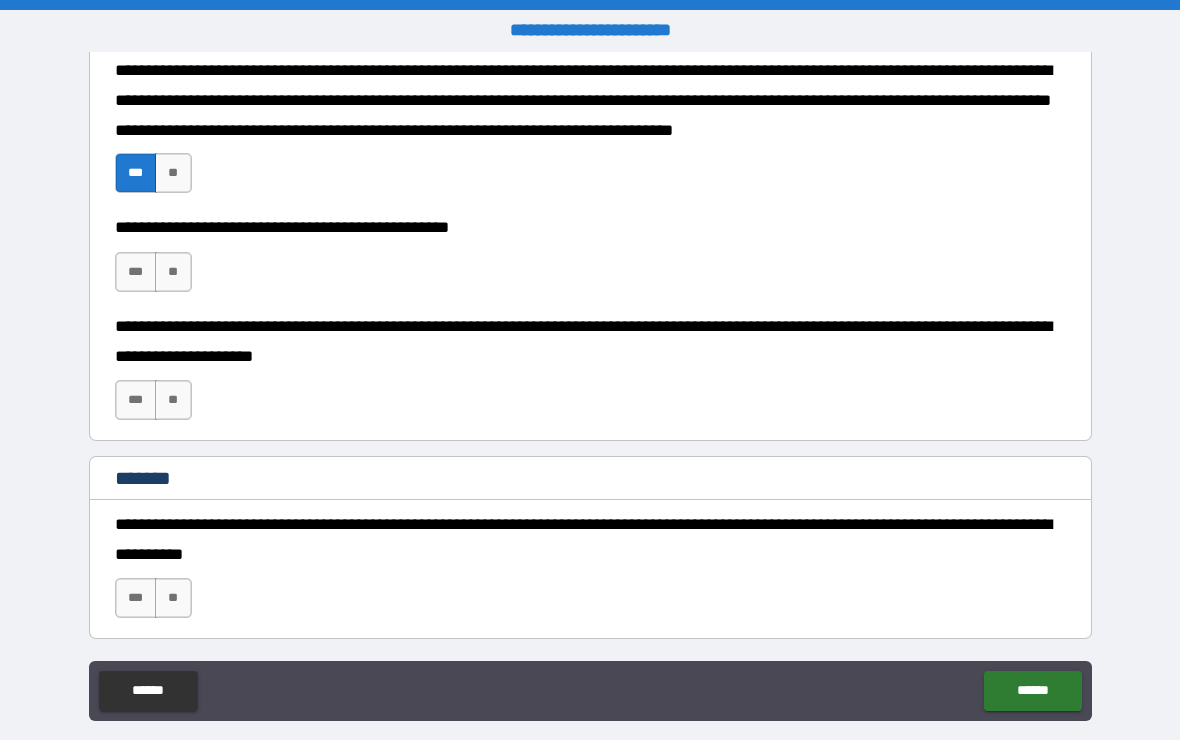 scroll, scrollTop: 1835, scrollLeft: 0, axis: vertical 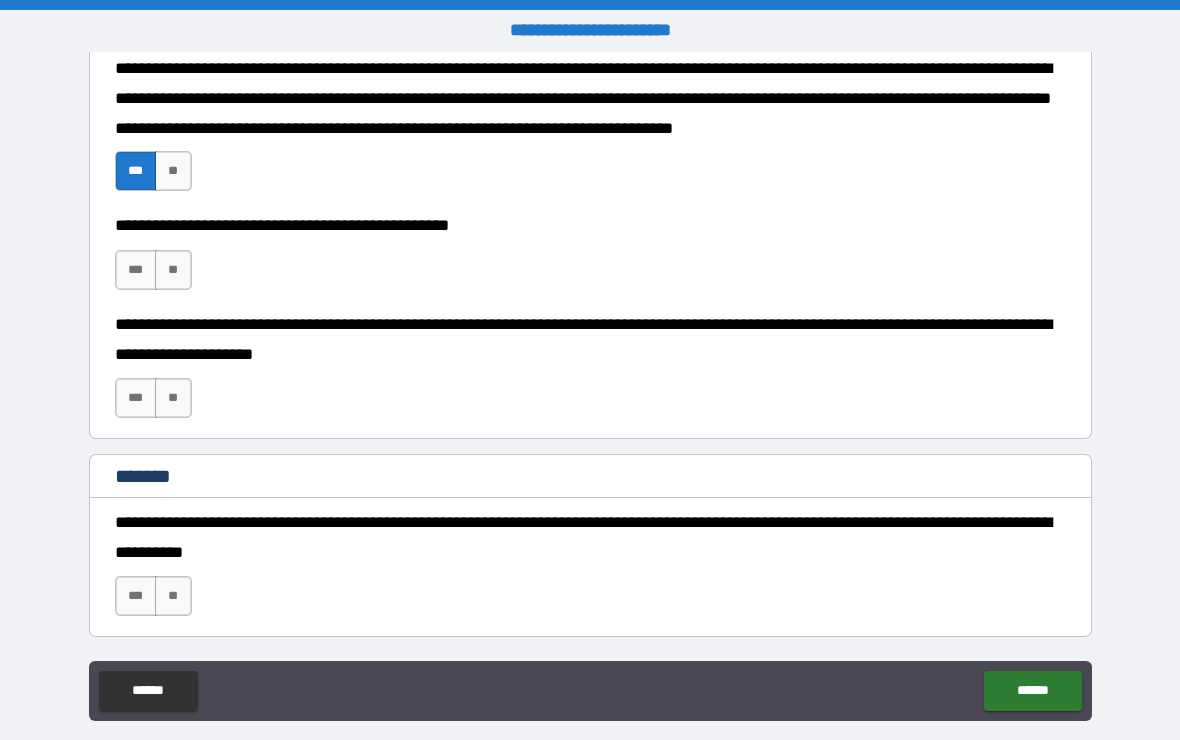 click on "***" at bounding box center [136, 270] 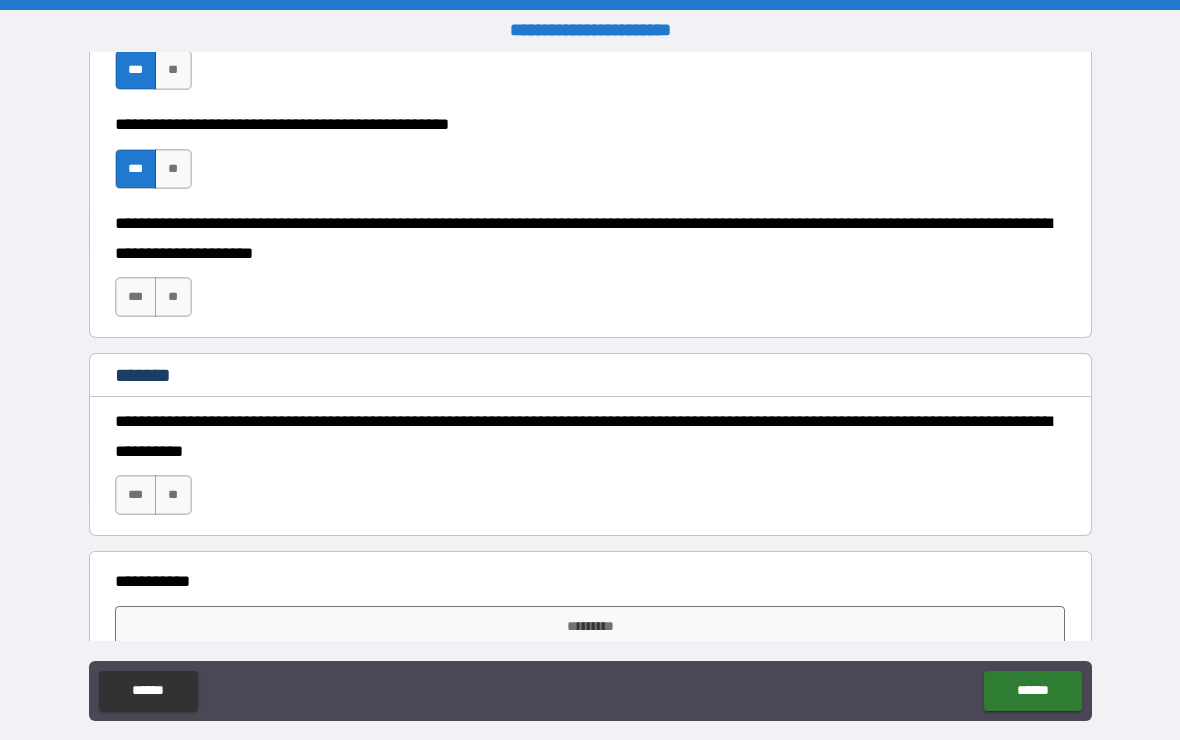 scroll, scrollTop: 1937, scrollLeft: 0, axis: vertical 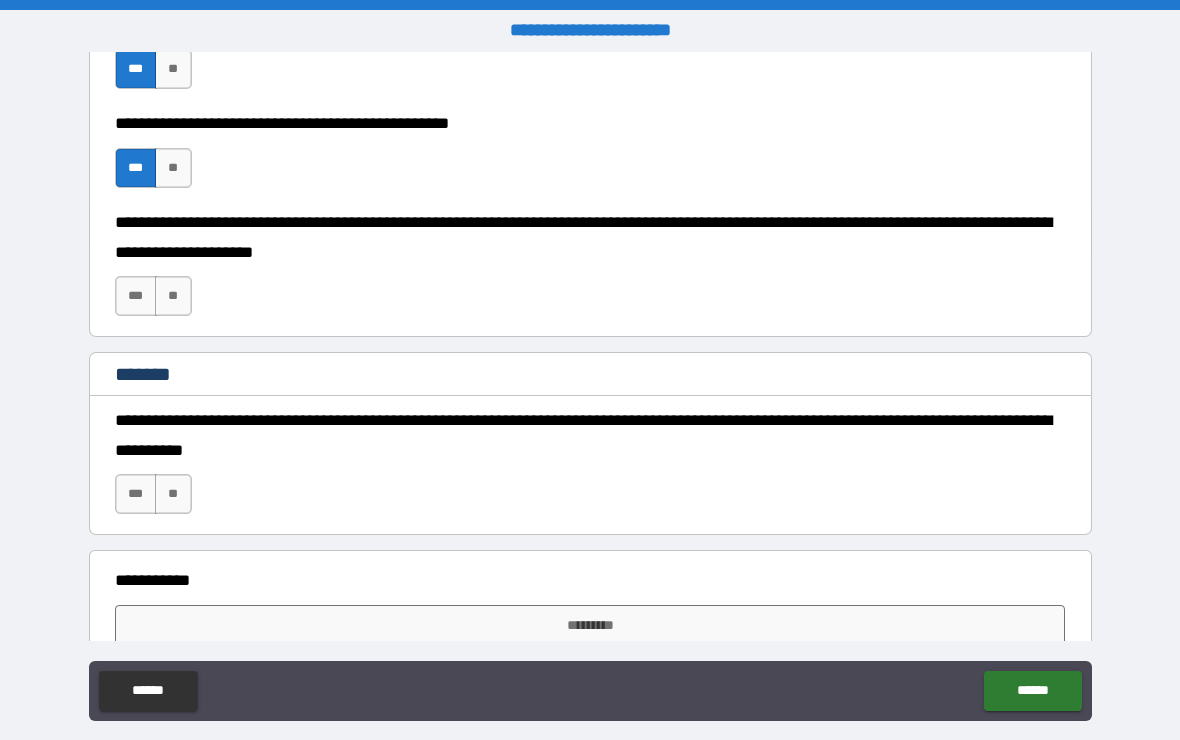 click on "***" at bounding box center (136, 296) 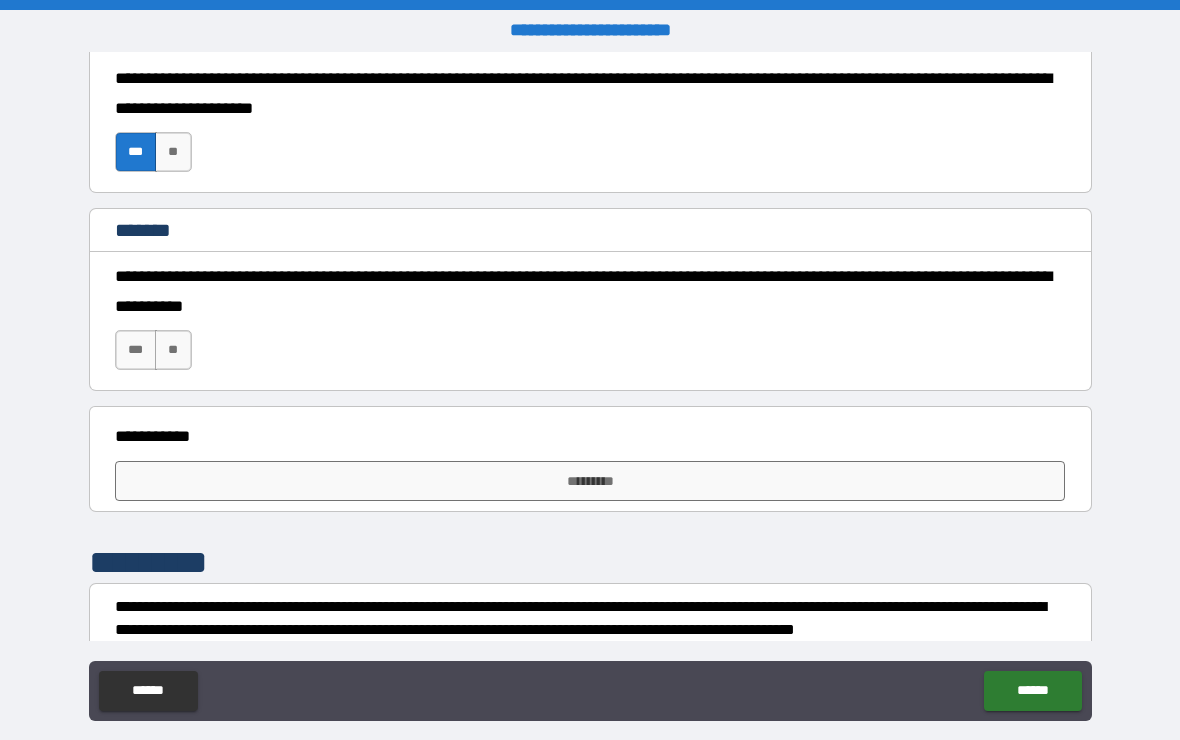 scroll, scrollTop: 2084, scrollLeft: 0, axis: vertical 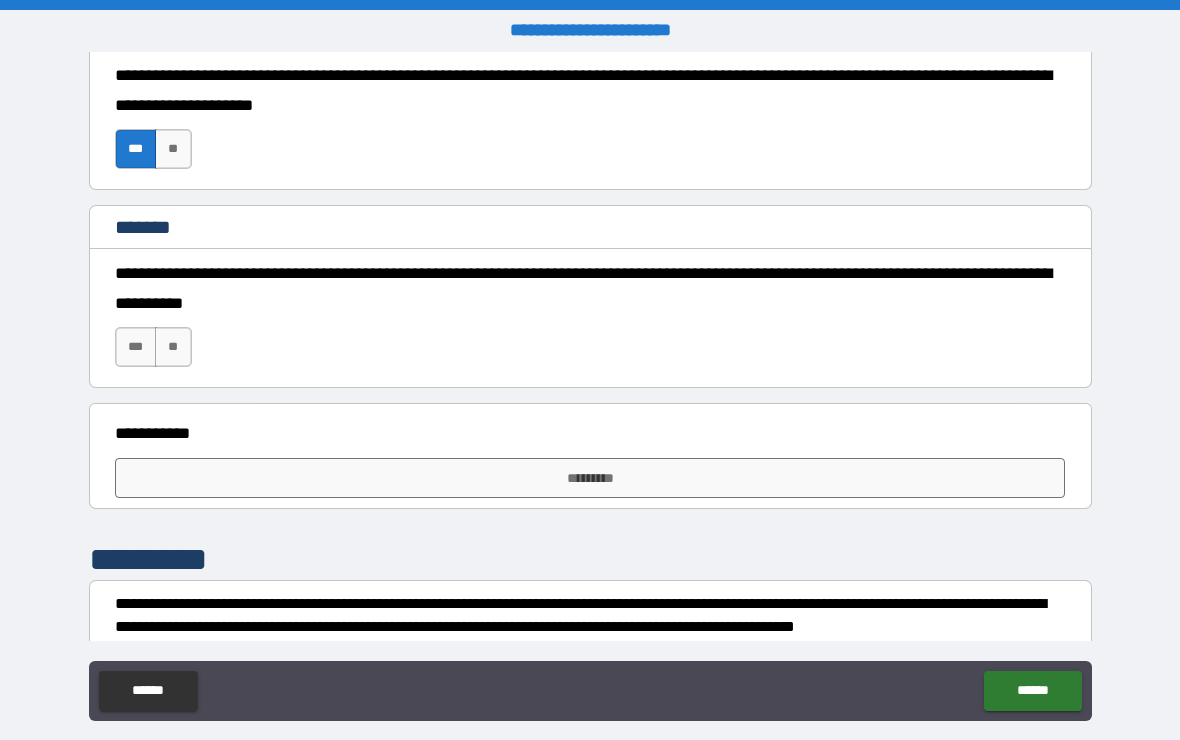 click on "**" at bounding box center (173, 347) 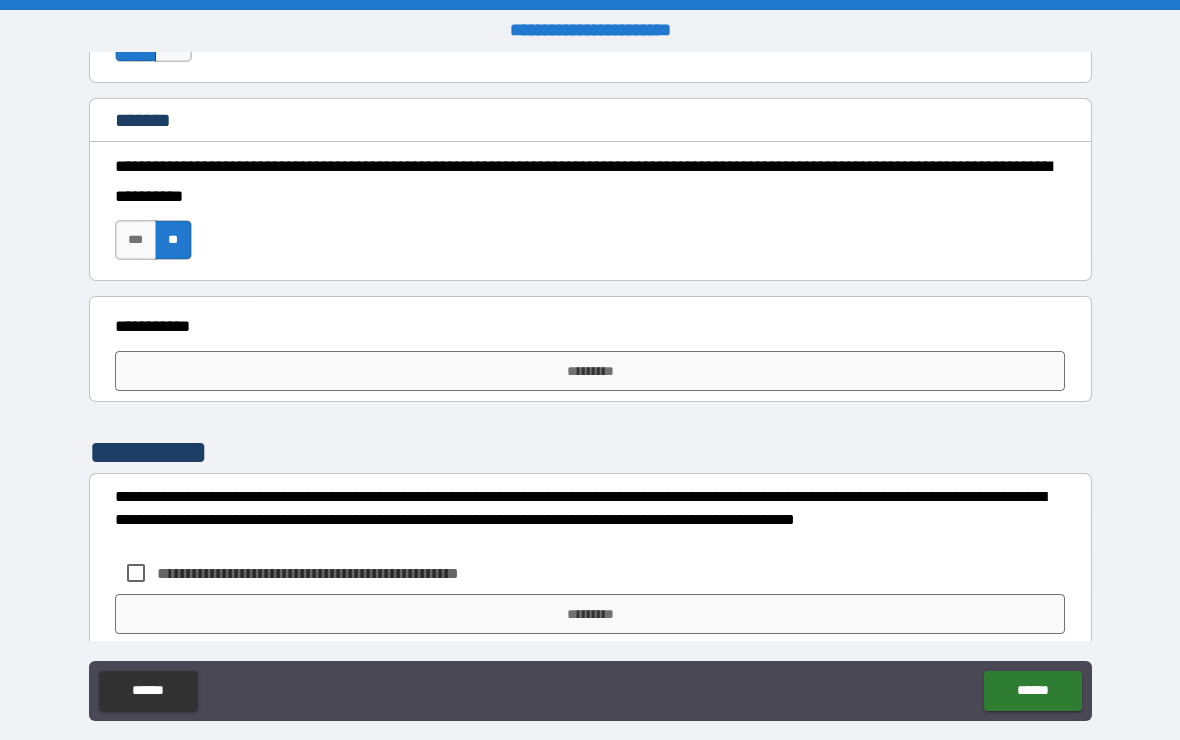 scroll, scrollTop: 2193, scrollLeft: 0, axis: vertical 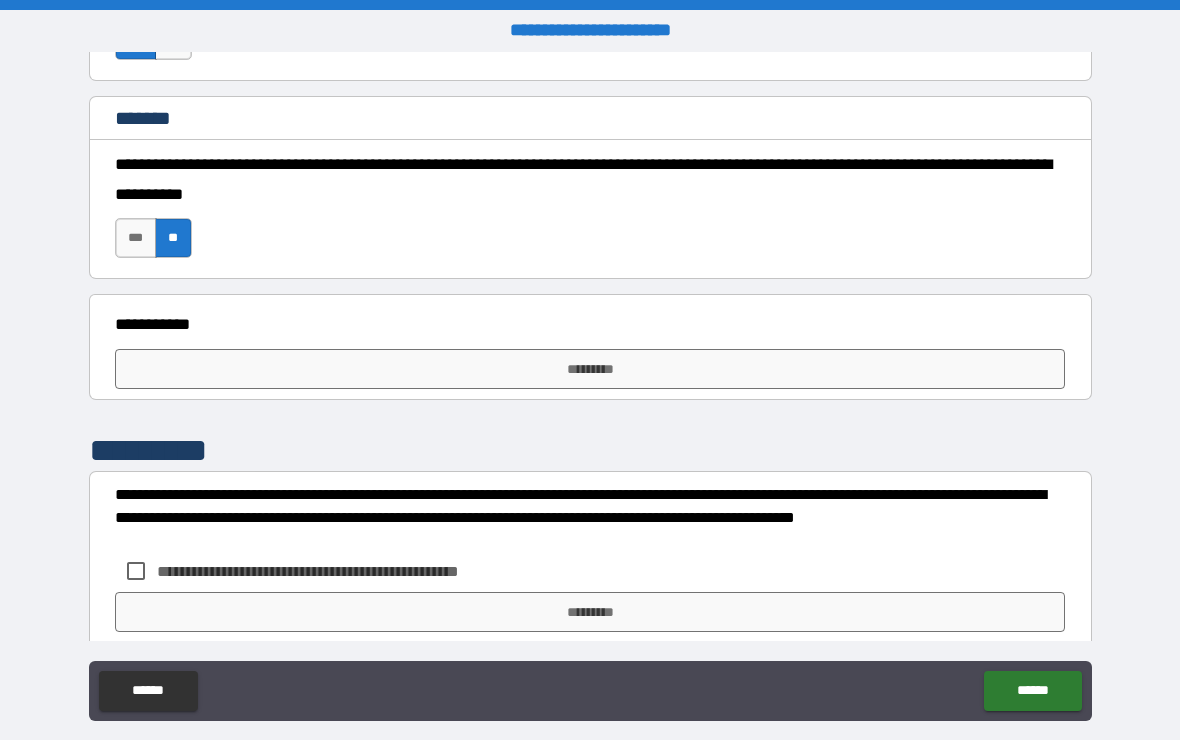 click on "*********" at bounding box center (590, 369) 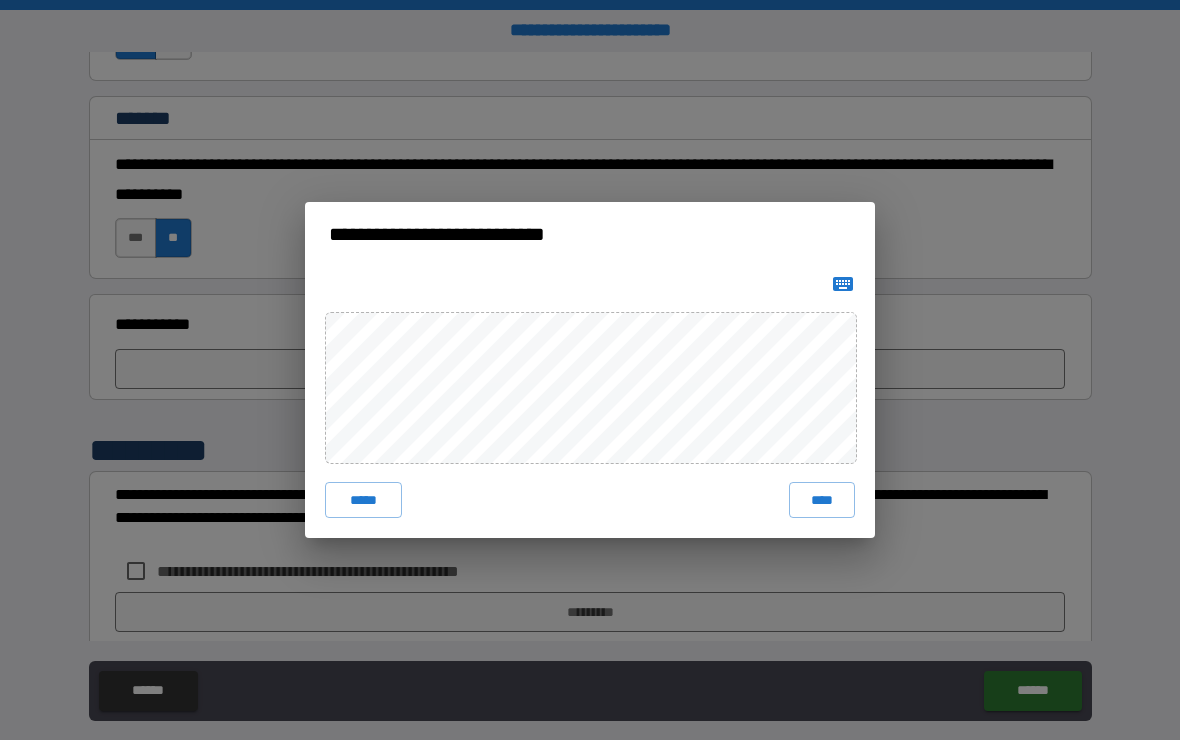 click on "****" at bounding box center (822, 500) 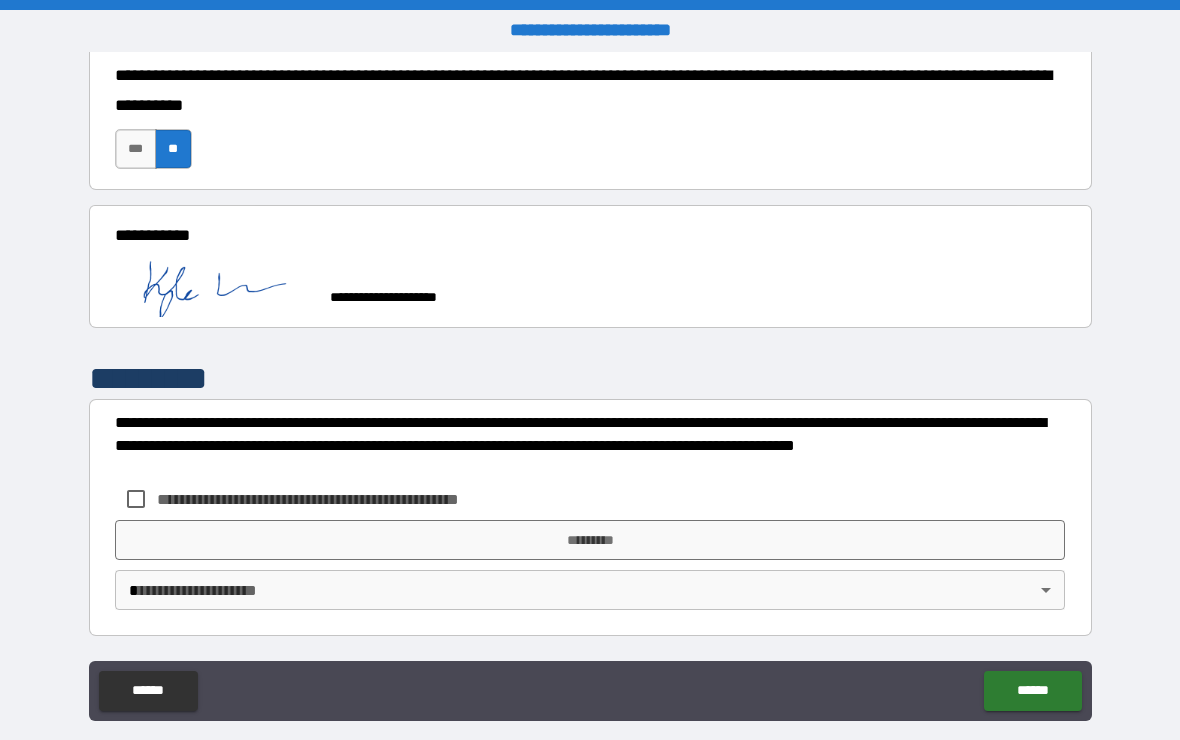 scroll, scrollTop: 2350, scrollLeft: 0, axis: vertical 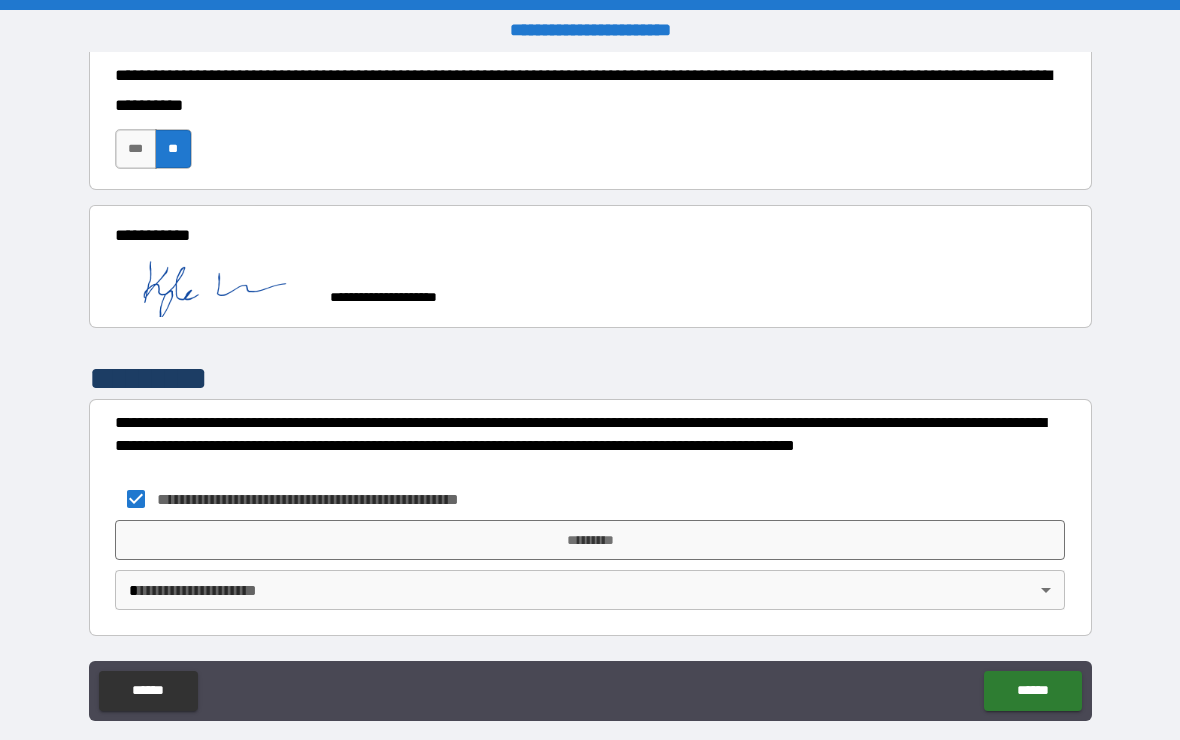 click on "*********" at bounding box center (590, 540) 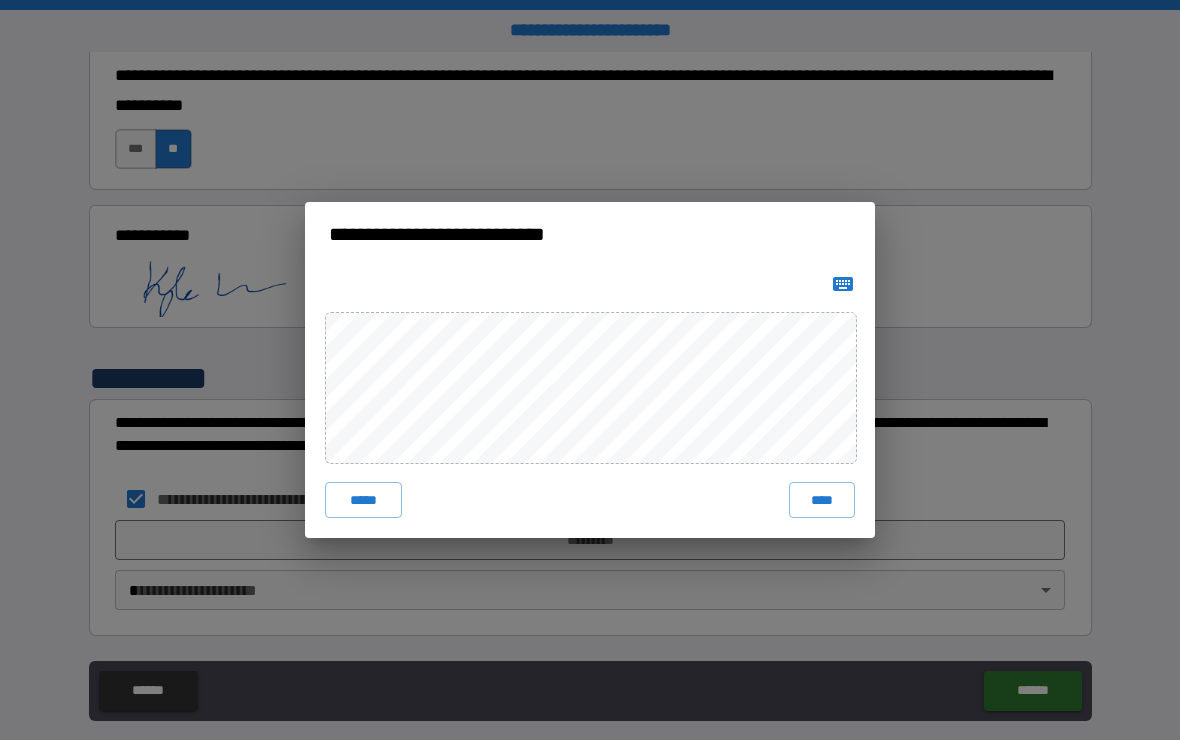 click on "****" at bounding box center [822, 500] 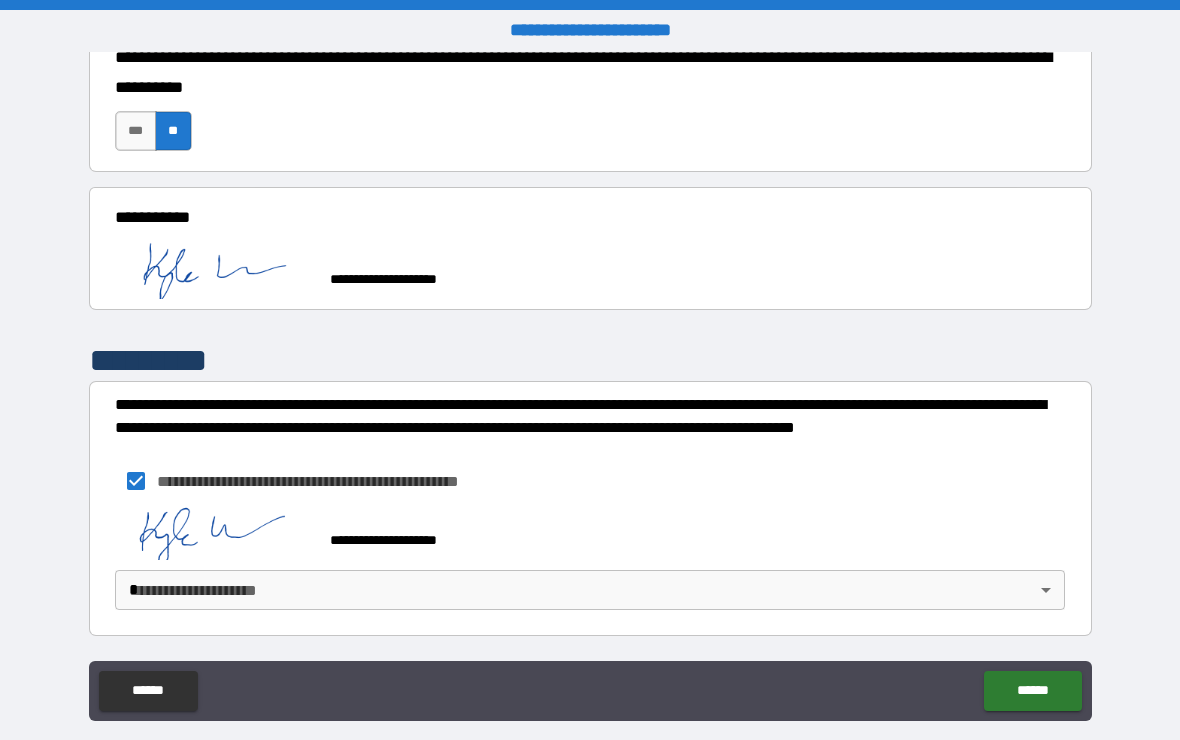 scroll, scrollTop: 2367, scrollLeft: 0, axis: vertical 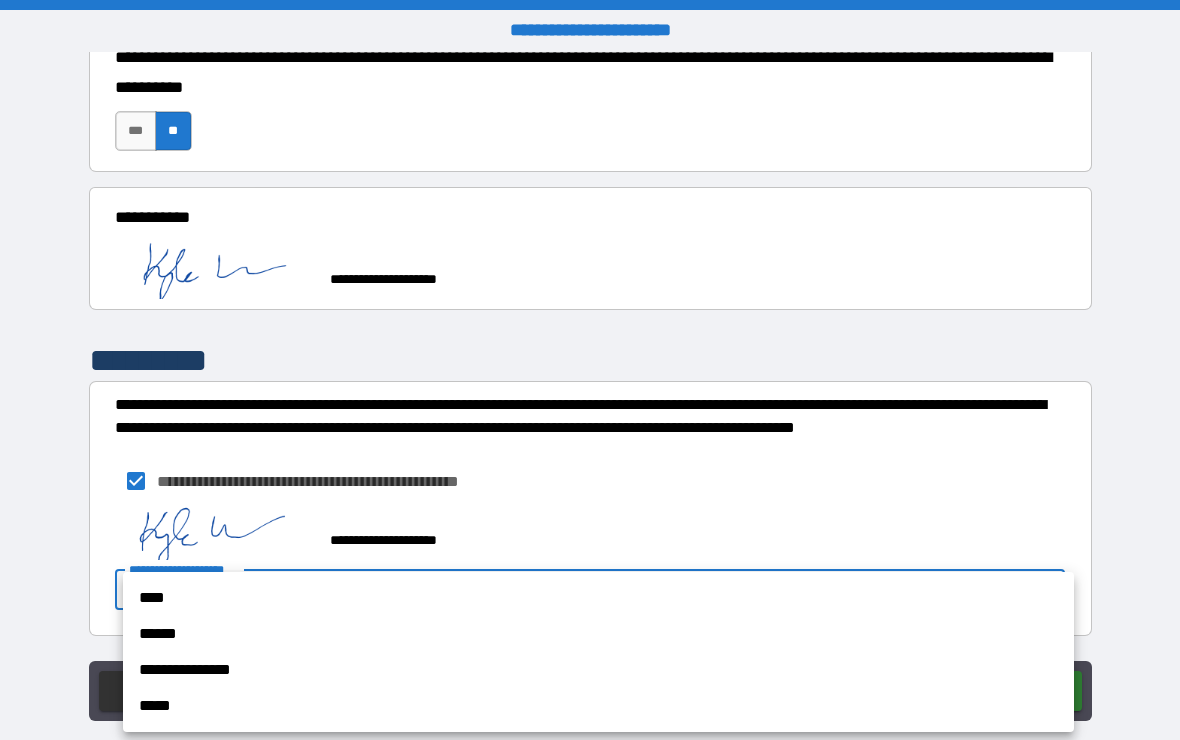 click on "****" at bounding box center (598, 598) 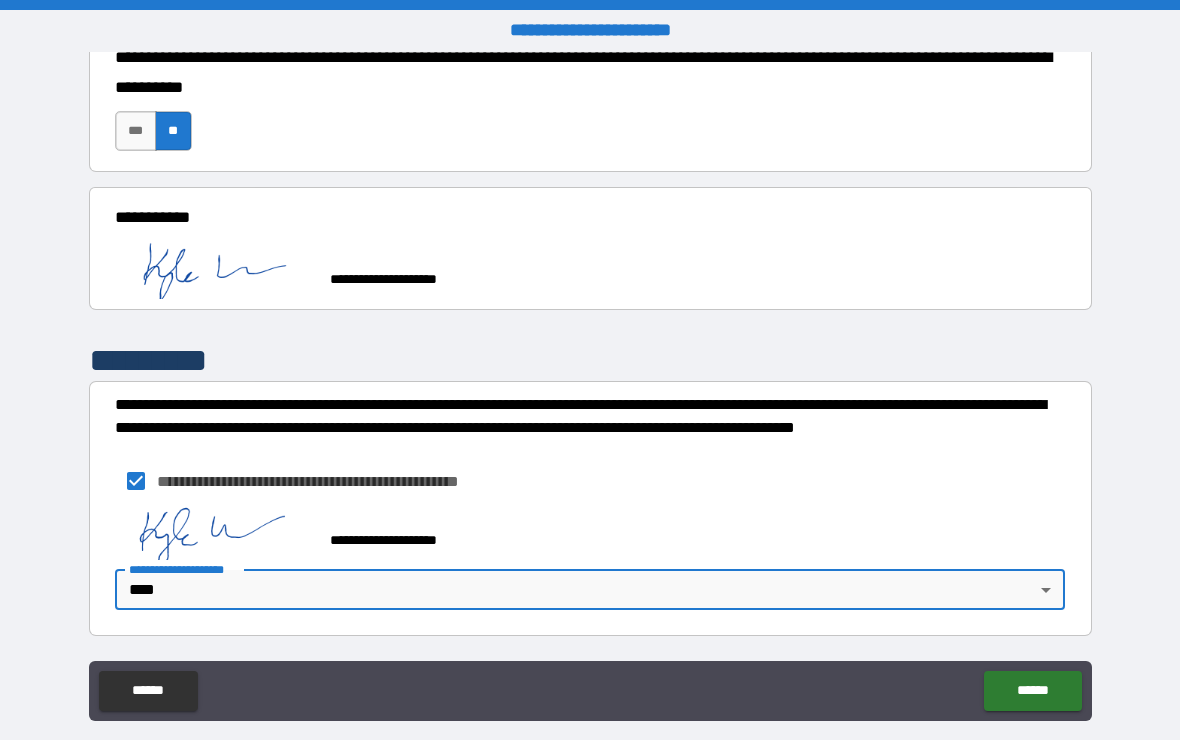 click on "******" at bounding box center (1032, 691) 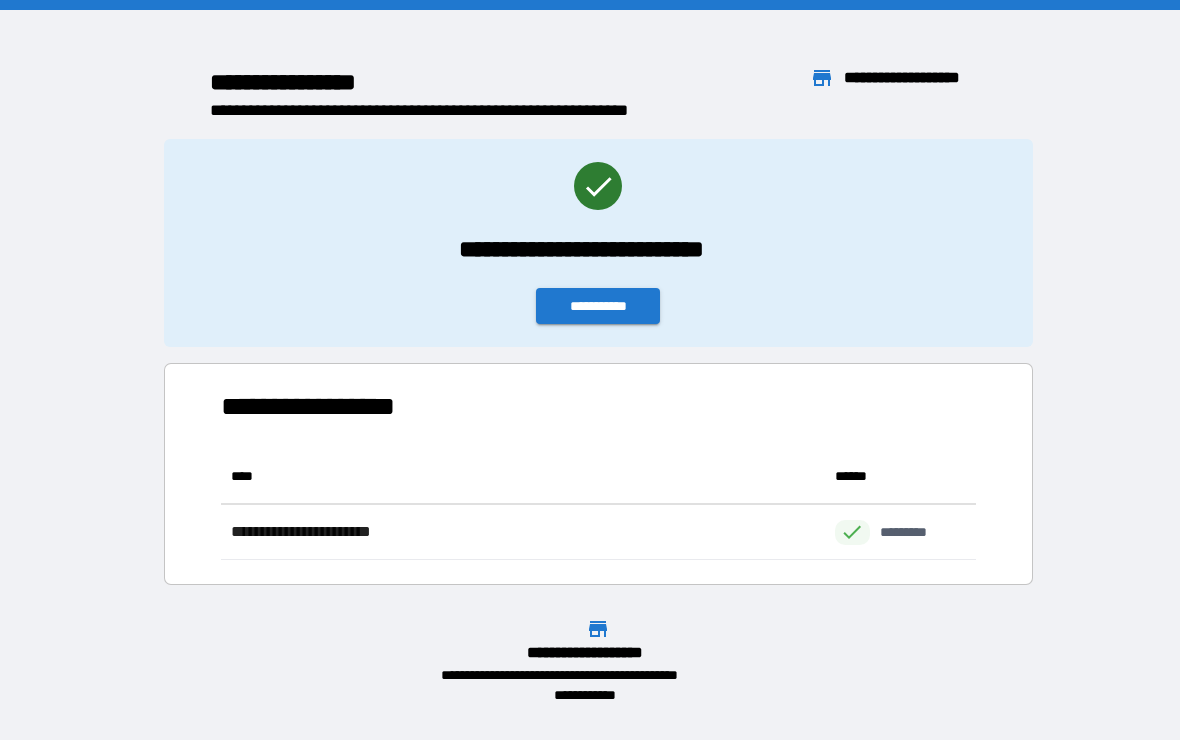 scroll, scrollTop: 111, scrollLeft: 755, axis: both 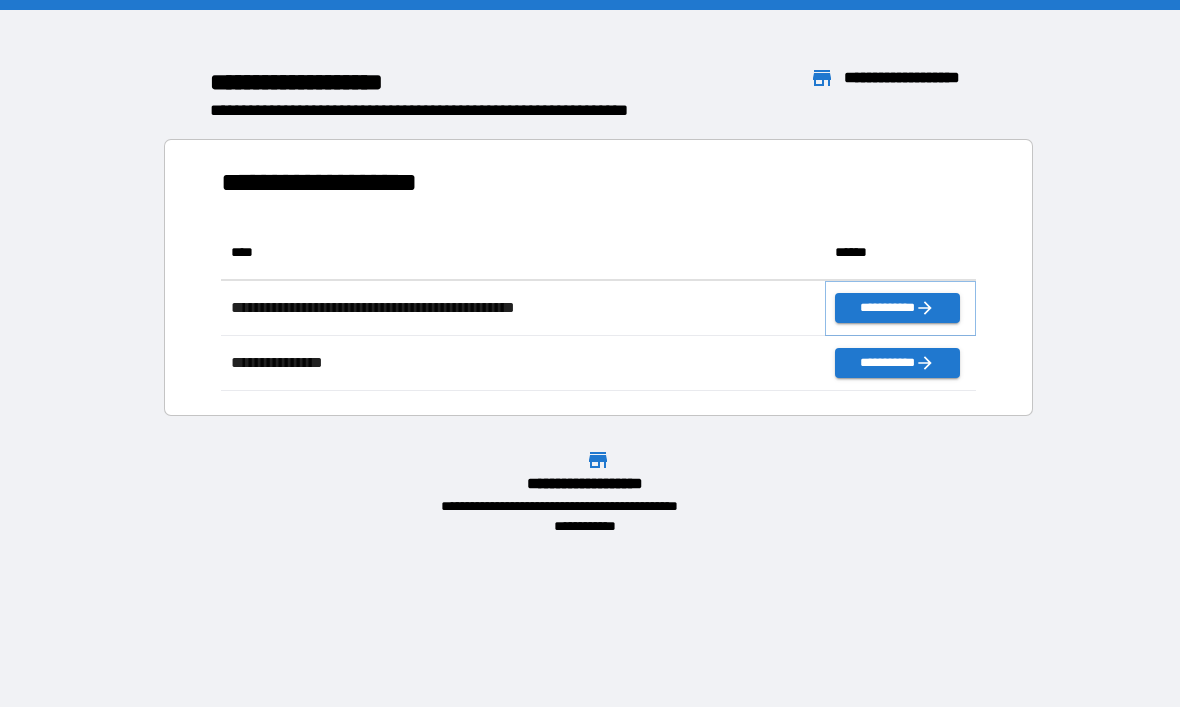 click on "**********" at bounding box center [897, 308] 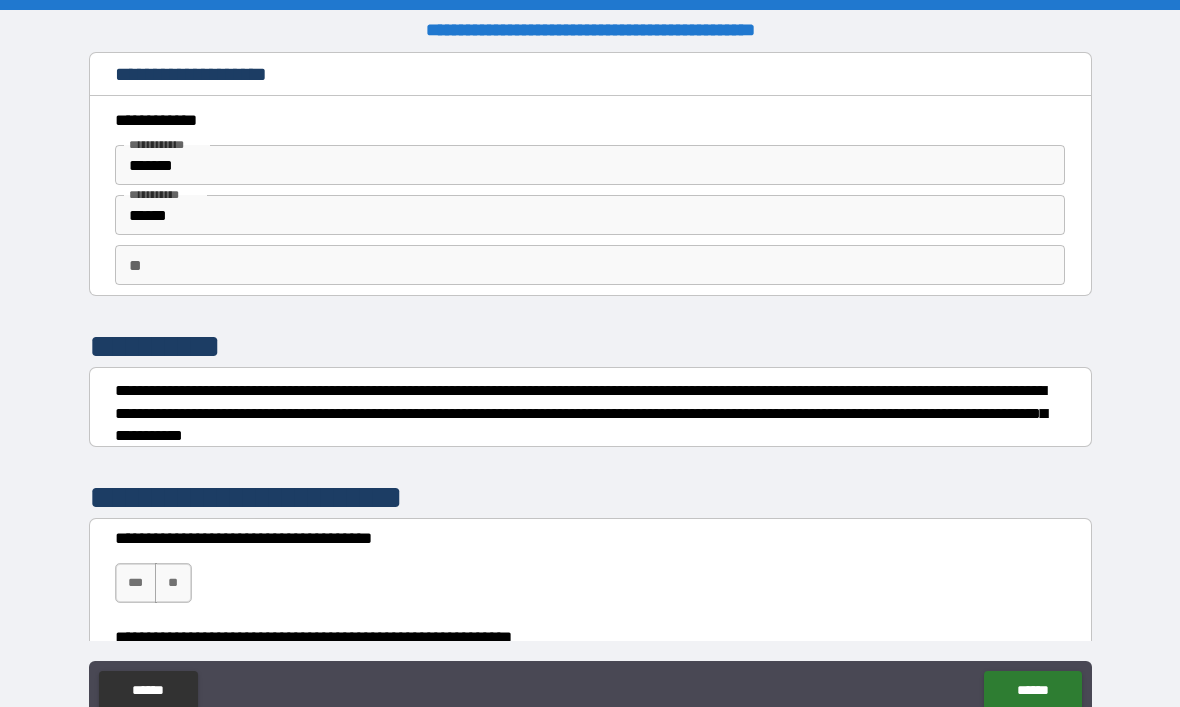 scroll, scrollTop: 10, scrollLeft: 0, axis: vertical 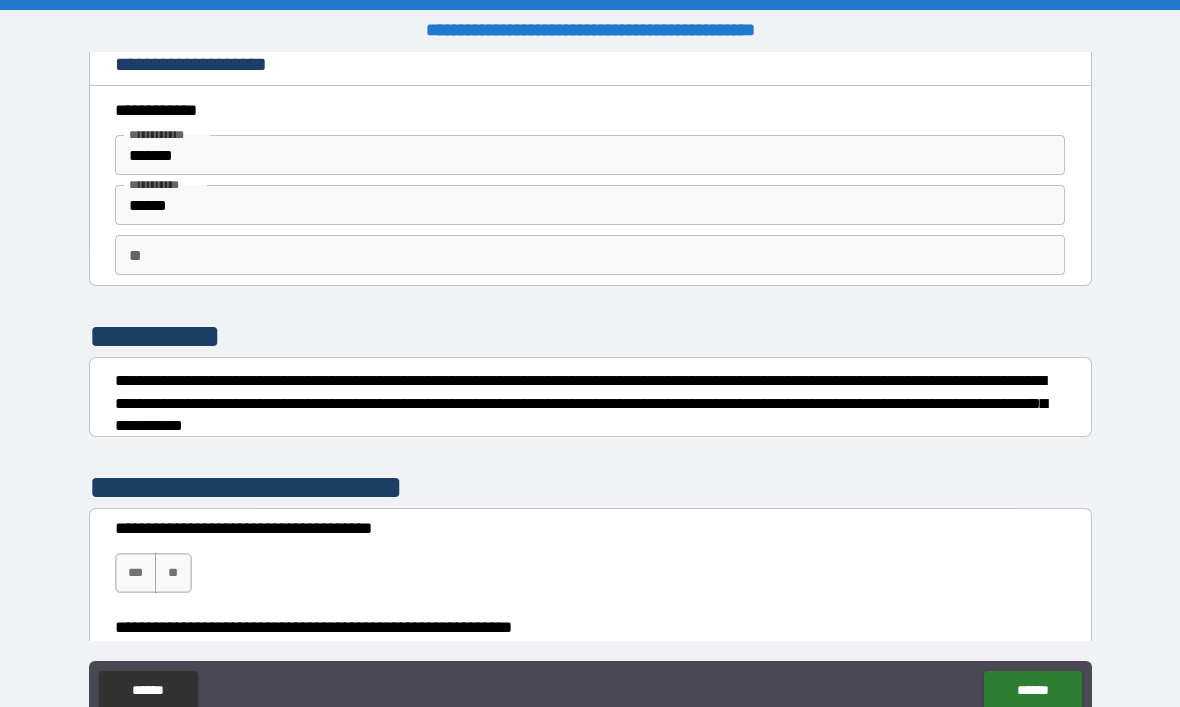 click on "**" at bounding box center [590, 255] 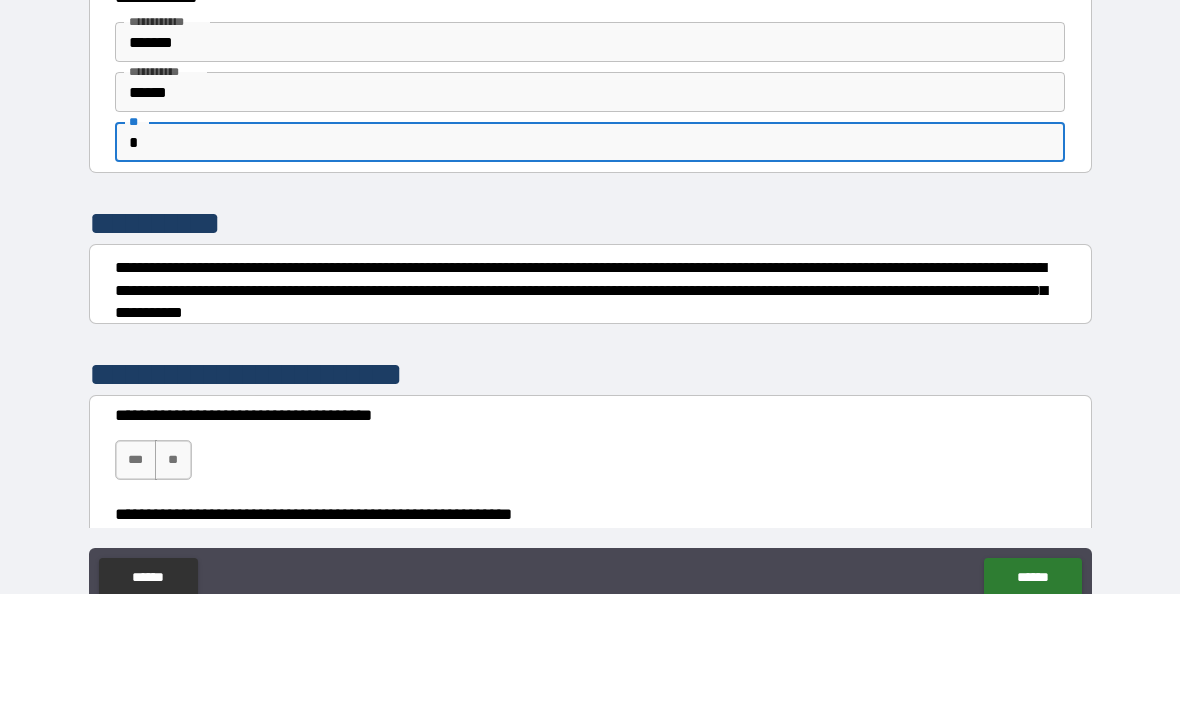 type on "*" 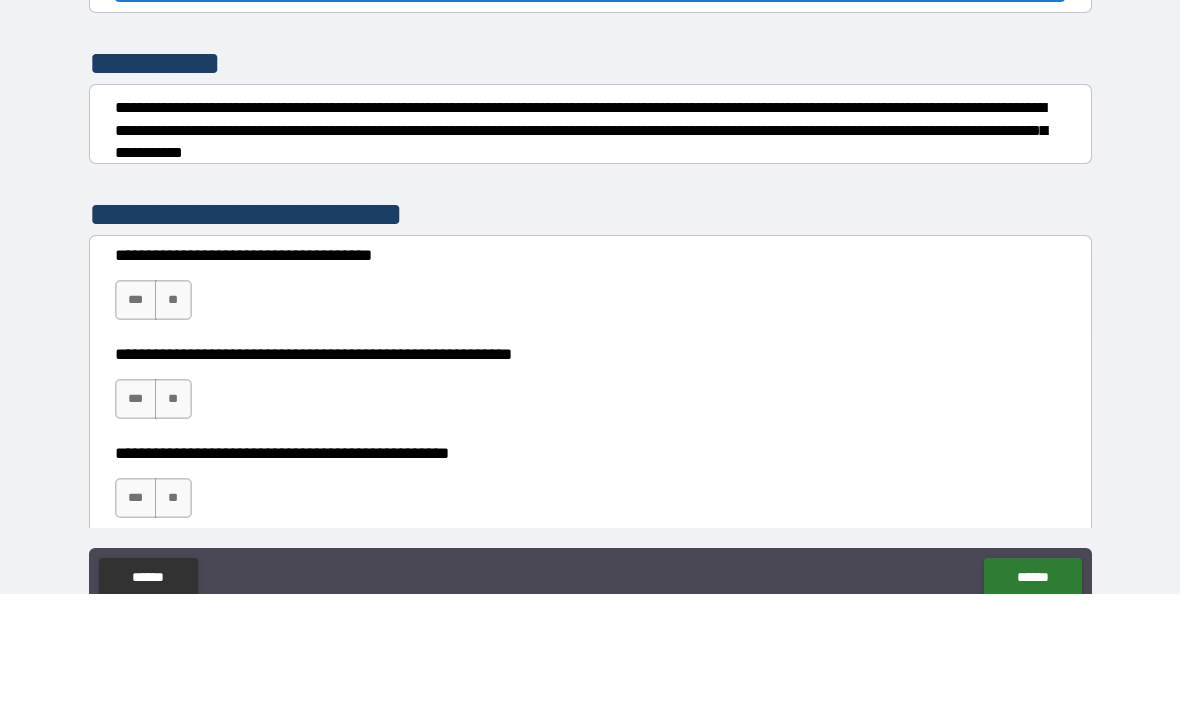 scroll, scrollTop: 177, scrollLeft: 0, axis: vertical 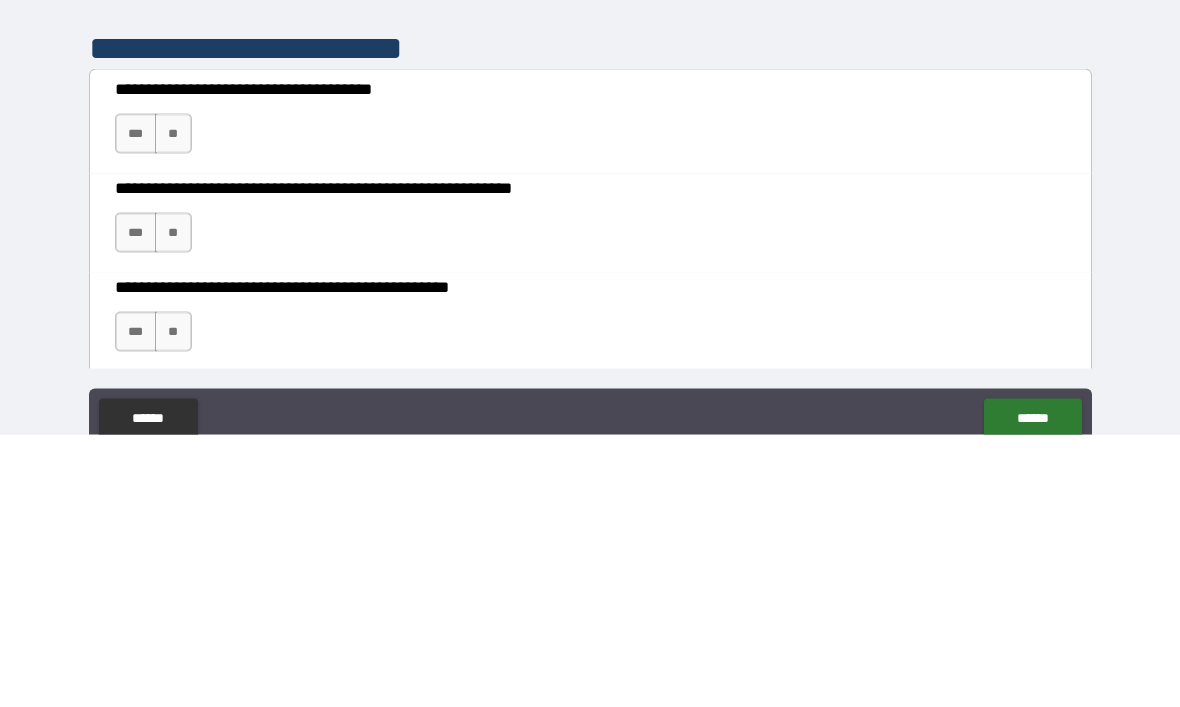 click on "**" at bounding box center [173, 406] 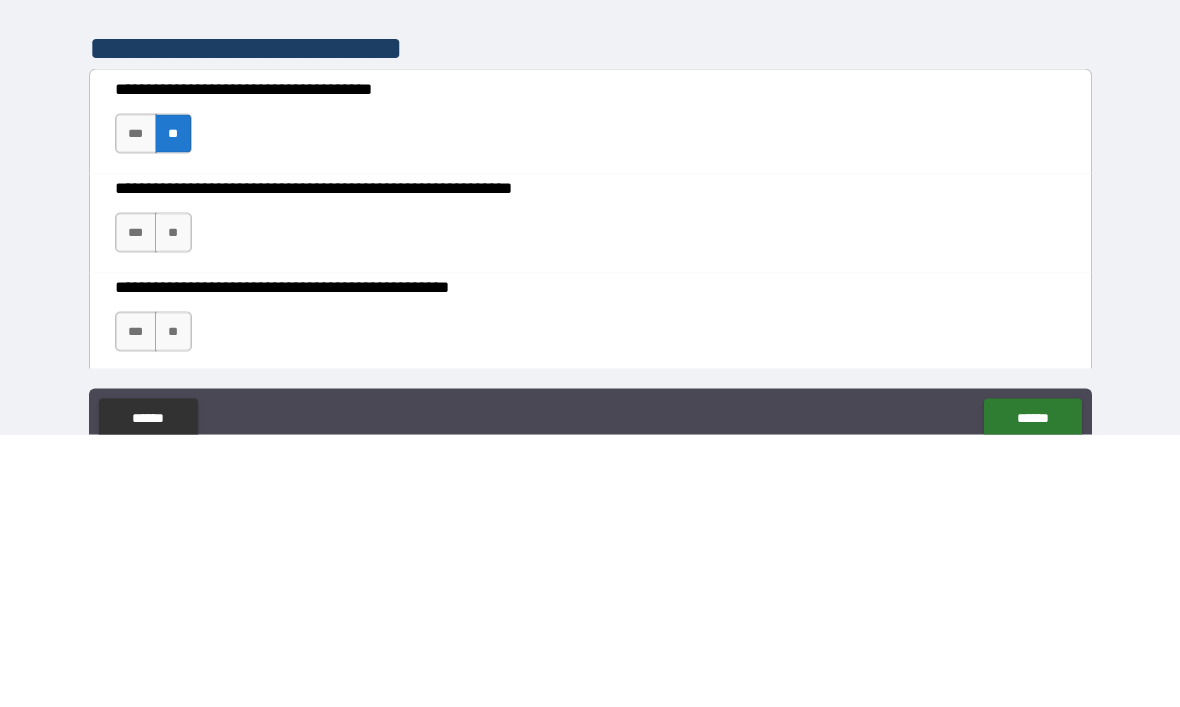 scroll, scrollTop: 67, scrollLeft: 0, axis: vertical 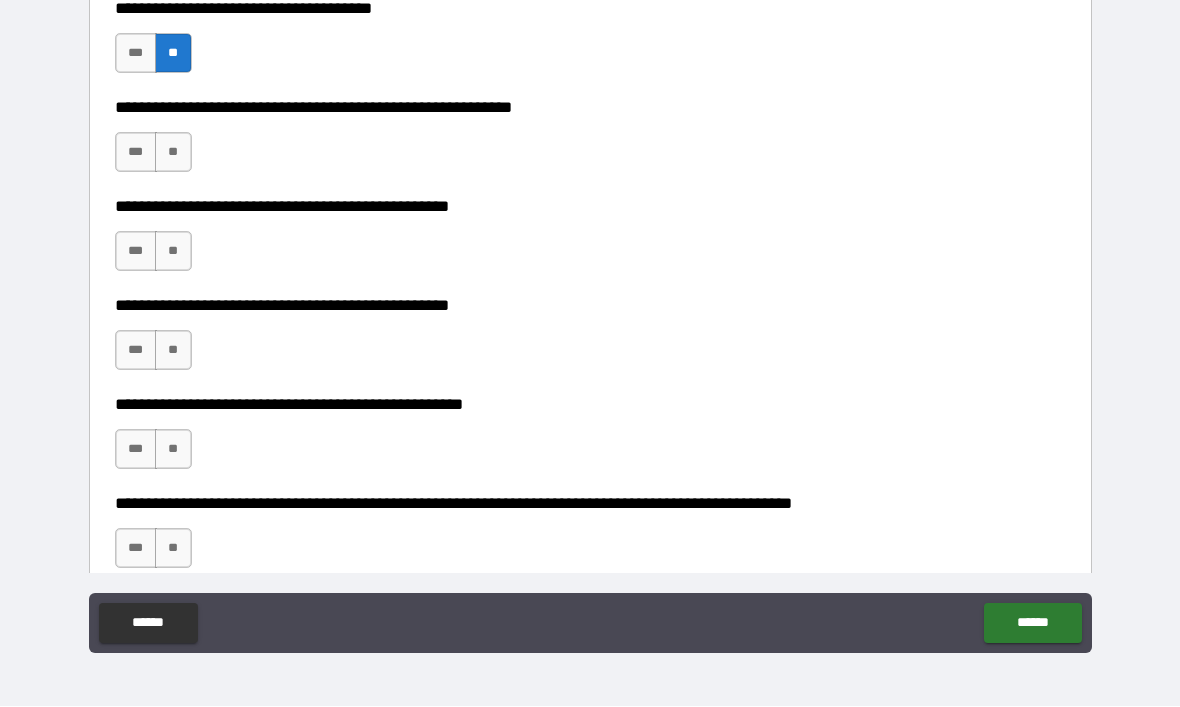 click on "**********" at bounding box center (590, 322) 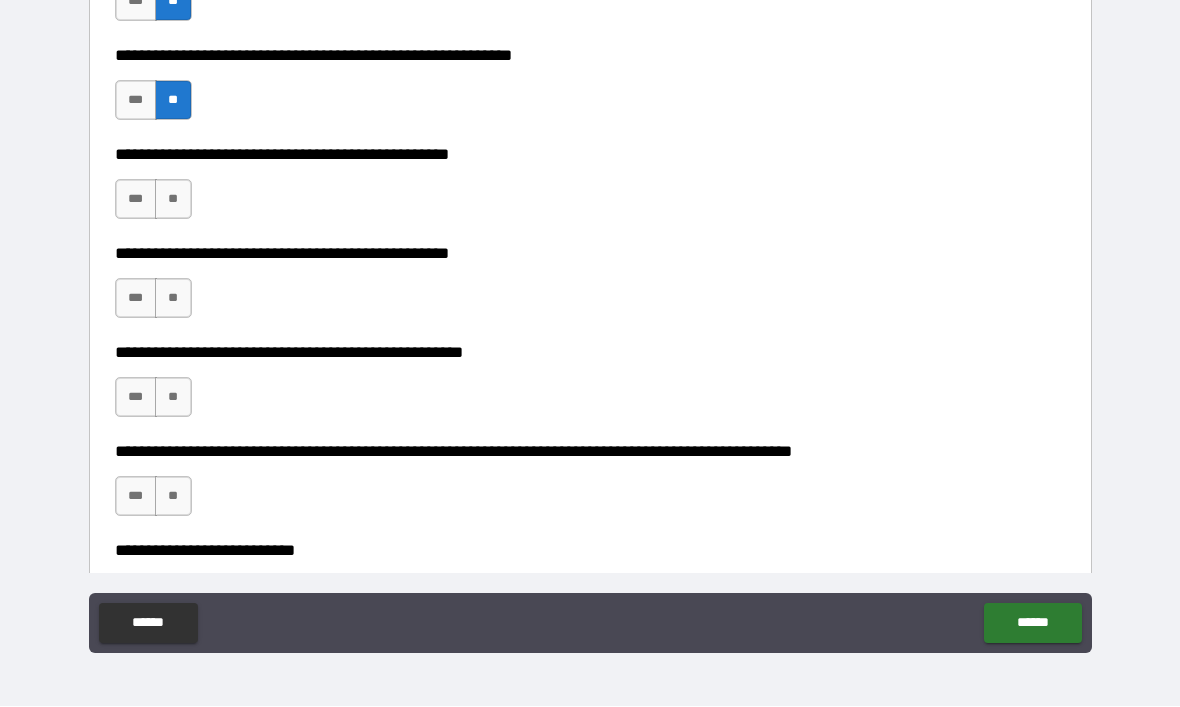 scroll, scrollTop: 521, scrollLeft: 0, axis: vertical 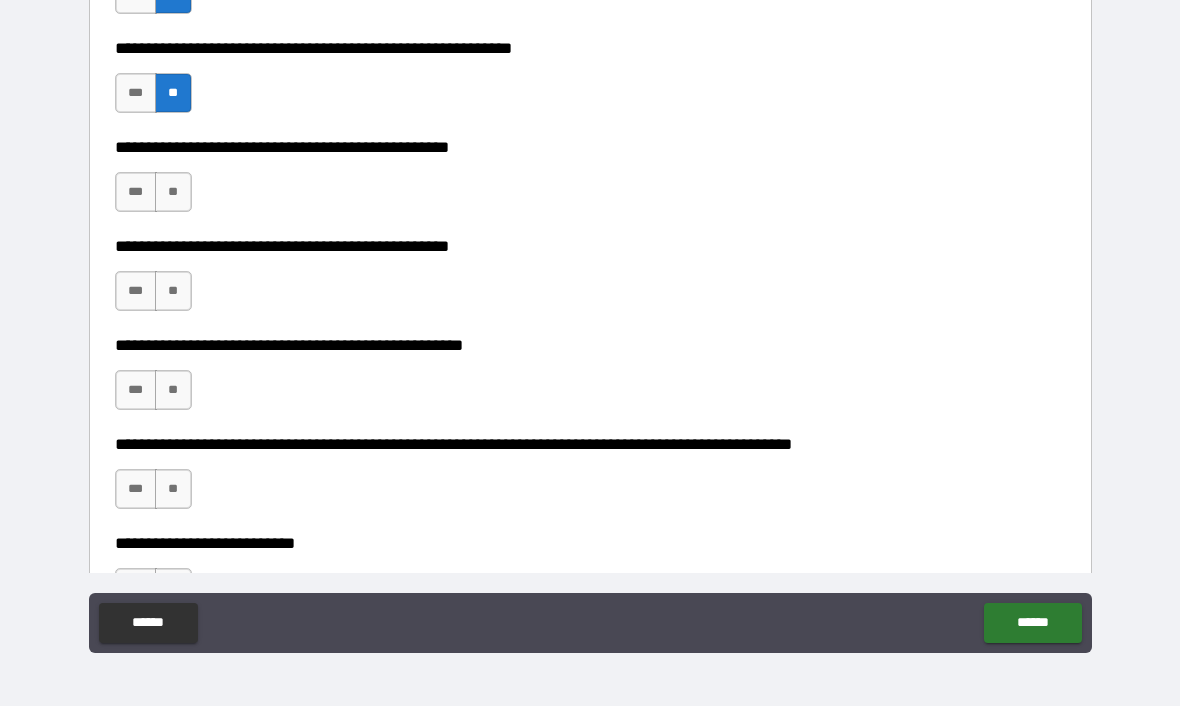 click on "**" at bounding box center (173, 193) 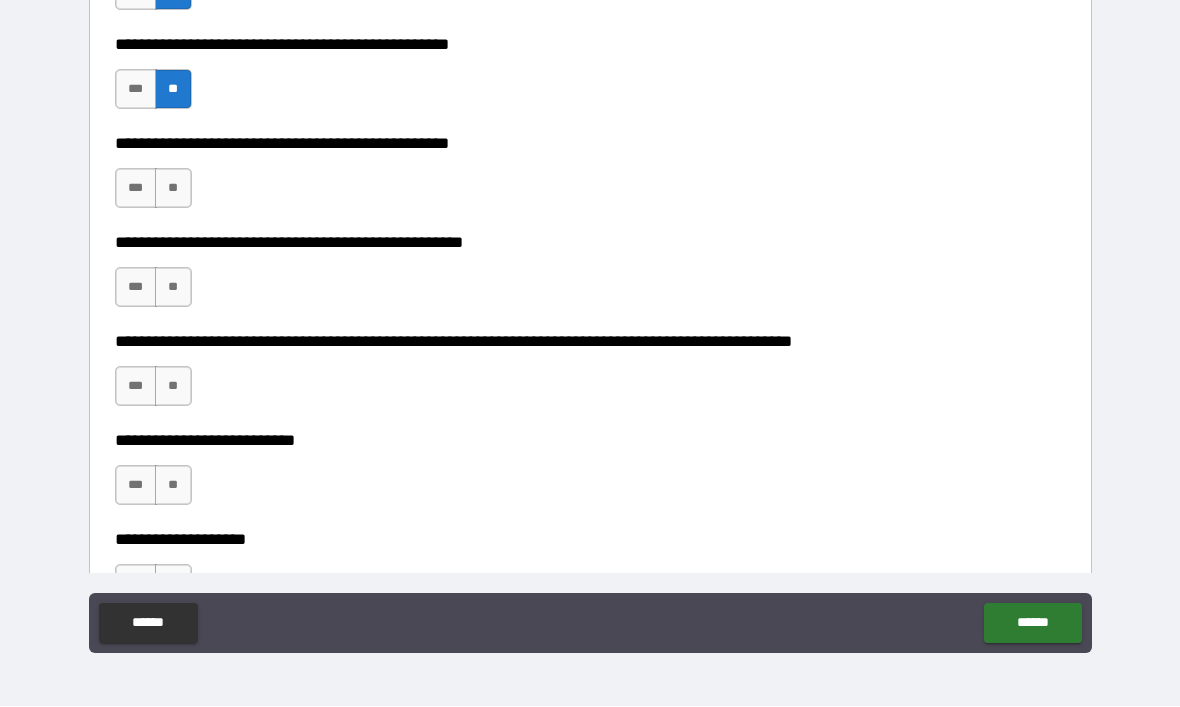 click on "**" at bounding box center (173, 189) 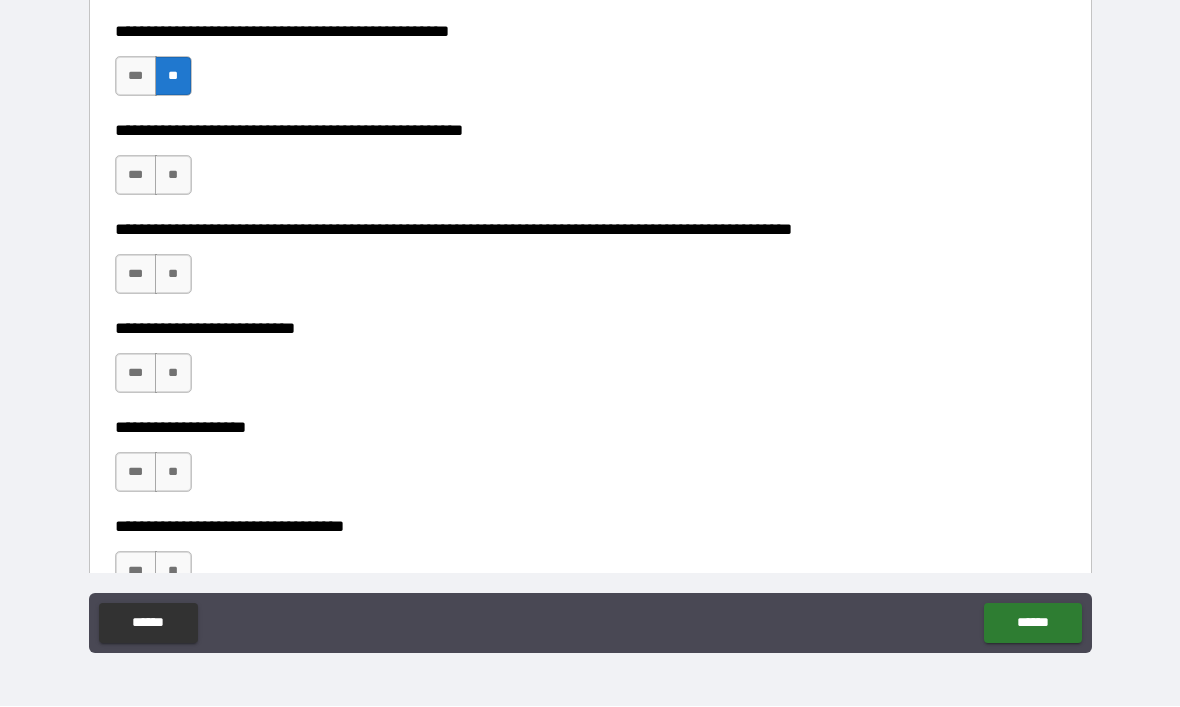 scroll, scrollTop: 741, scrollLeft: 0, axis: vertical 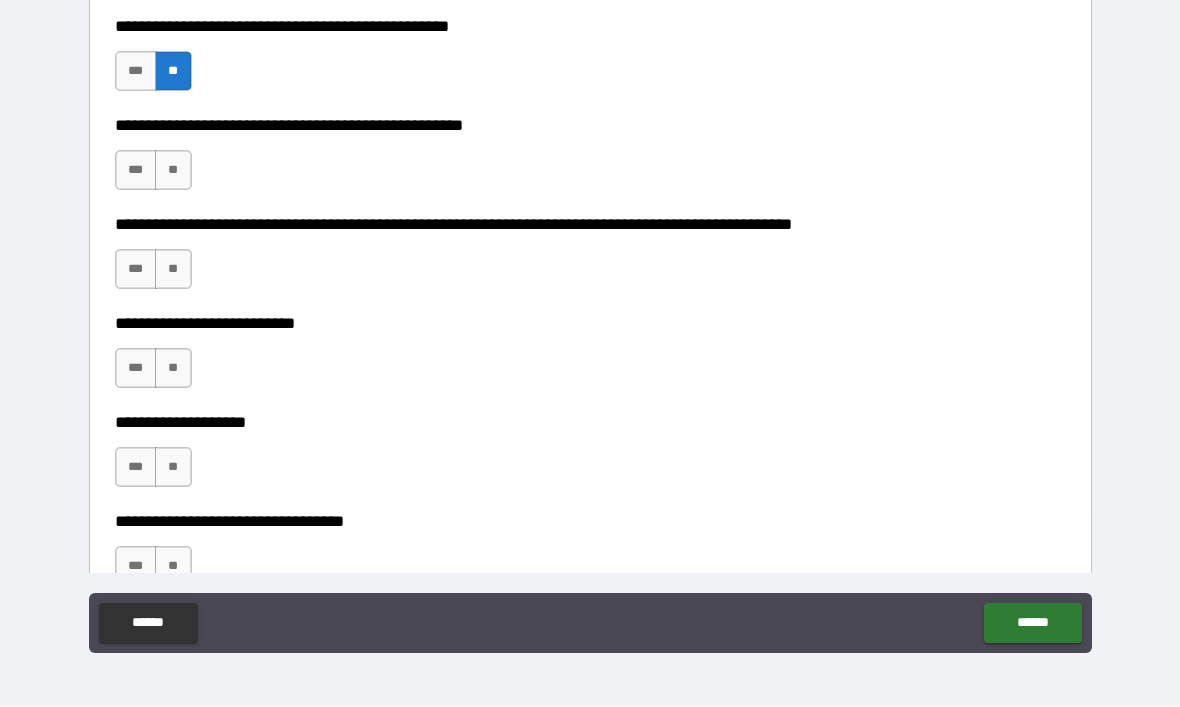 click on "**" at bounding box center [173, 171] 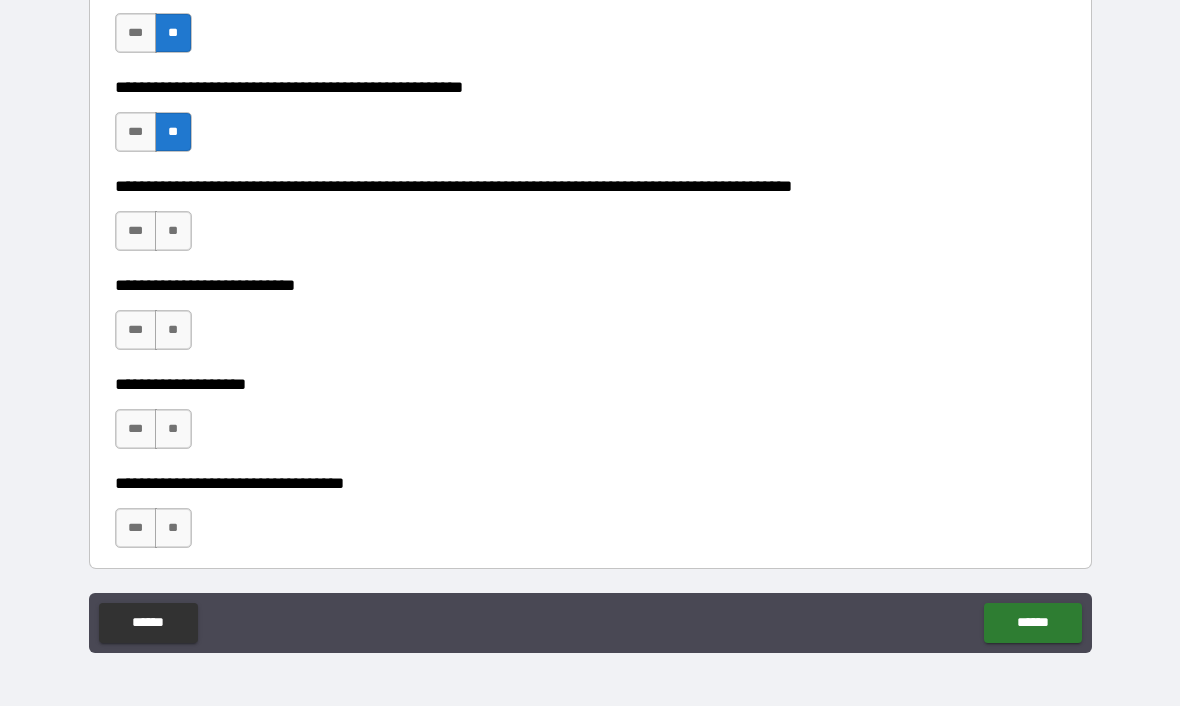 scroll, scrollTop: 795, scrollLeft: 0, axis: vertical 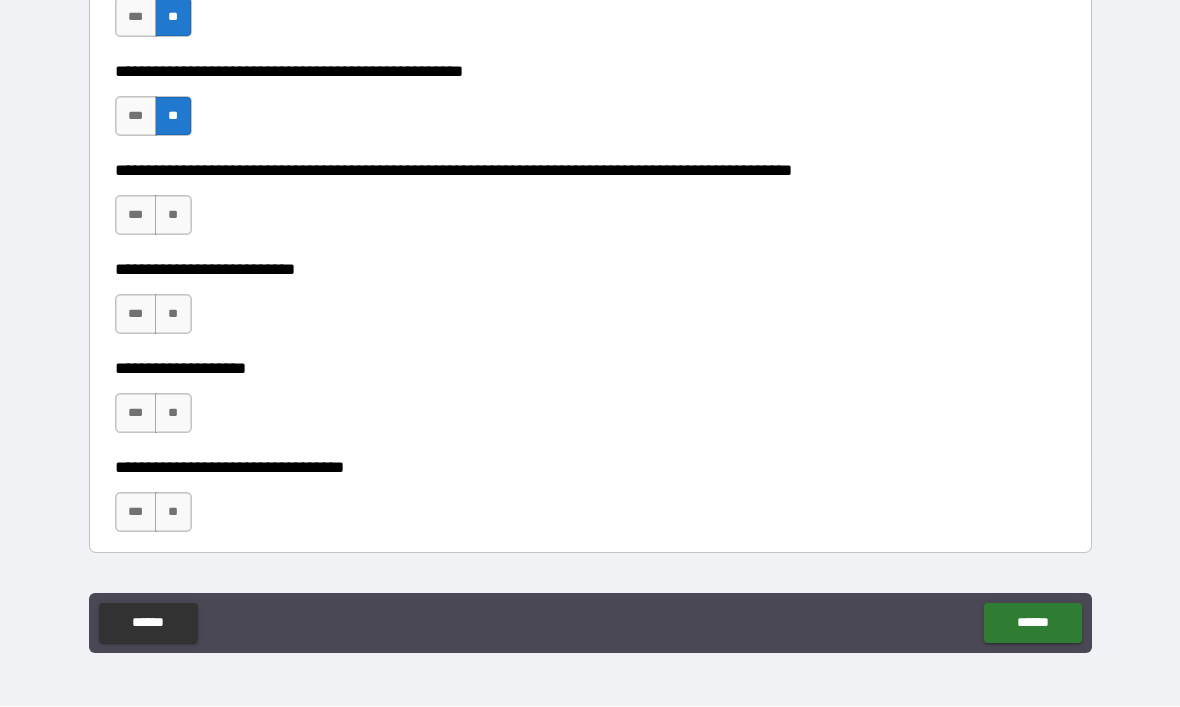 click on "**" at bounding box center [173, 216] 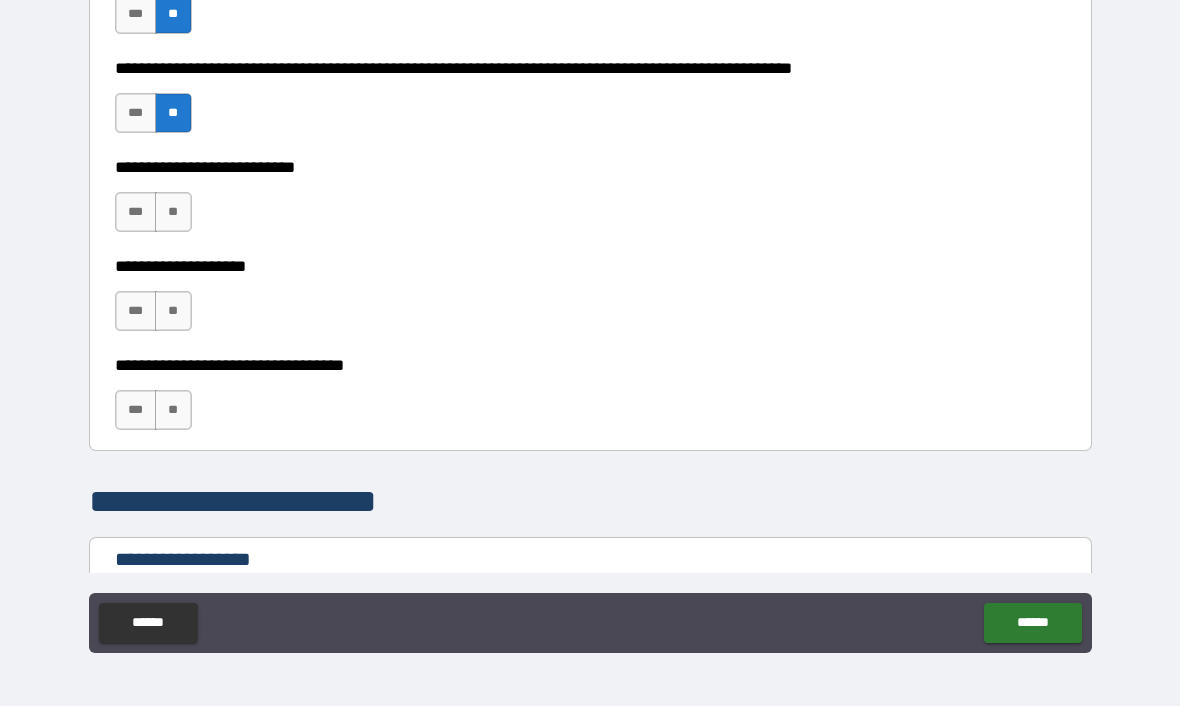 click on "**" at bounding box center (173, 213) 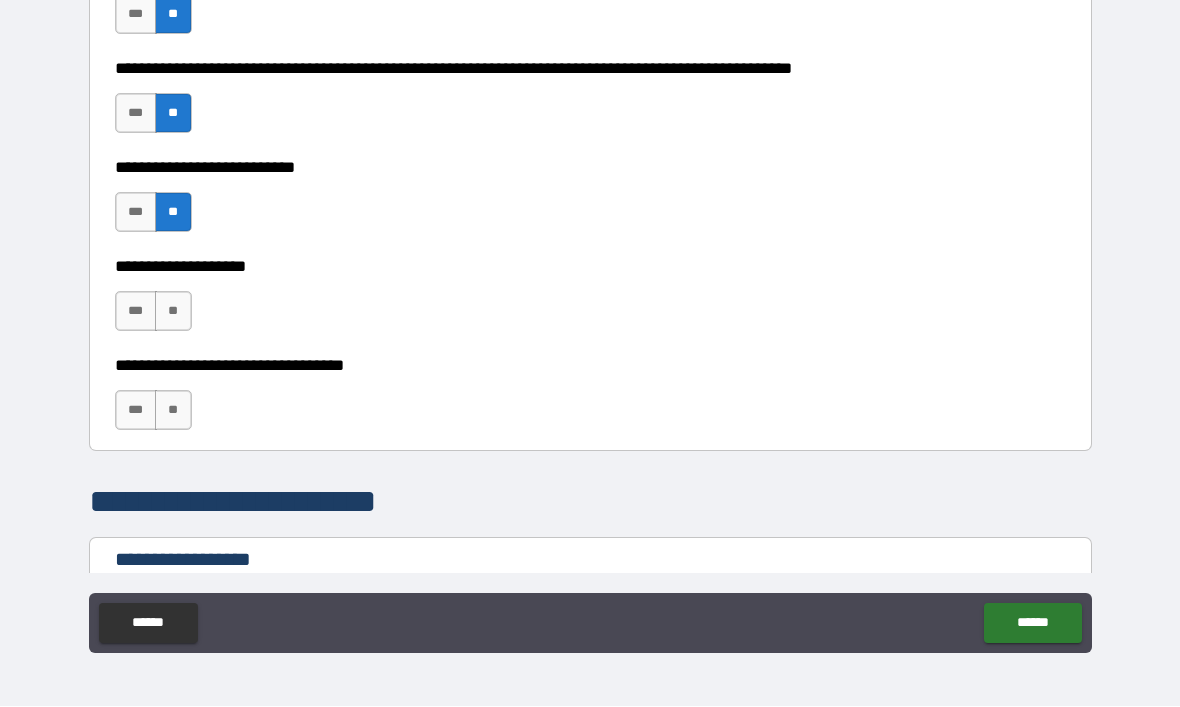 scroll, scrollTop: 953, scrollLeft: 0, axis: vertical 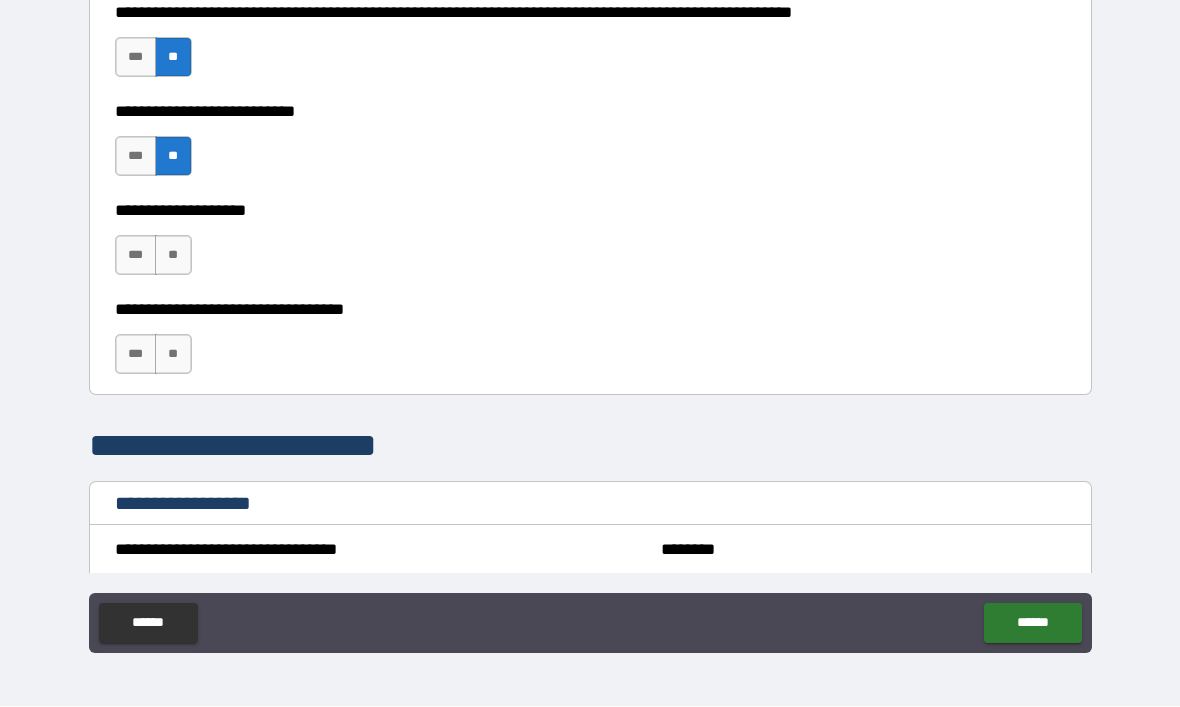 click on "**" at bounding box center [173, 256] 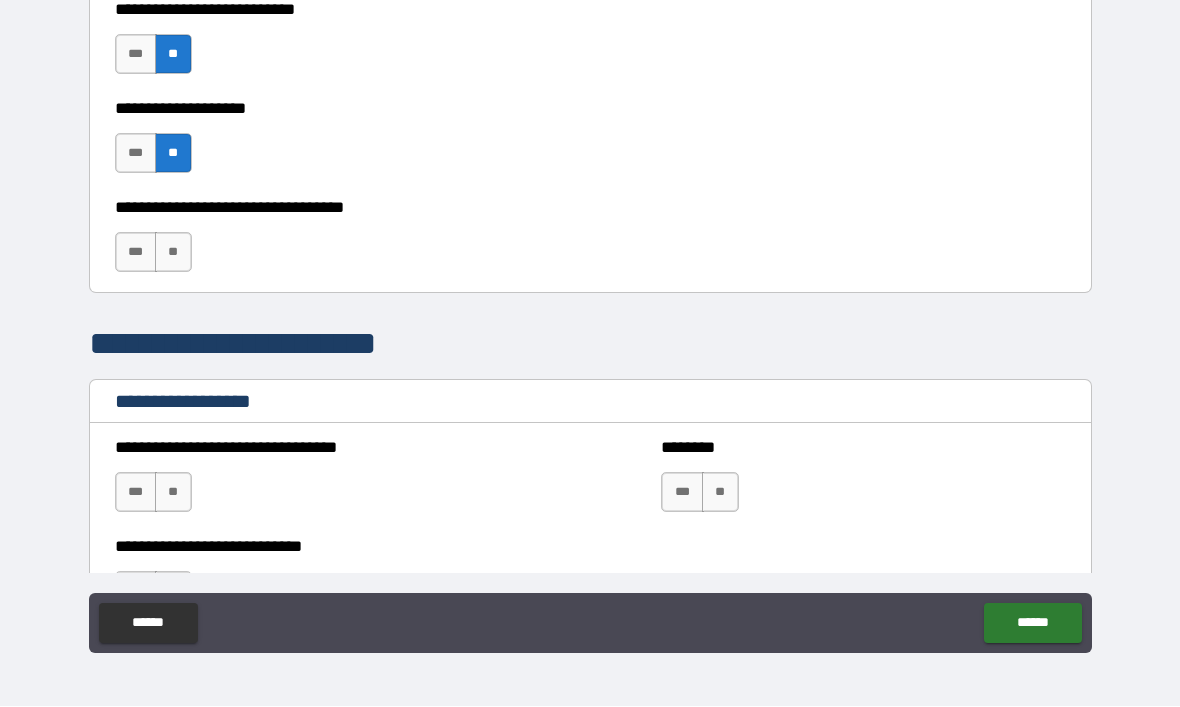 scroll, scrollTop: 1070, scrollLeft: 0, axis: vertical 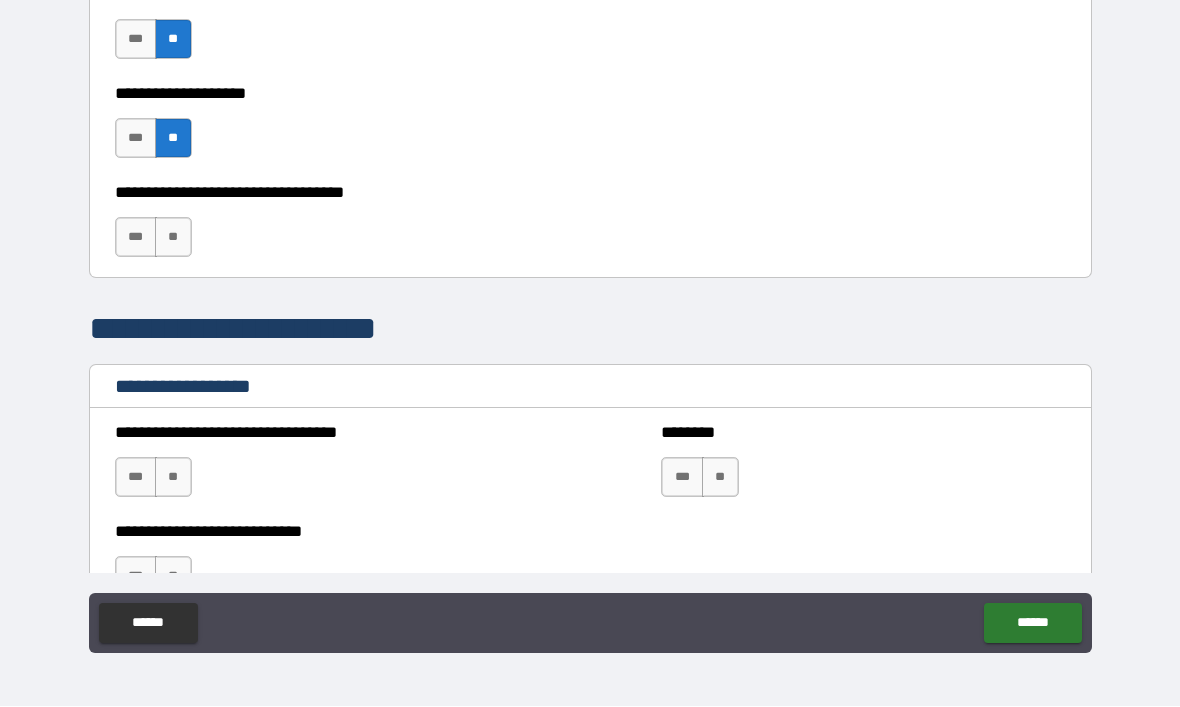 click on "**" at bounding box center (173, 238) 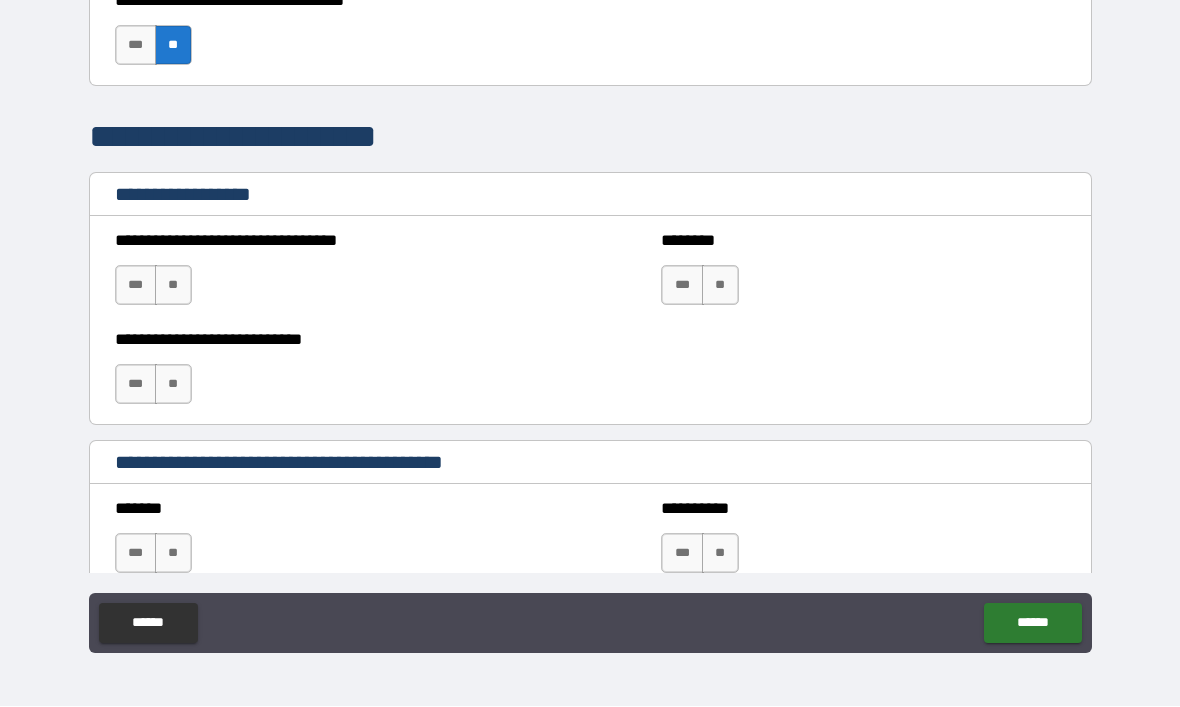 scroll, scrollTop: 1281, scrollLeft: 0, axis: vertical 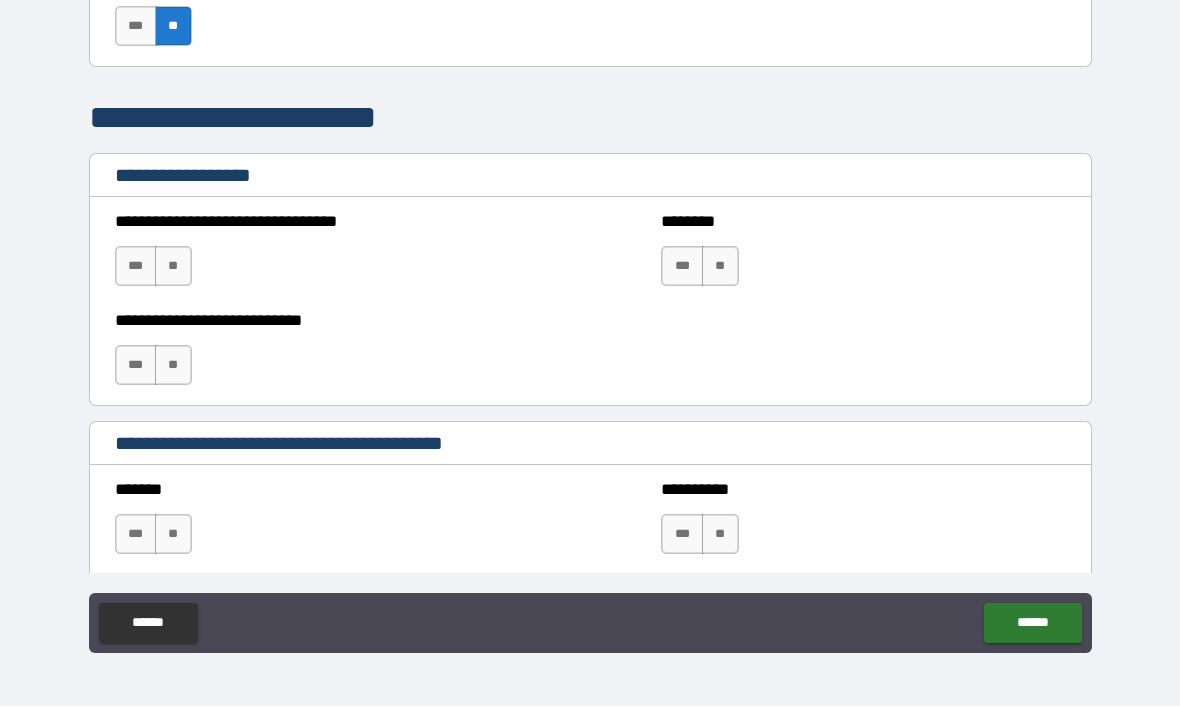 click on "**" at bounding box center (173, 267) 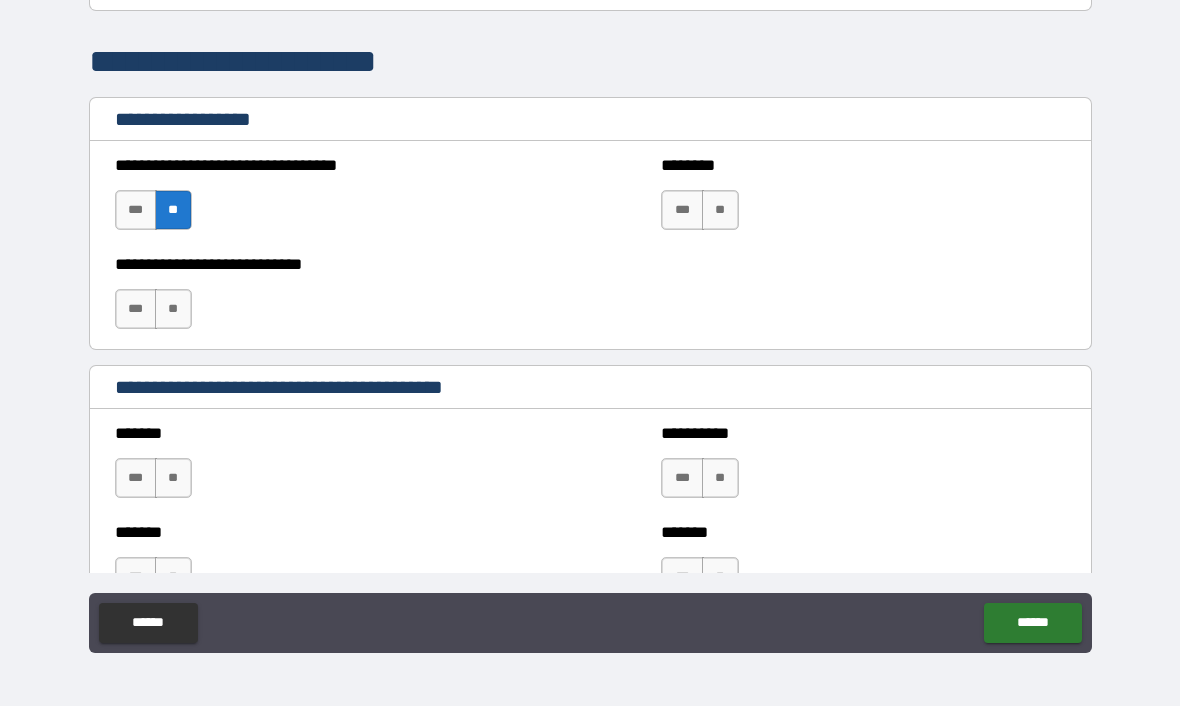 click on "**" at bounding box center (173, 310) 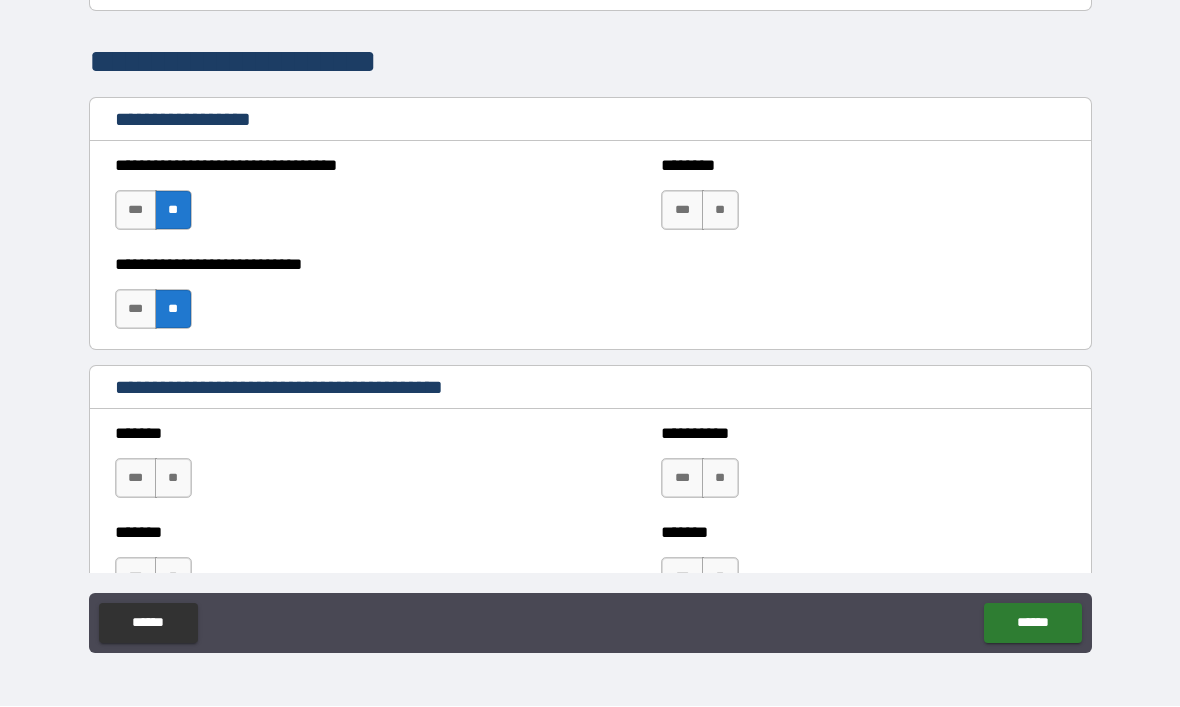 scroll, scrollTop: 1357, scrollLeft: 0, axis: vertical 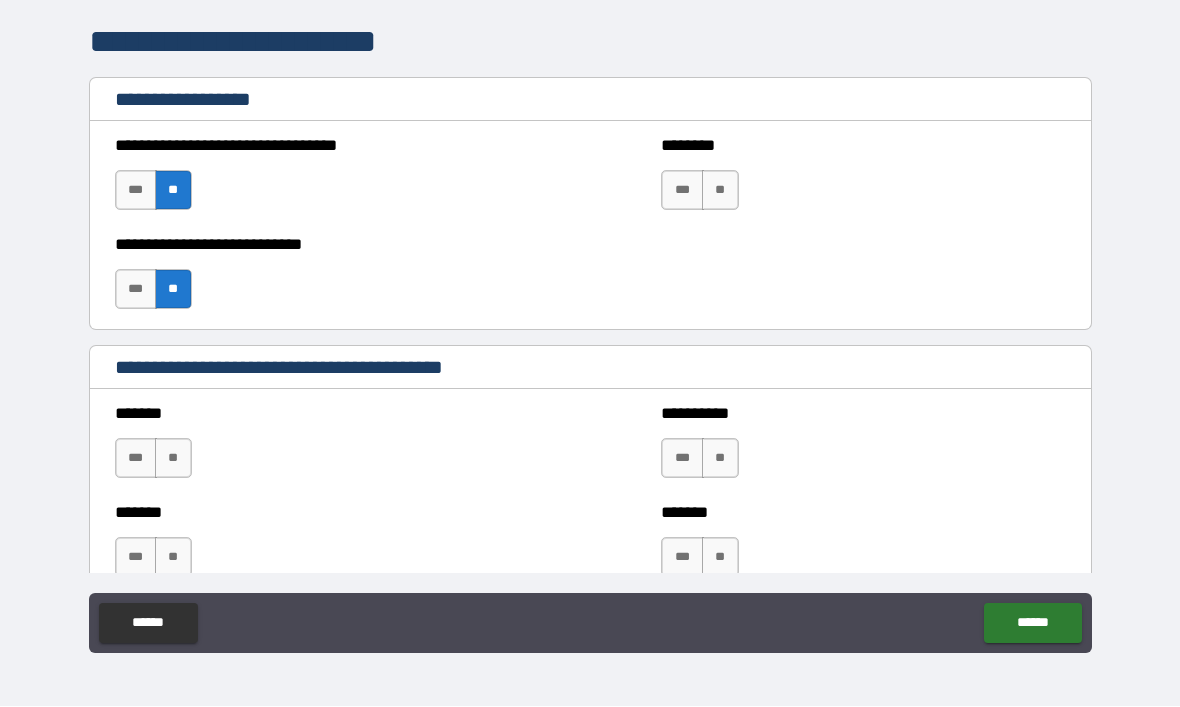click on "**" at bounding box center (720, 191) 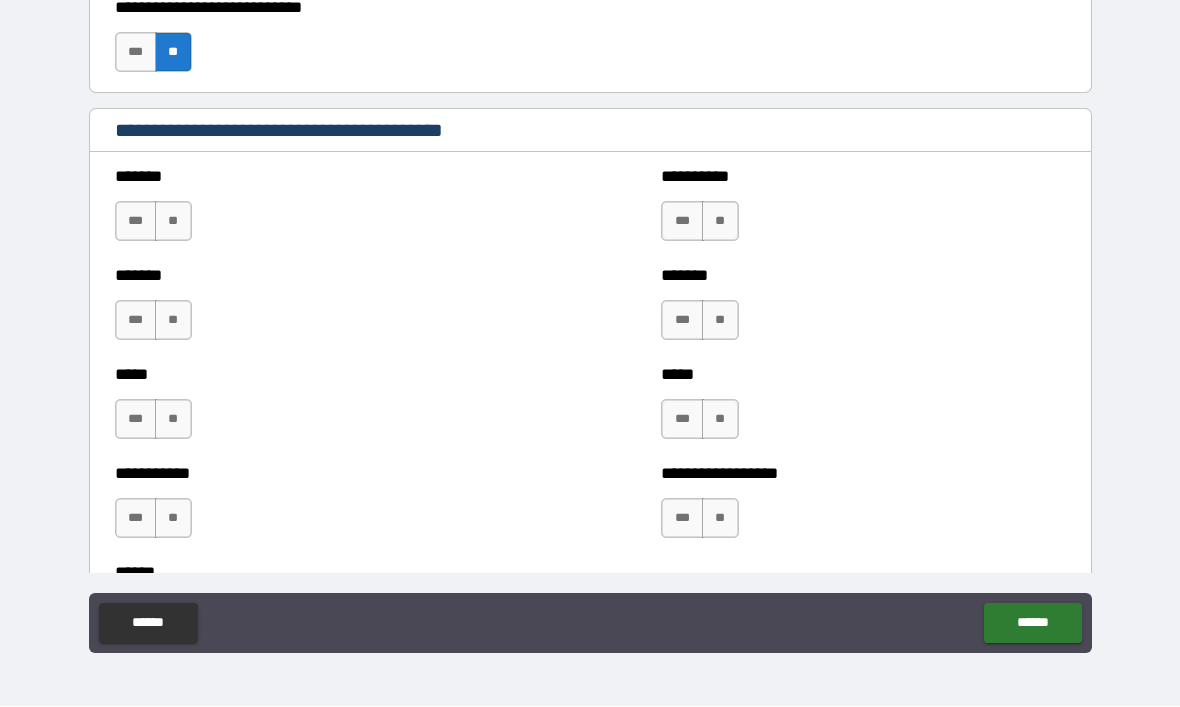 scroll, scrollTop: 1612, scrollLeft: 0, axis: vertical 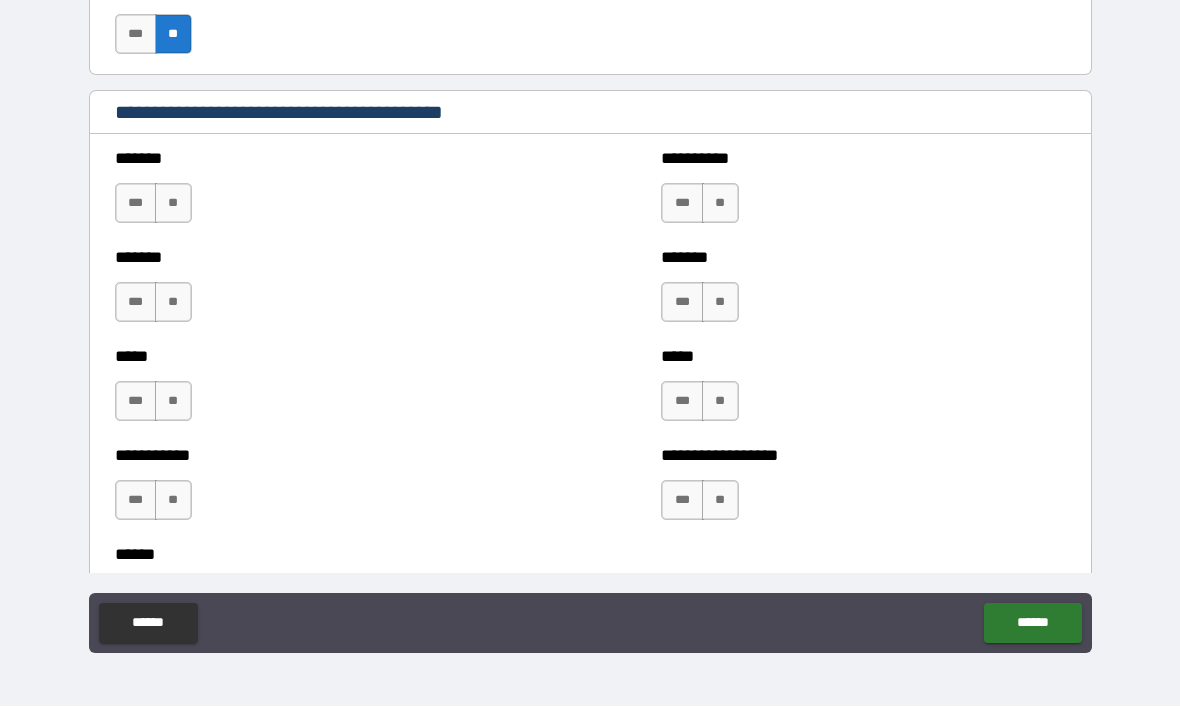 click on "**" at bounding box center [173, 204] 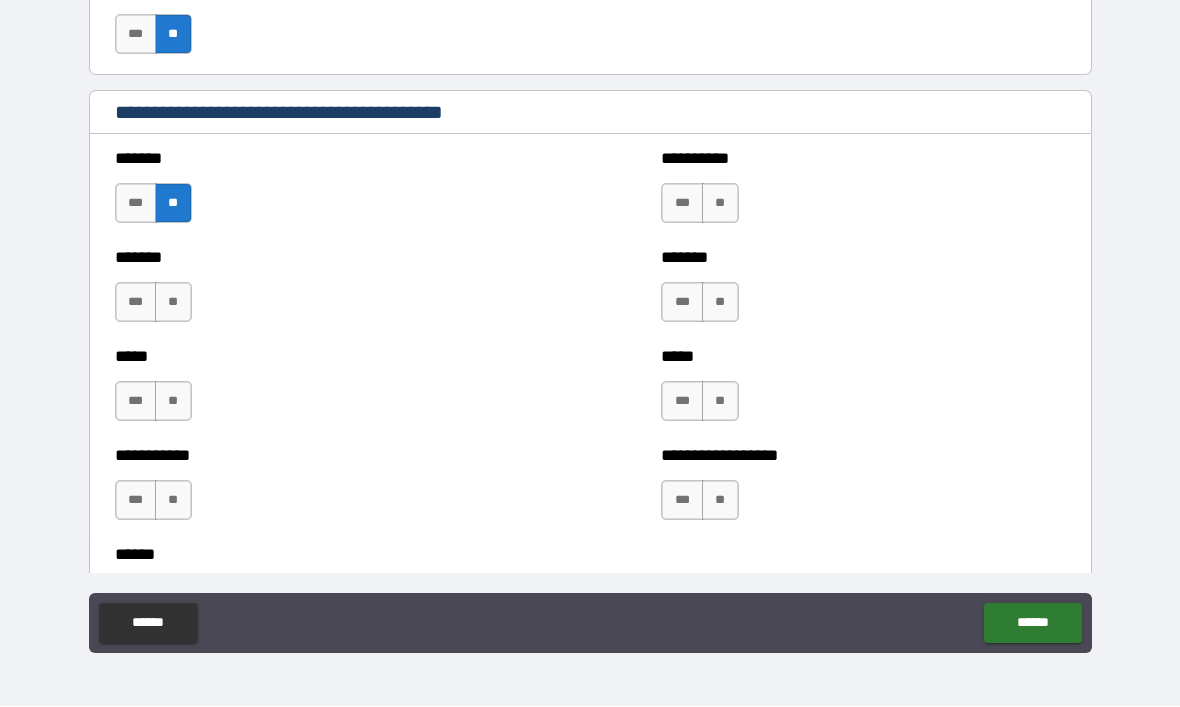 click on "**" at bounding box center [173, 303] 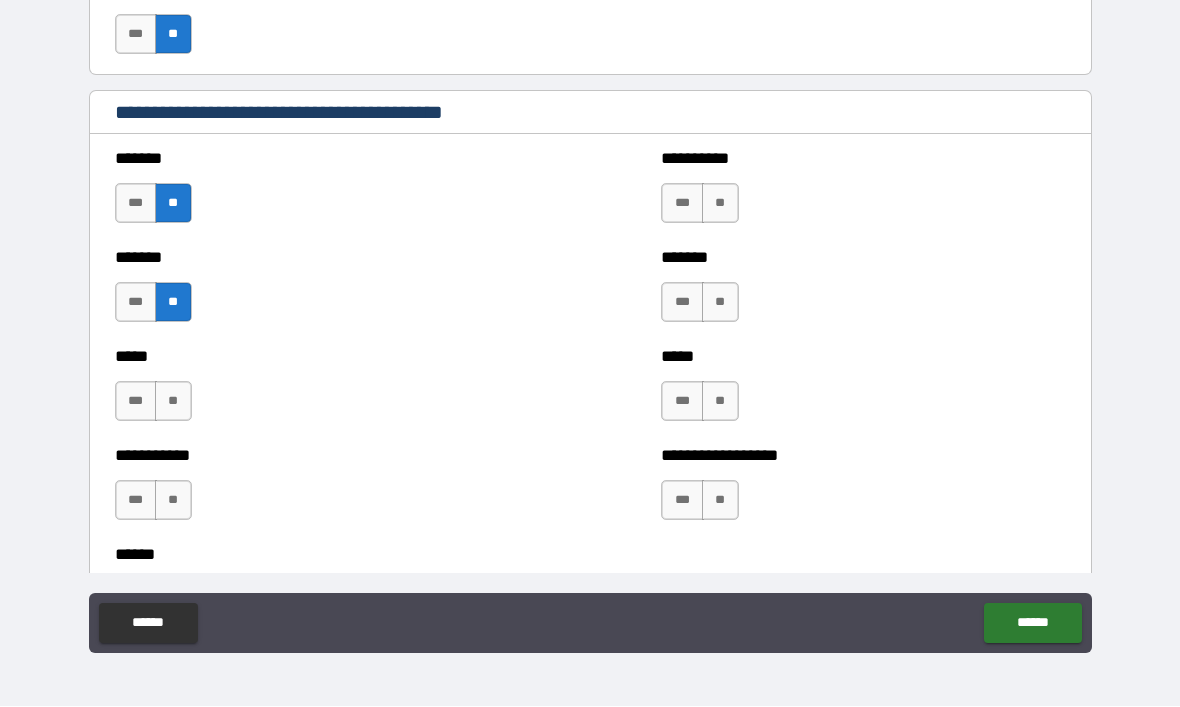 click on "**" at bounding box center [720, 204] 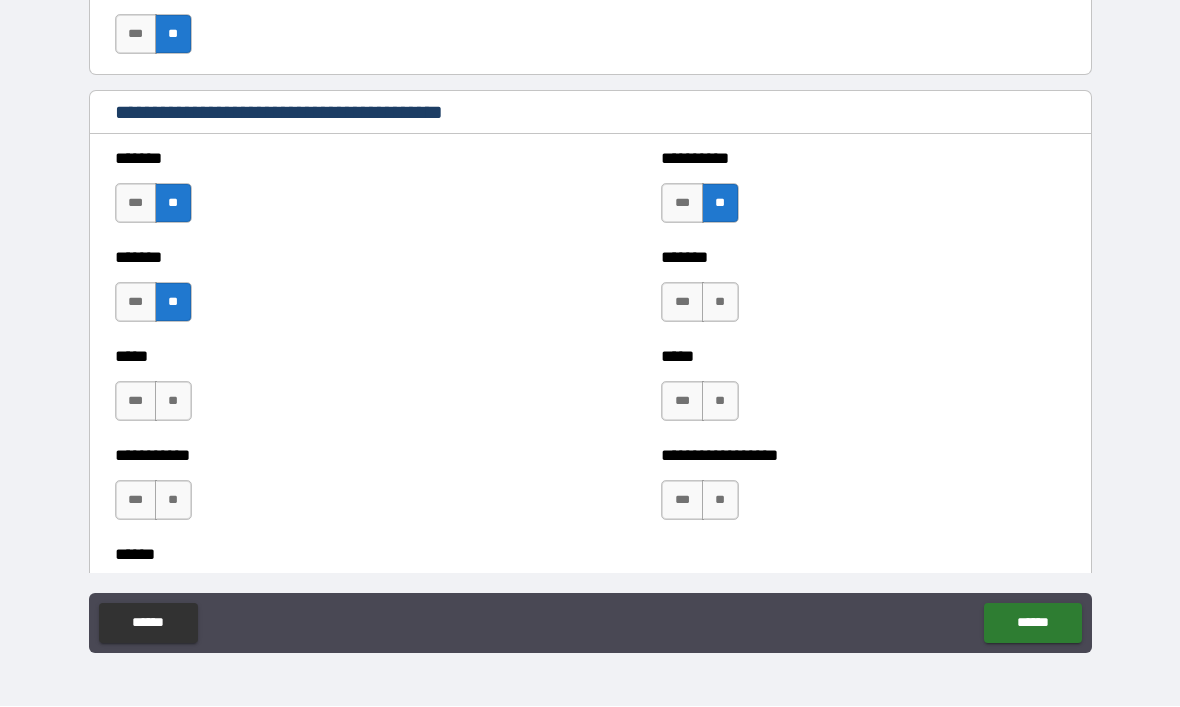 click on "**" at bounding box center (720, 303) 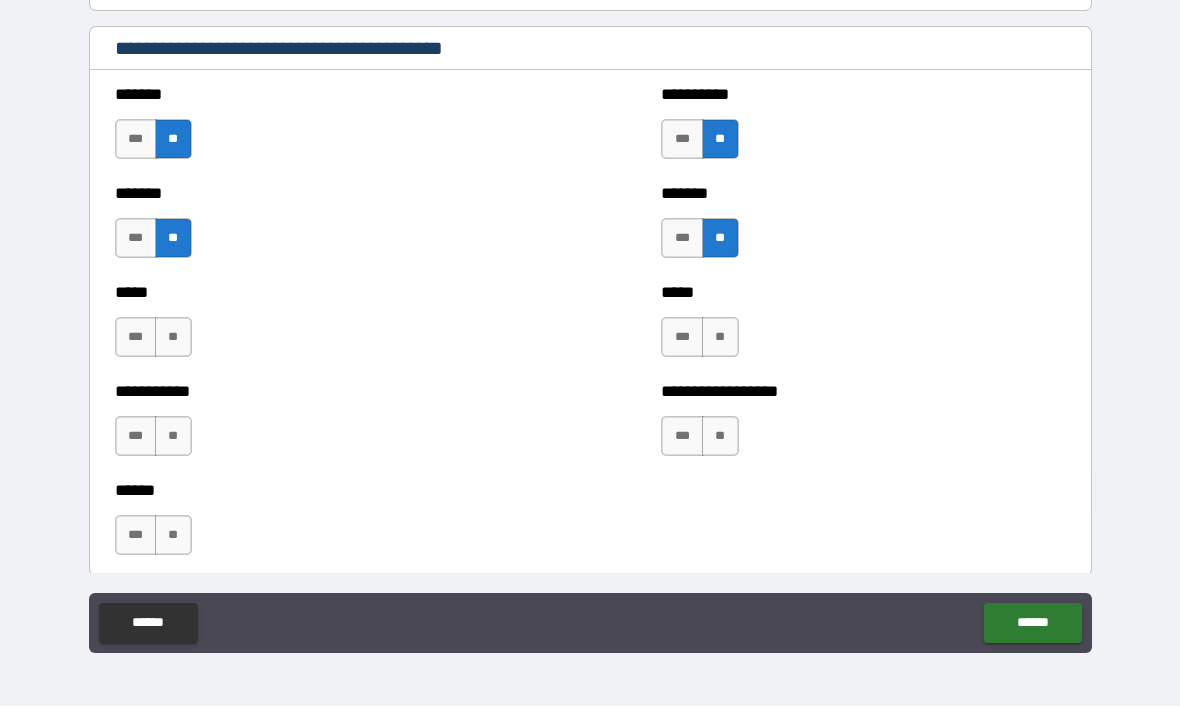 scroll, scrollTop: 1678, scrollLeft: 0, axis: vertical 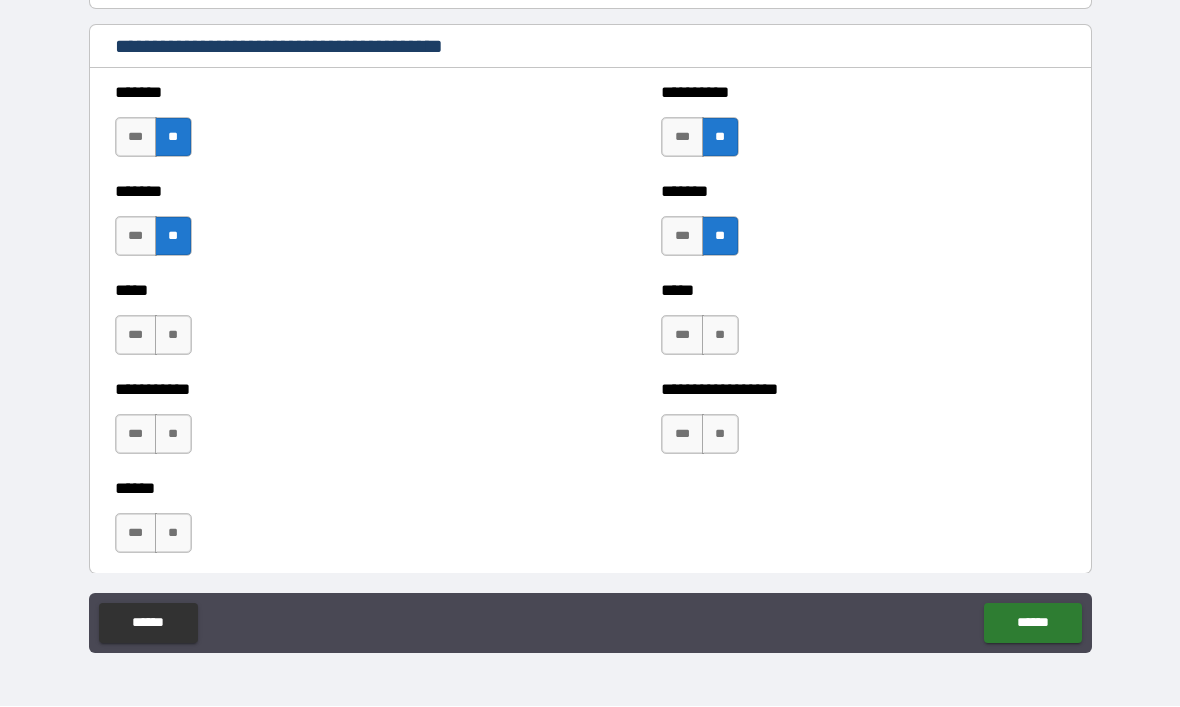 click on "**" at bounding box center (720, 336) 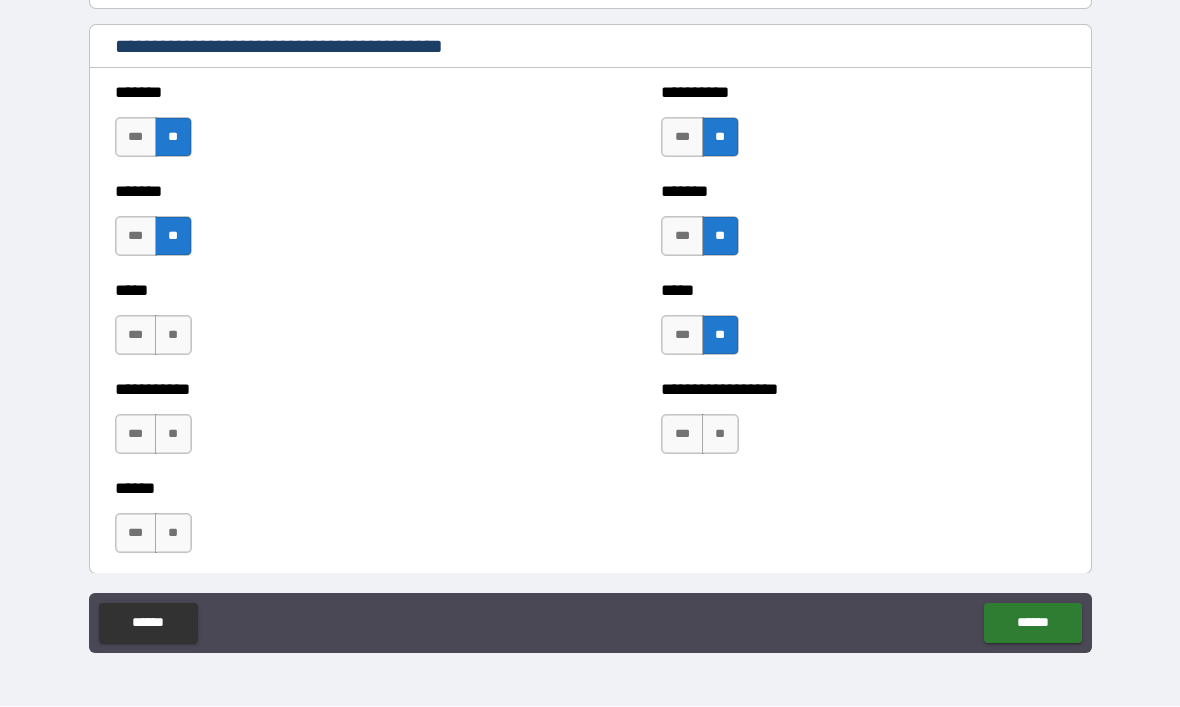 click on "**" at bounding box center [720, 435] 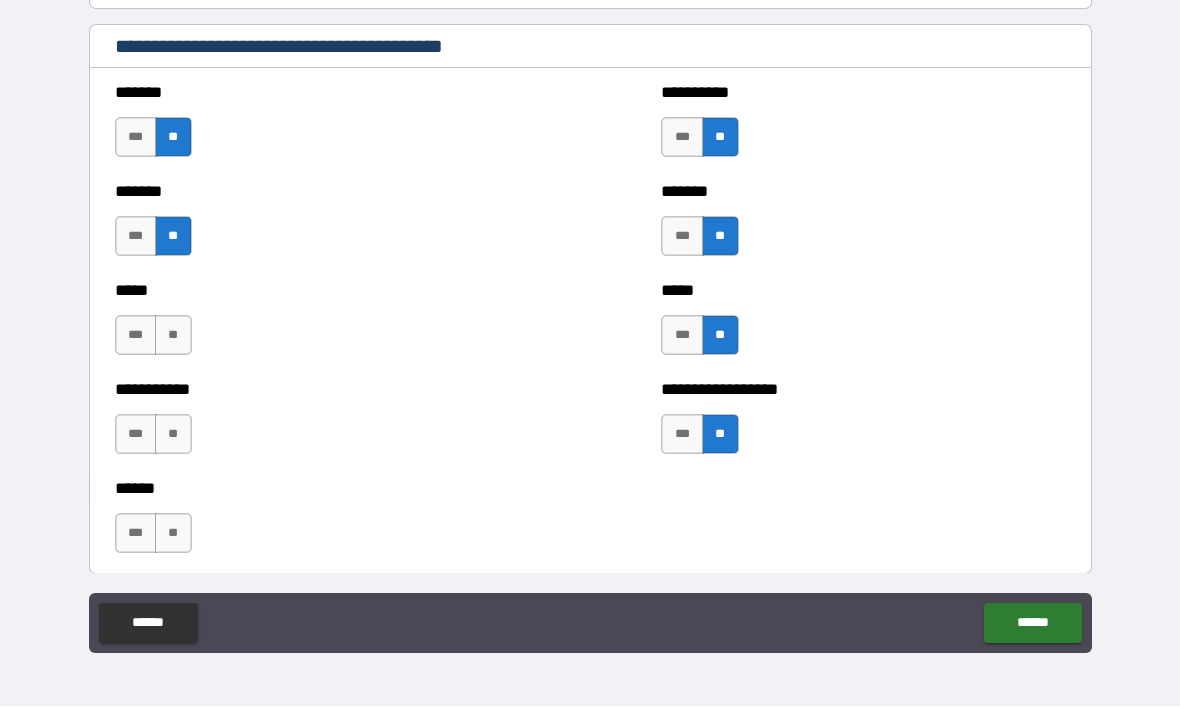 click on "**" at bounding box center [173, 336] 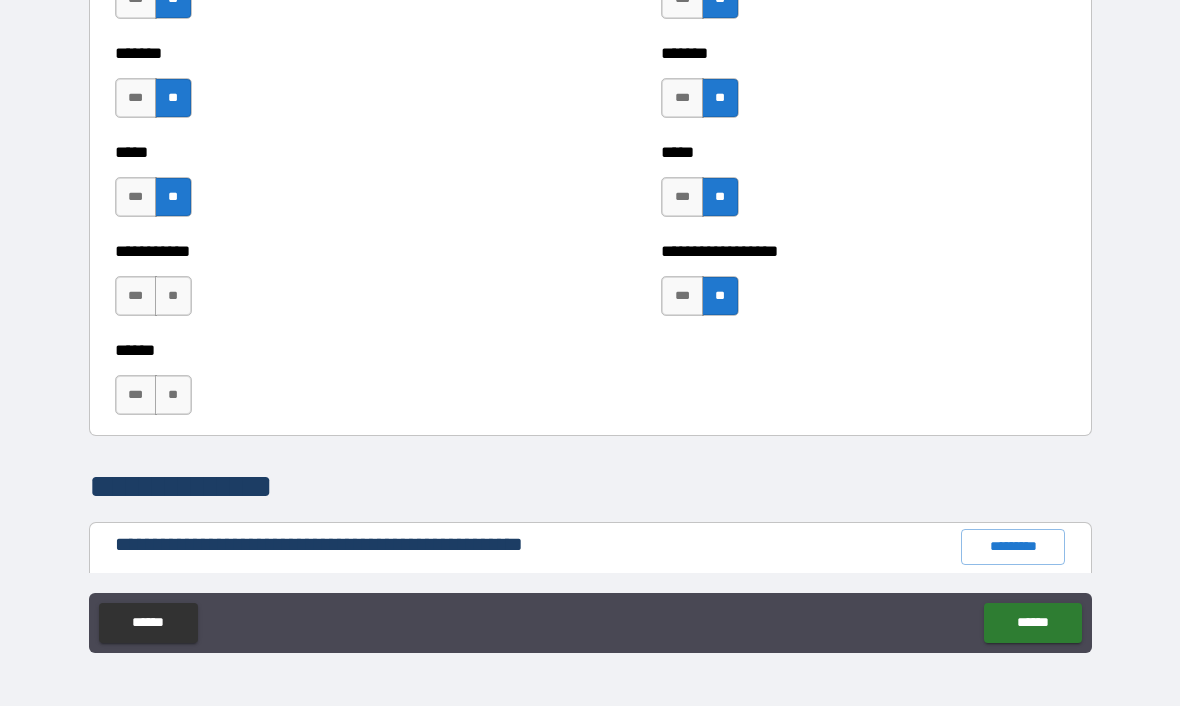 scroll, scrollTop: 1815, scrollLeft: 0, axis: vertical 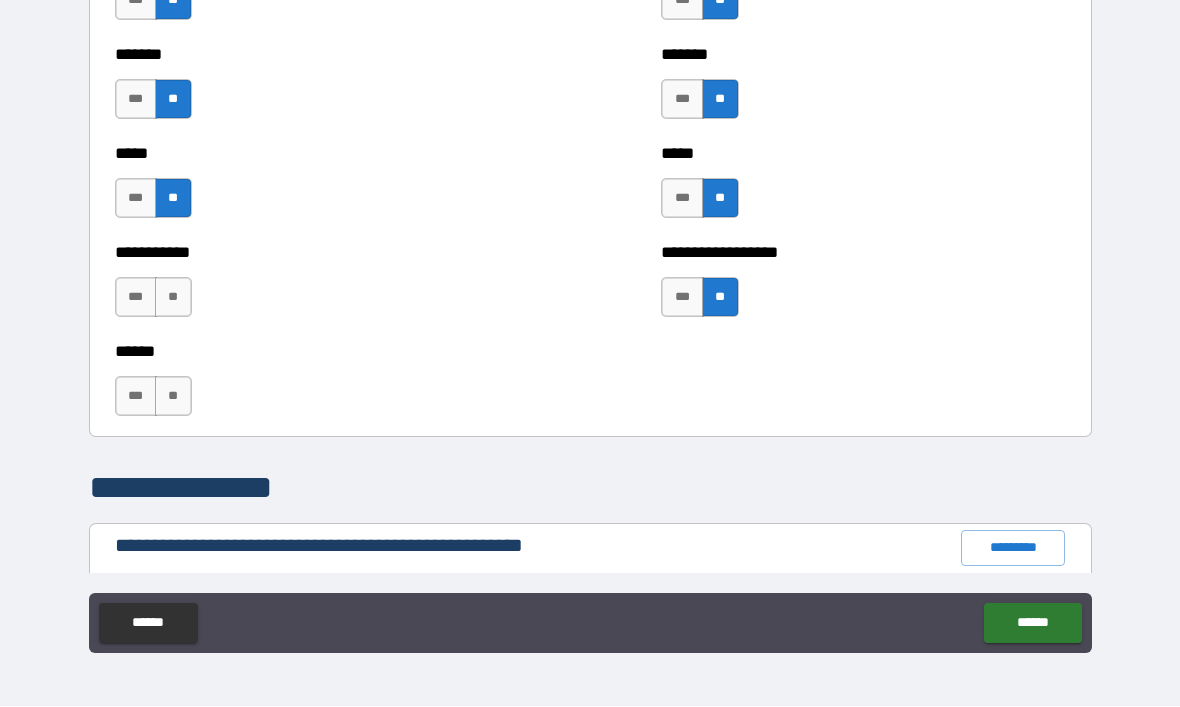 click on "**" at bounding box center [173, 298] 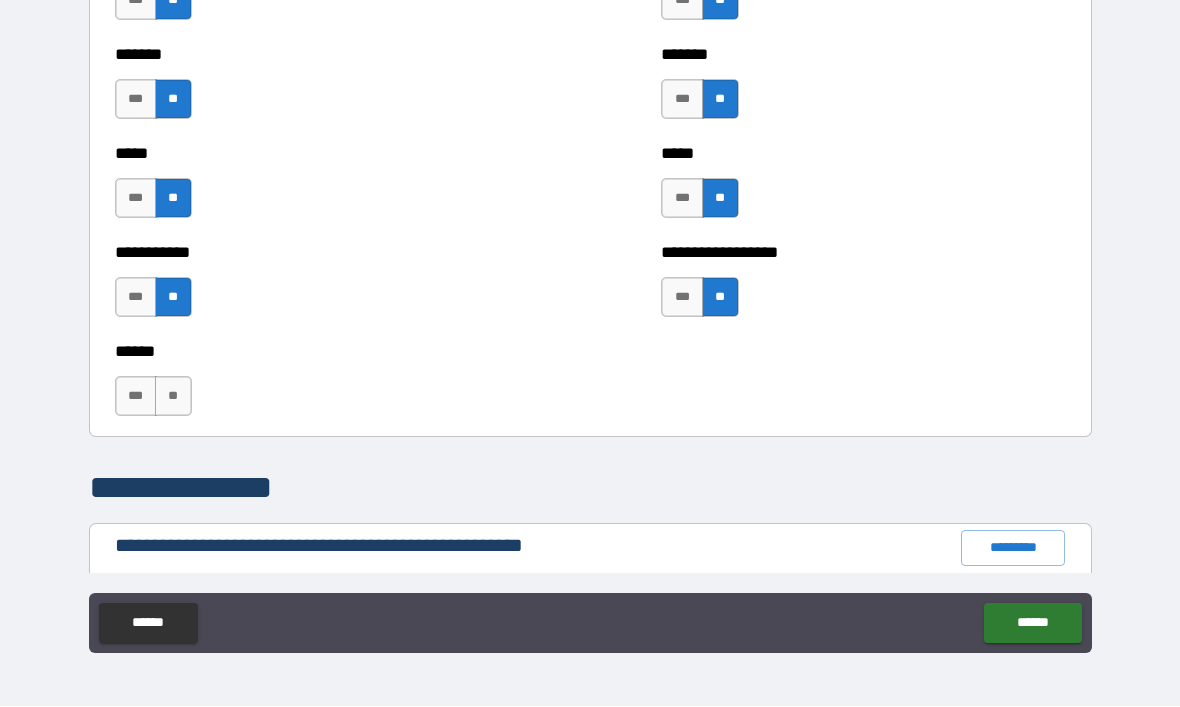 click on "**" at bounding box center (173, 397) 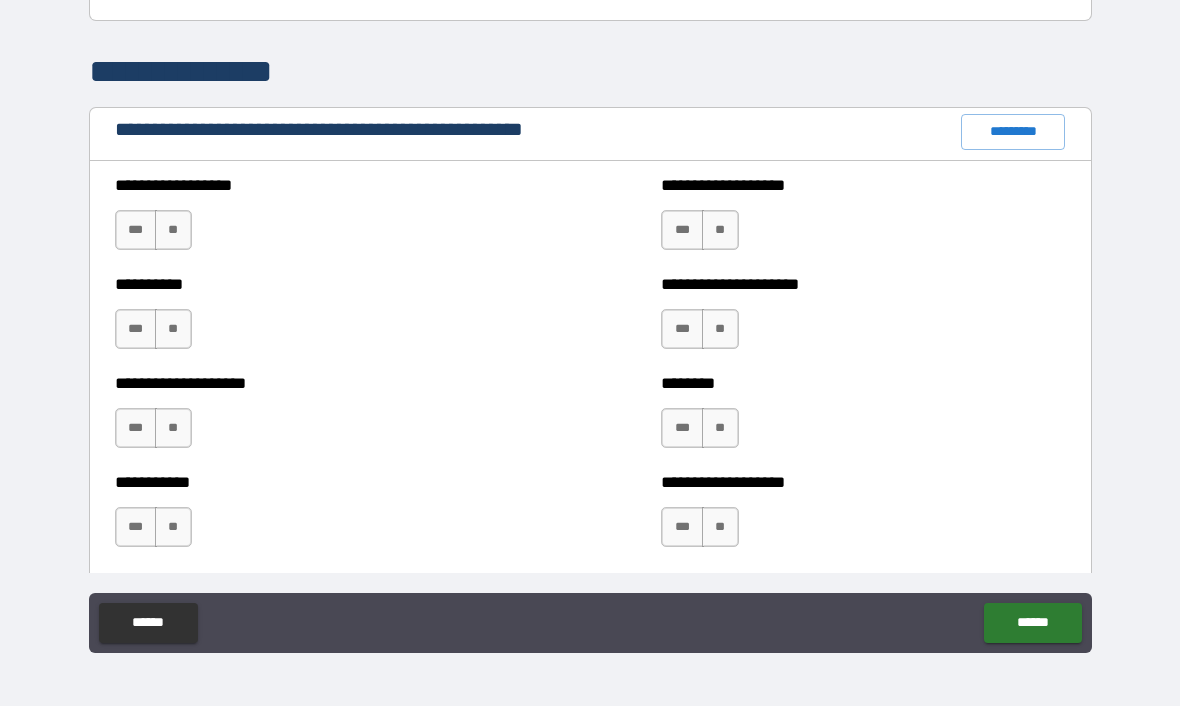 scroll, scrollTop: 2248, scrollLeft: 0, axis: vertical 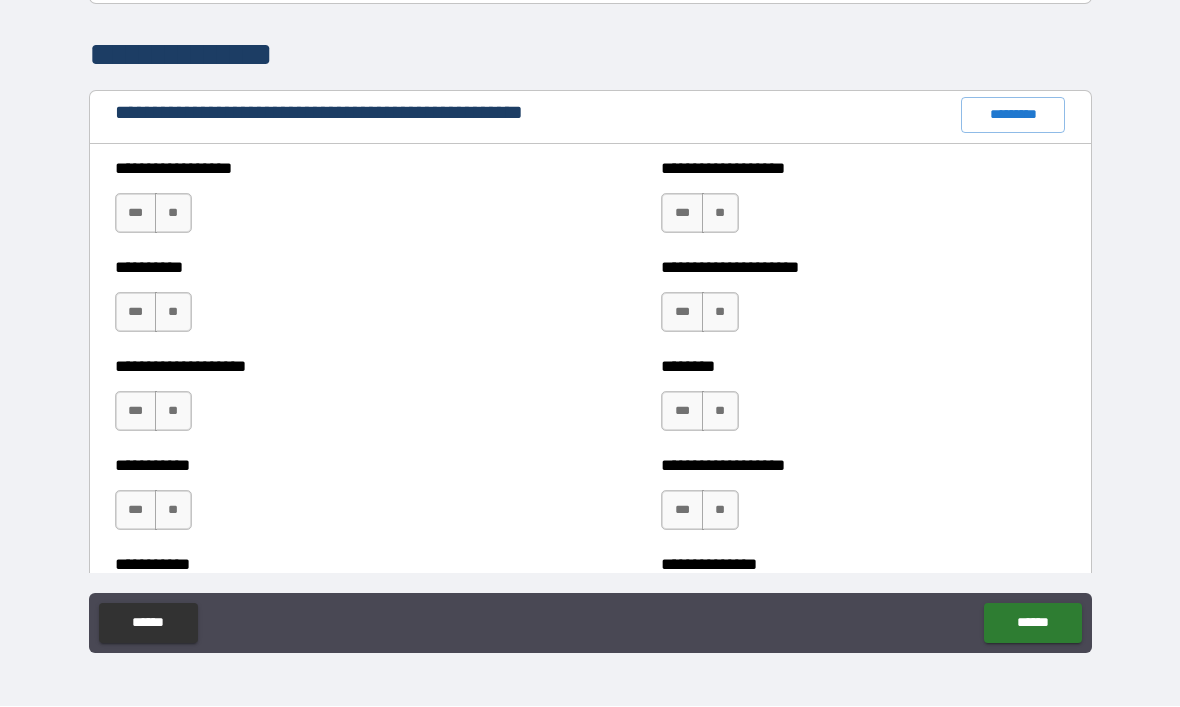 click on "**" at bounding box center [173, 214] 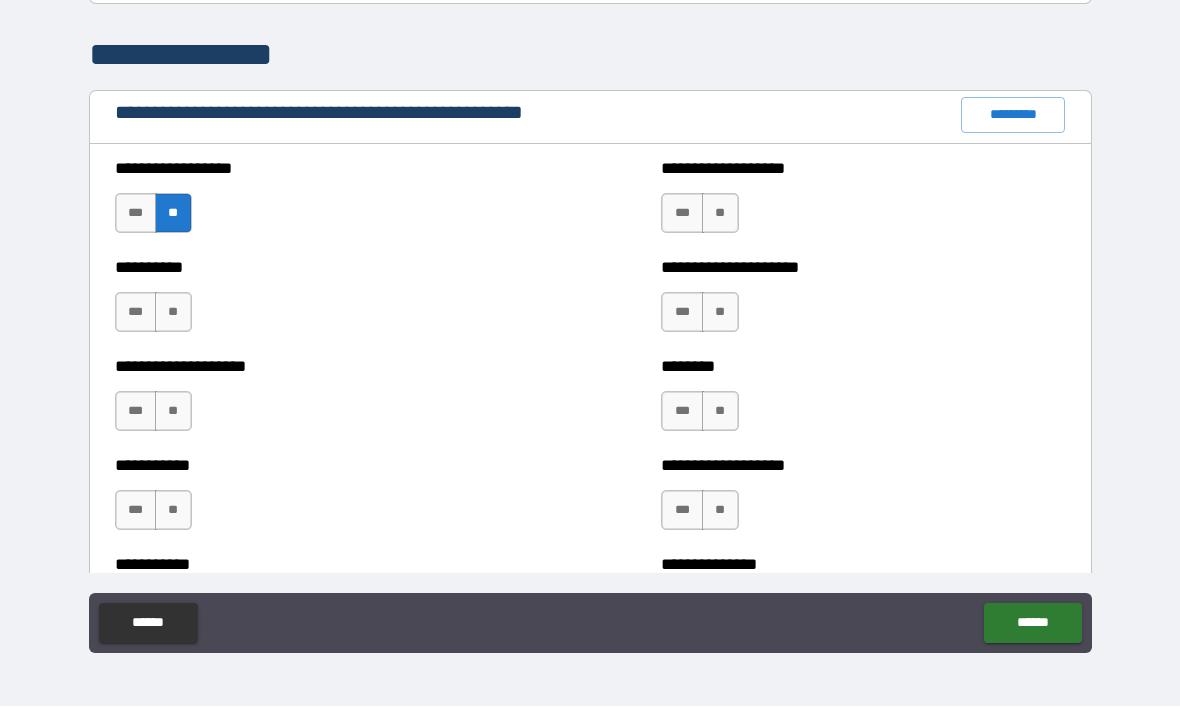 click on "**" at bounding box center (720, 214) 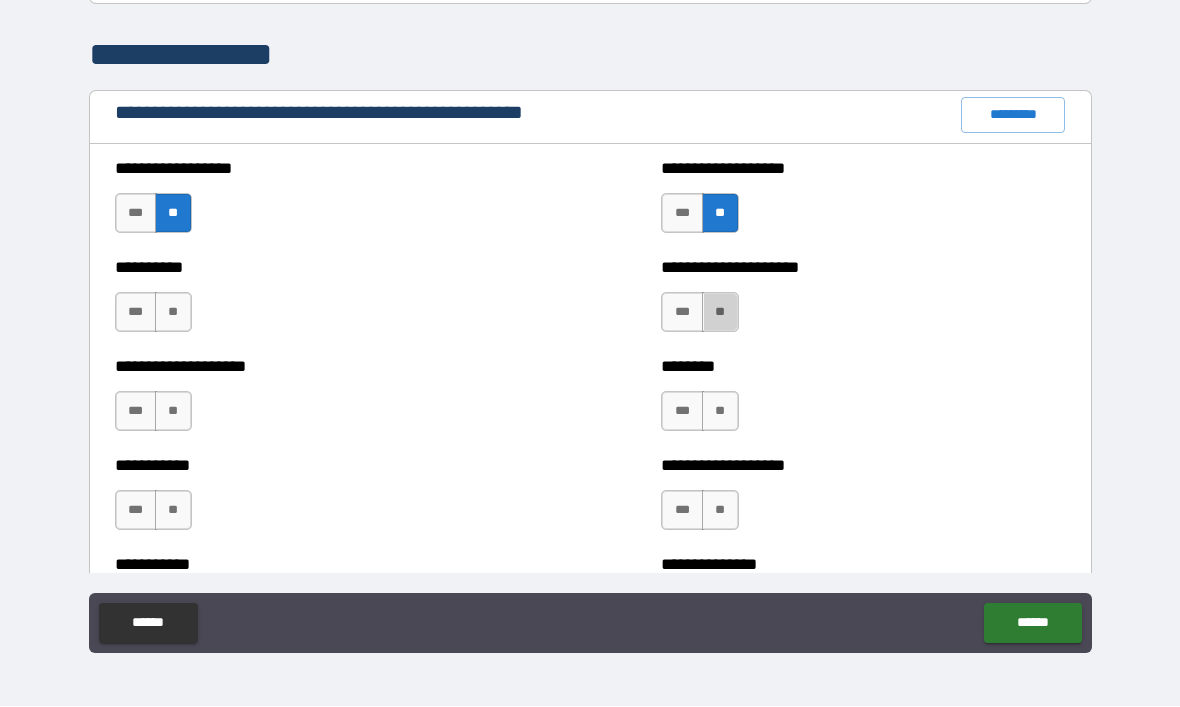 click on "**" at bounding box center (720, 313) 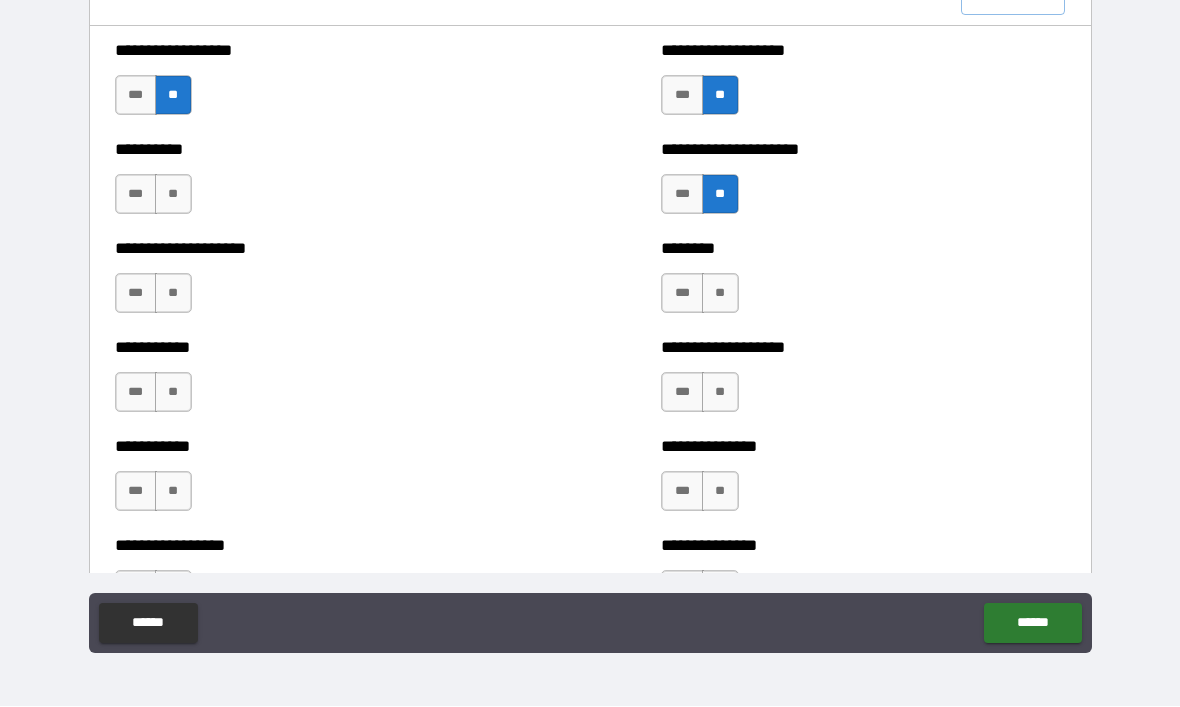 scroll, scrollTop: 2382, scrollLeft: 0, axis: vertical 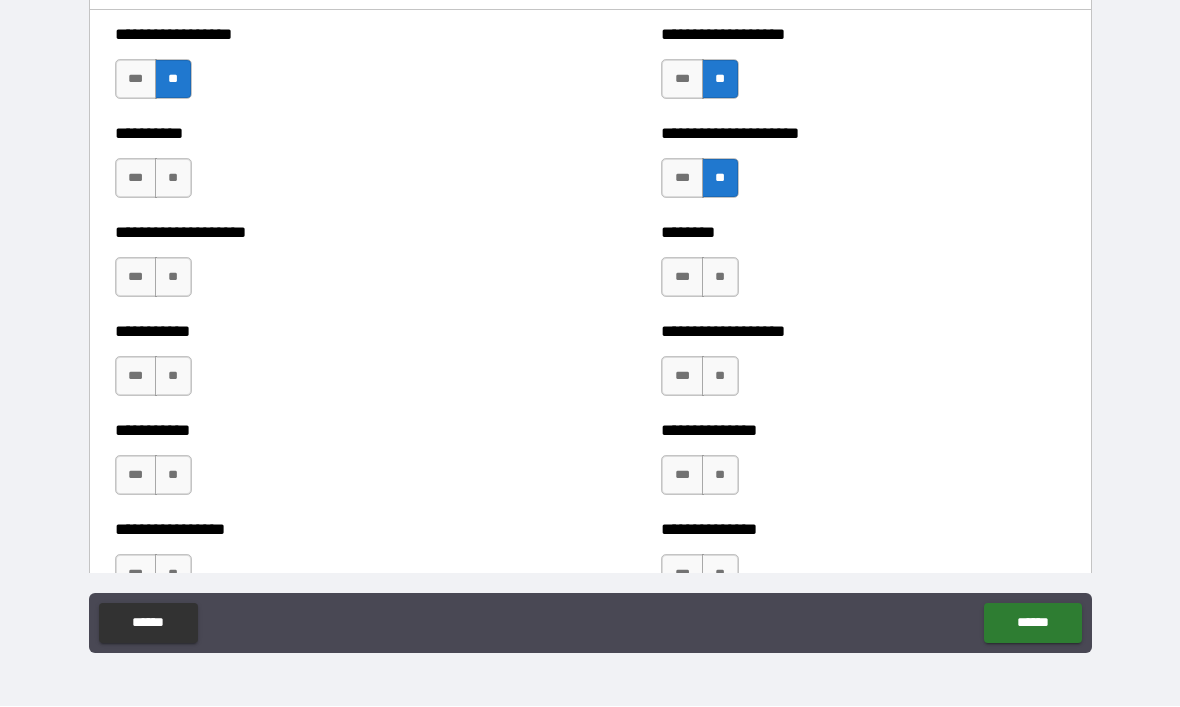 click on "**" at bounding box center [720, 278] 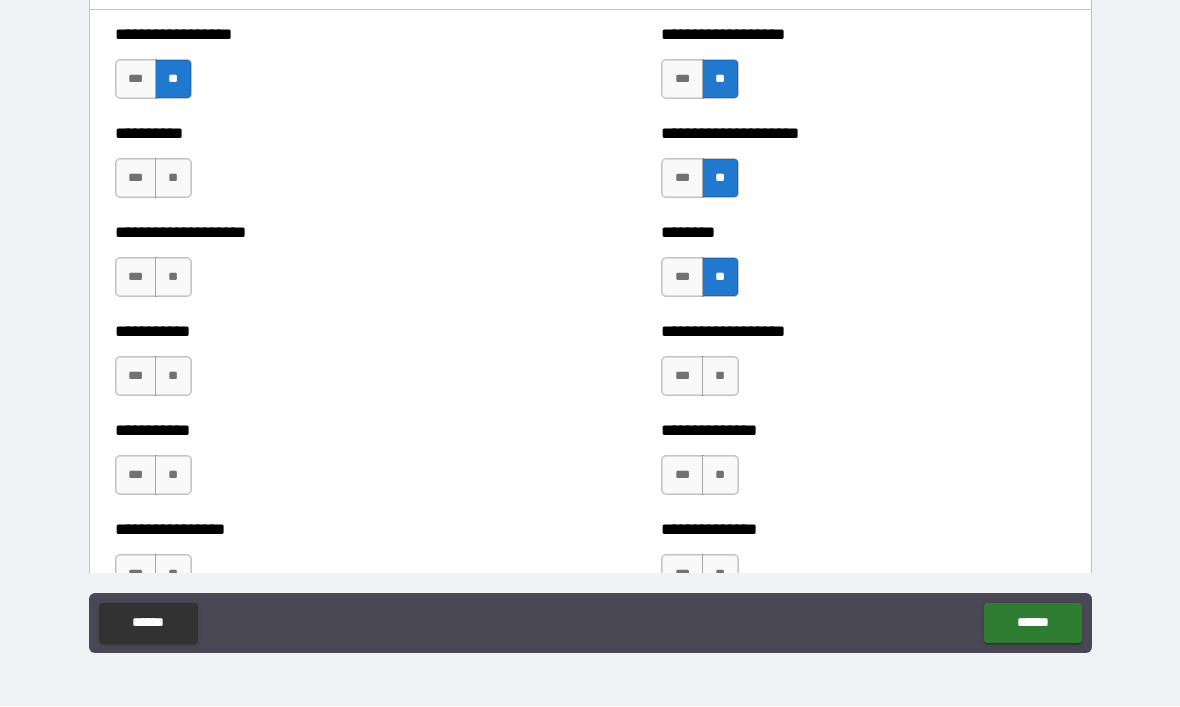 scroll, scrollTop: 2392, scrollLeft: 0, axis: vertical 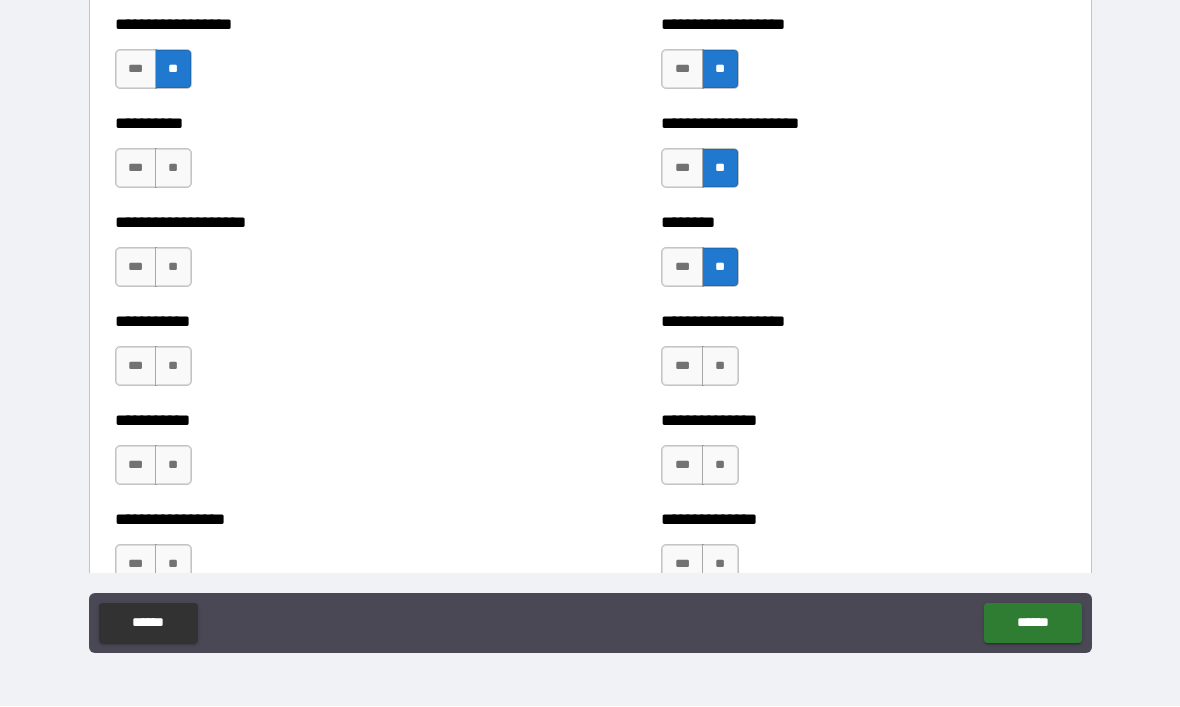 click on "**" at bounding box center (720, 367) 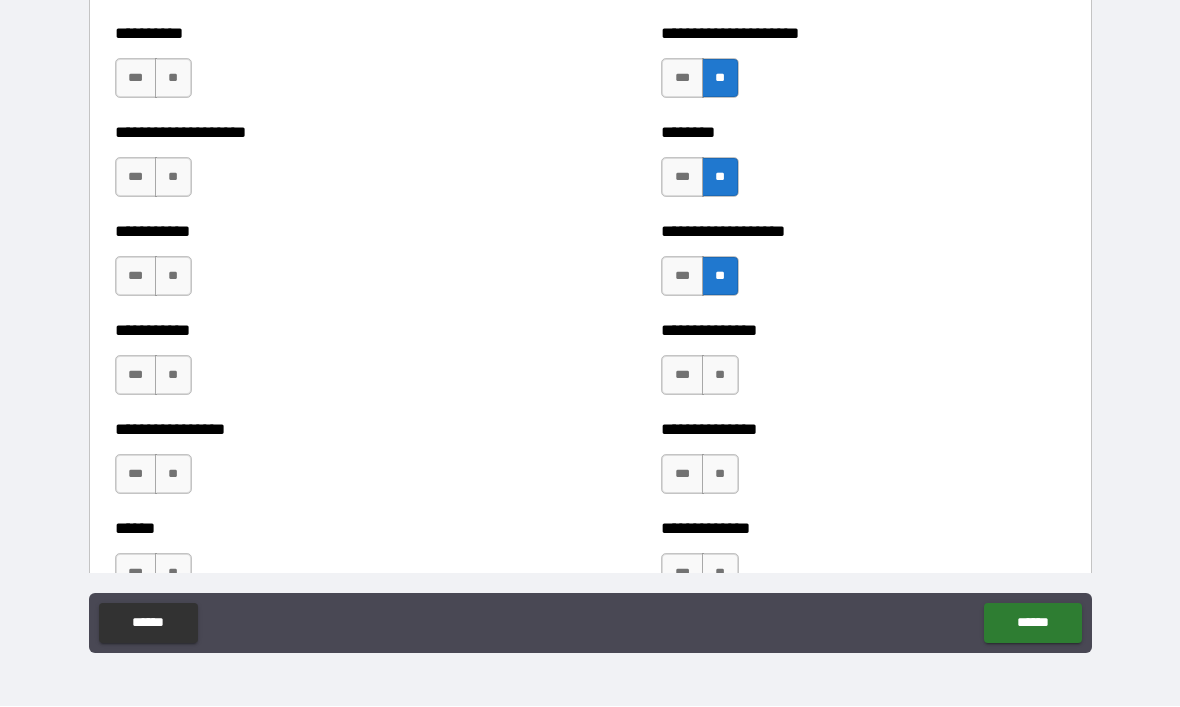 click on "**" at bounding box center (720, 376) 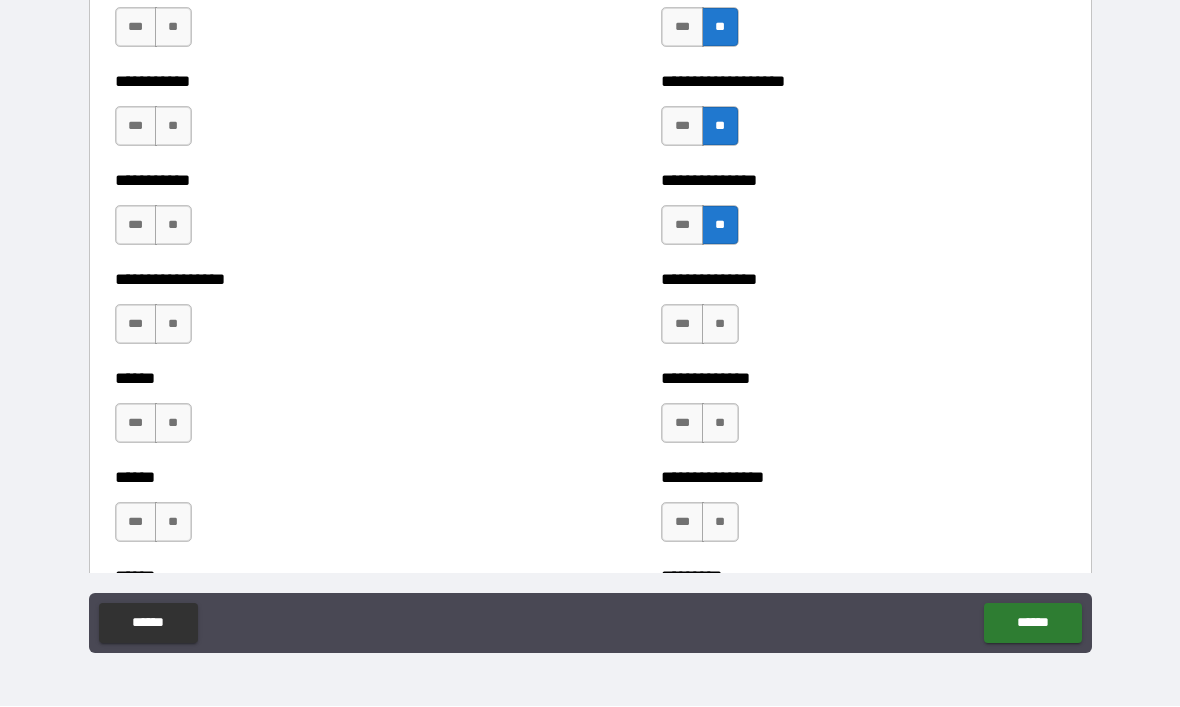 click on "**" at bounding box center [720, 325] 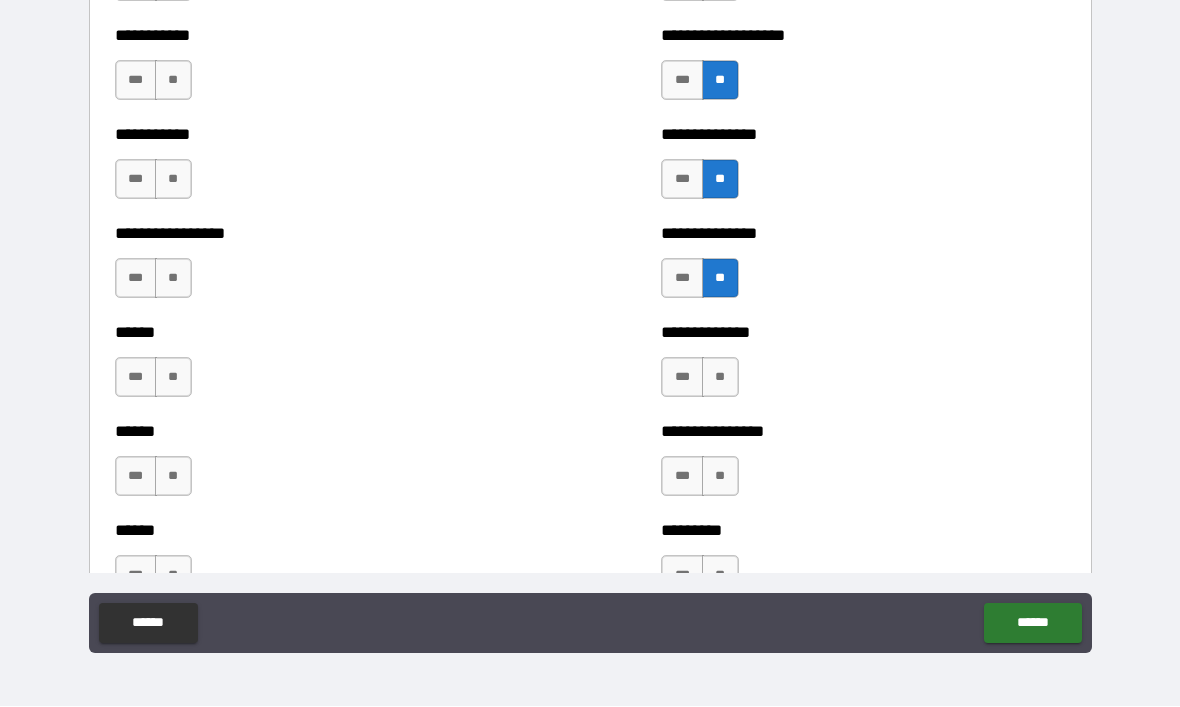 click on "**" at bounding box center [720, 378] 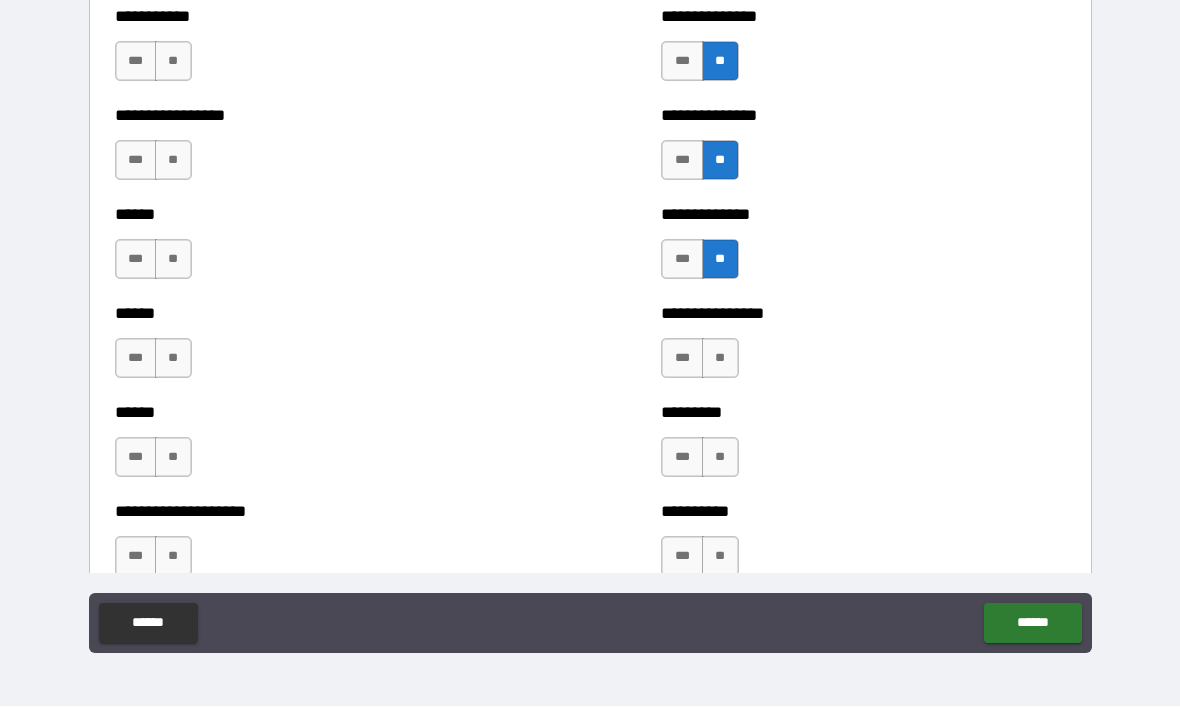 click on "**" at bounding box center (720, 359) 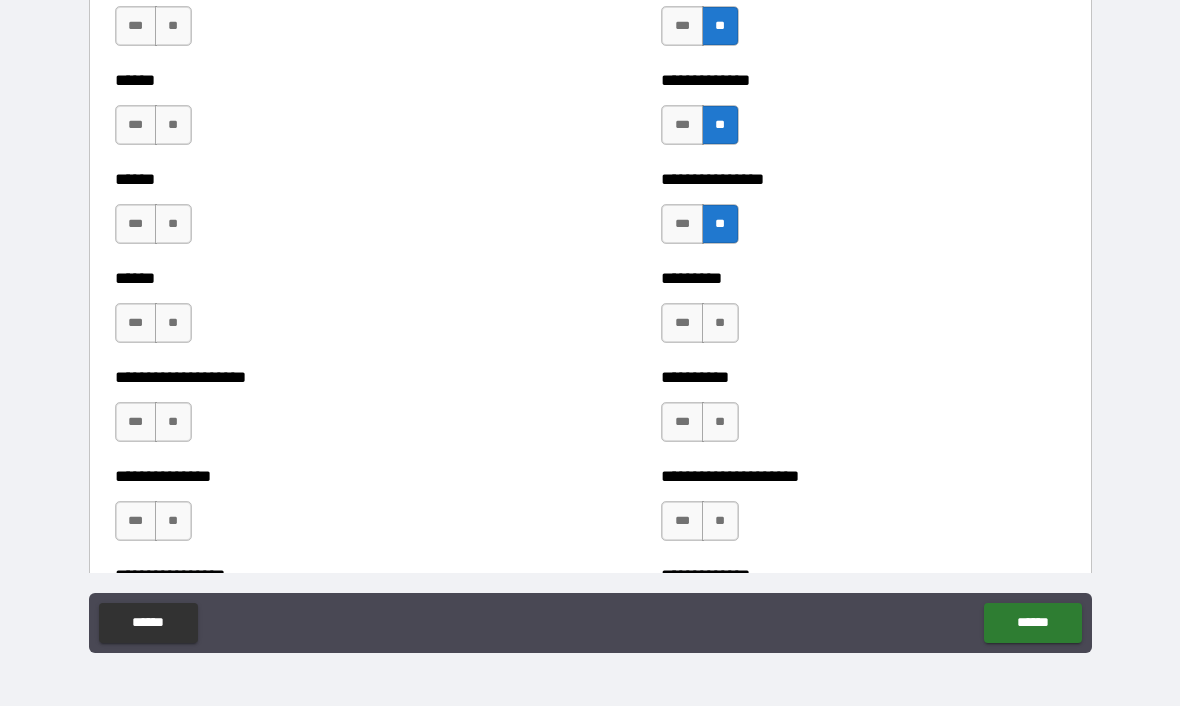 click on "**" at bounding box center (720, 324) 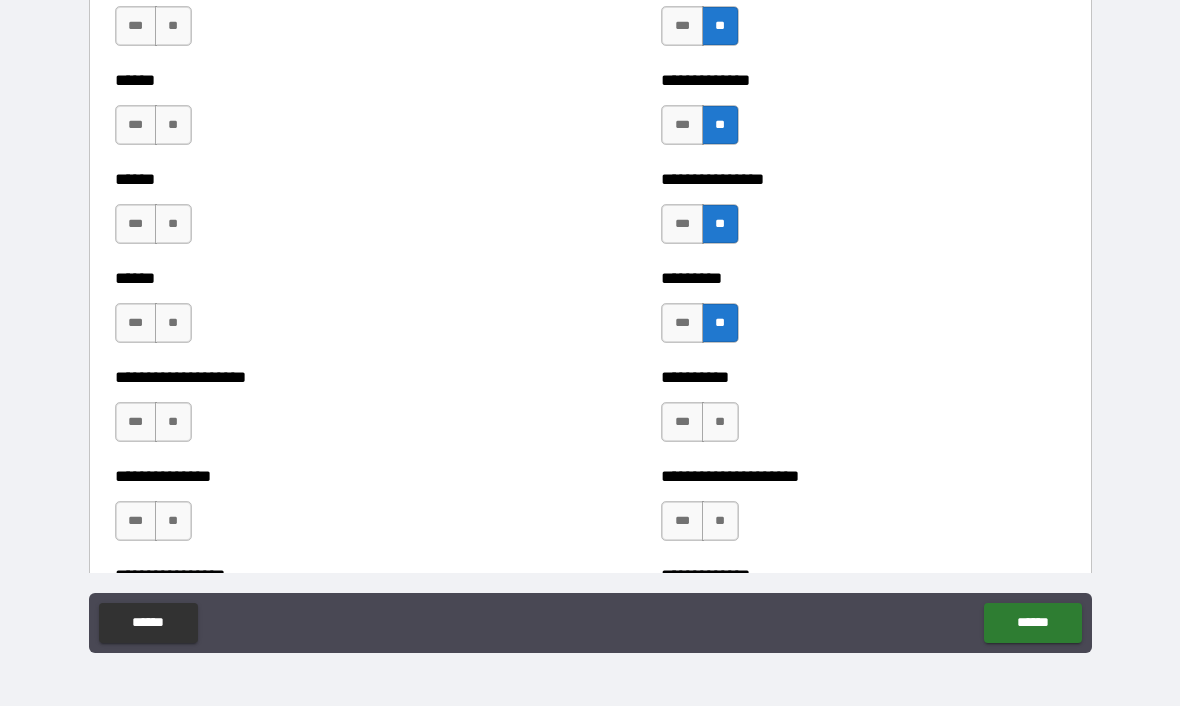 click on "**" at bounding box center (720, 423) 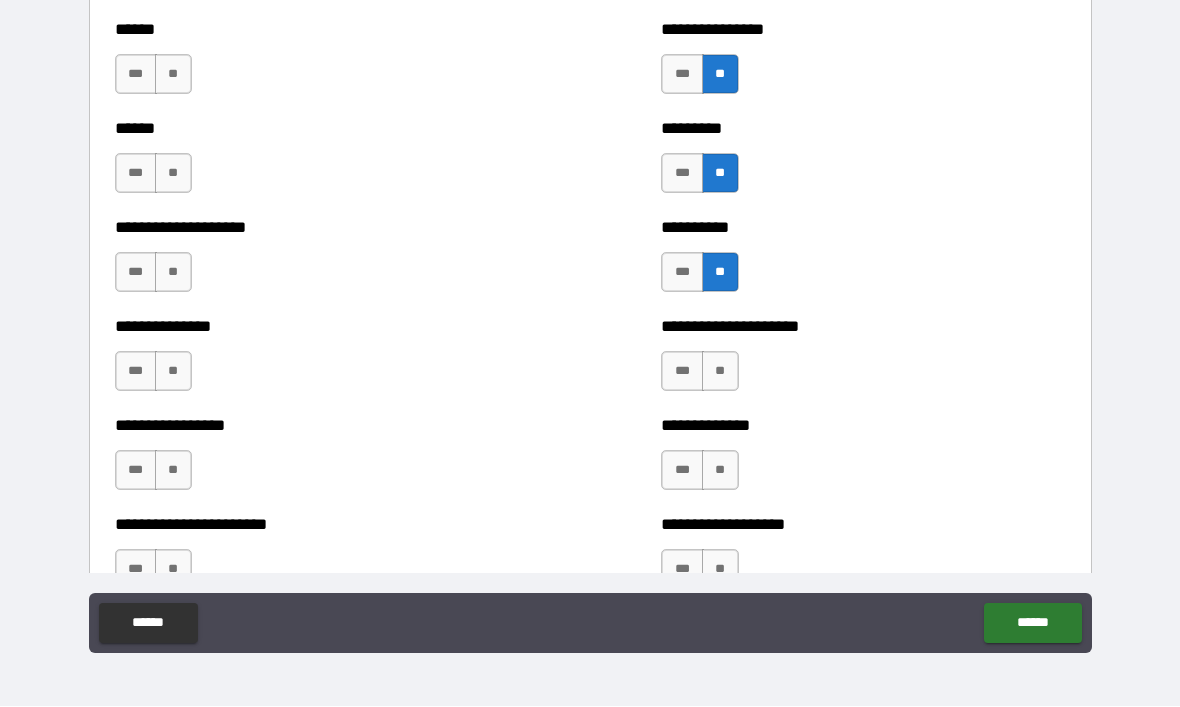 click on "**" at bounding box center (720, 372) 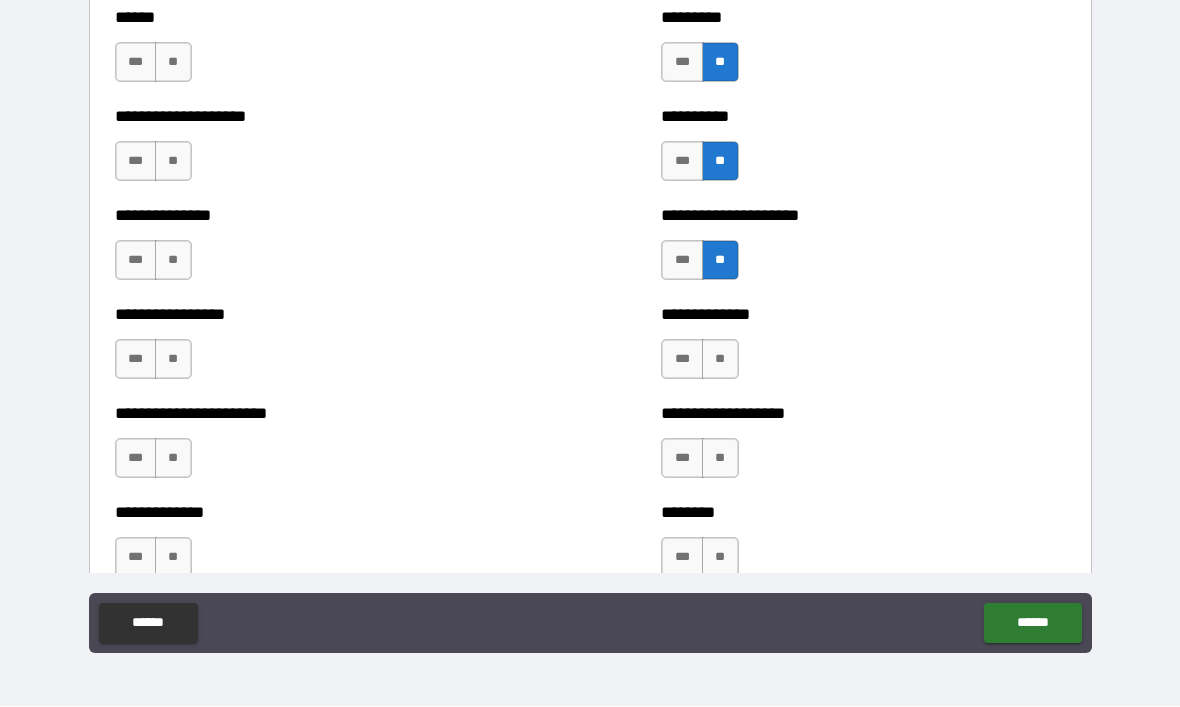 click on "**" at bounding box center (720, 360) 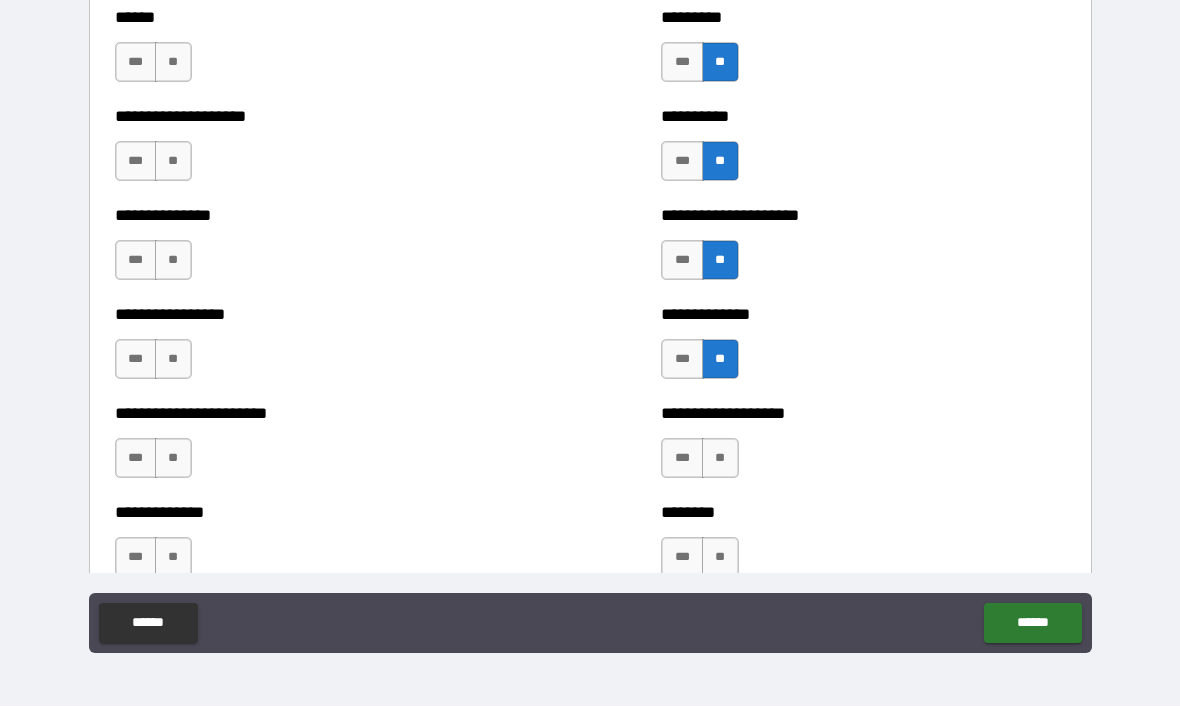 scroll, scrollTop: 3298, scrollLeft: 0, axis: vertical 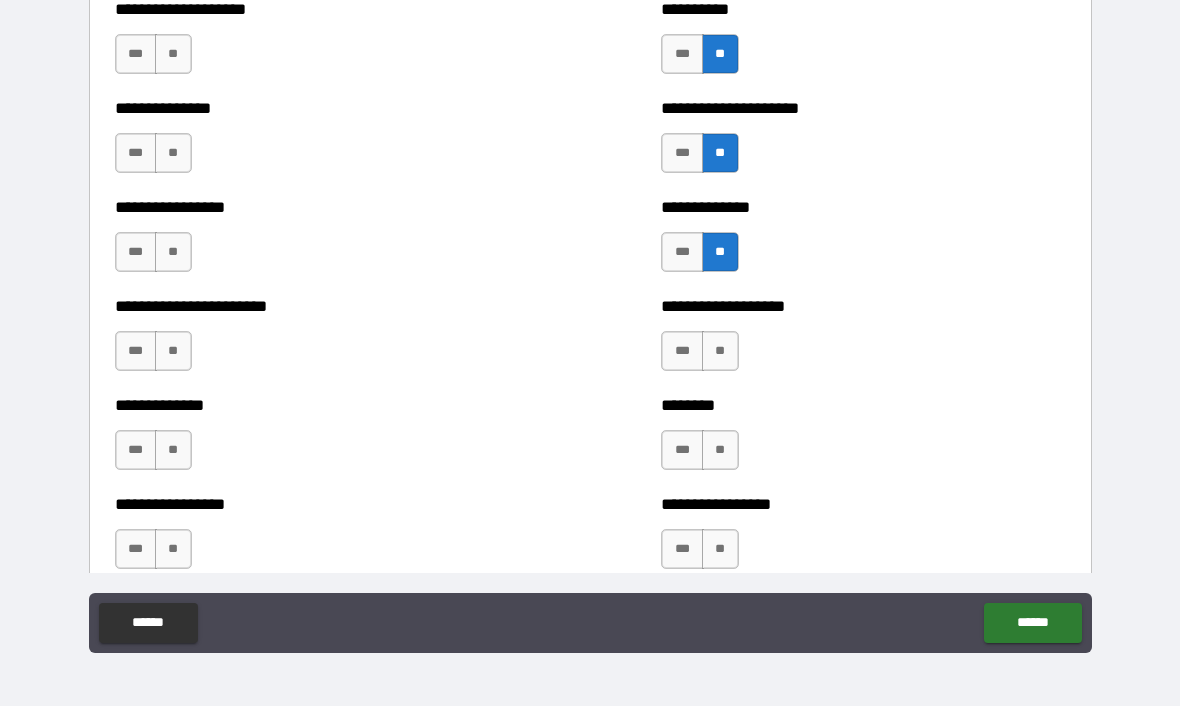 click on "**" at bounding box center [720, 352] 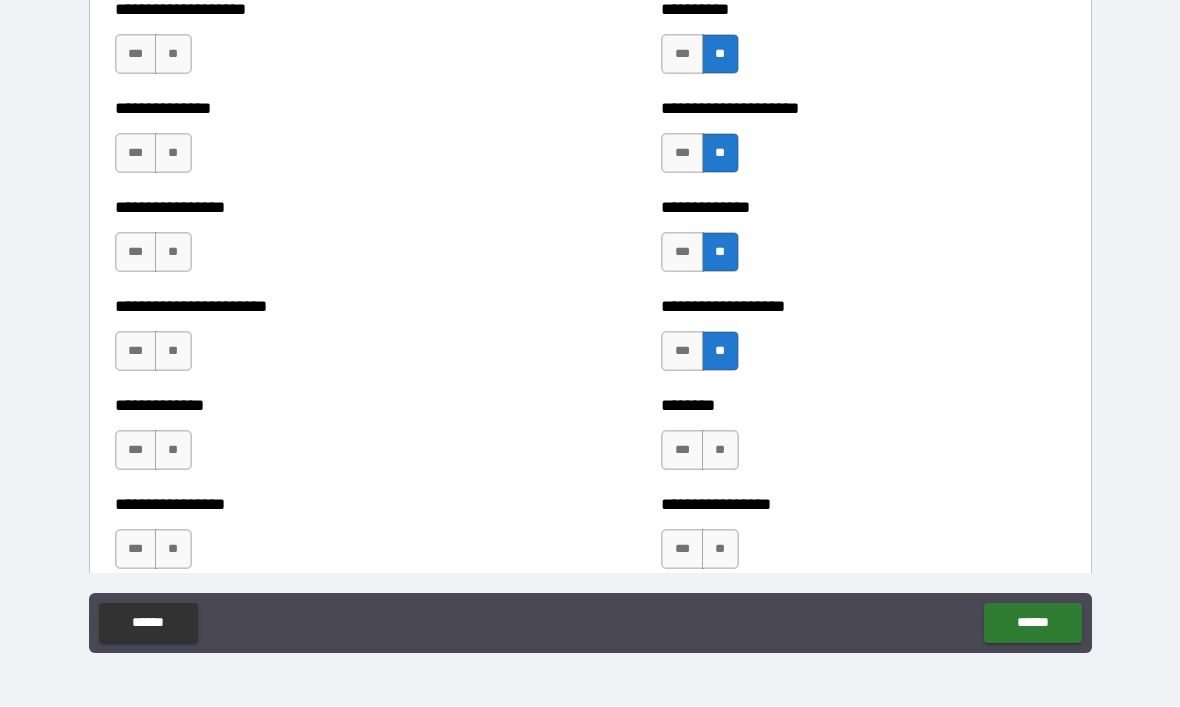 click on "**" at bounding box center (720, 451) 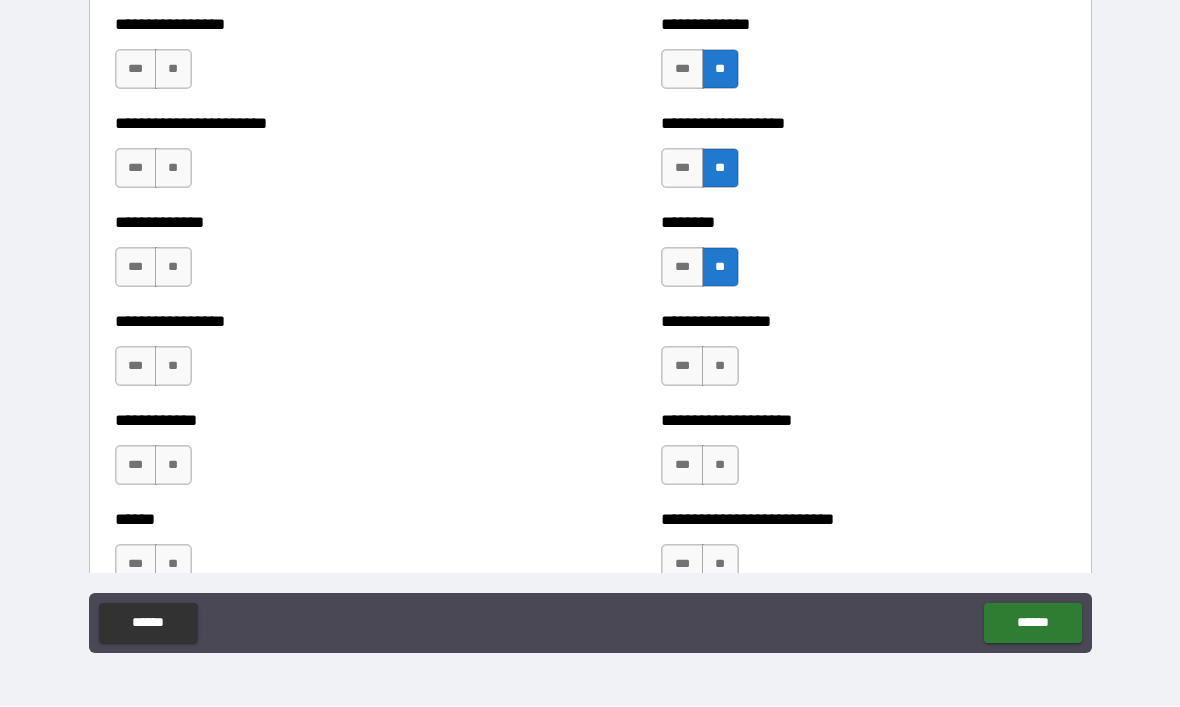 click on "**" at bounding box center (720, 367) 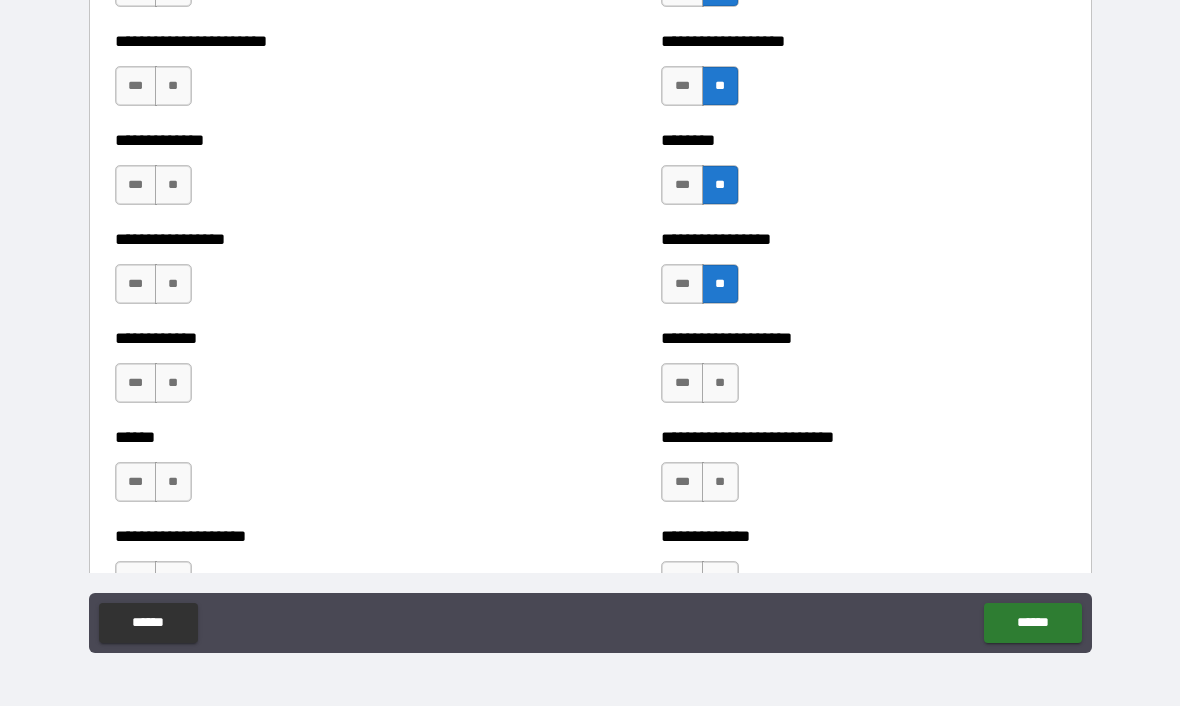 click on "**" at bounding box center (720, 384) 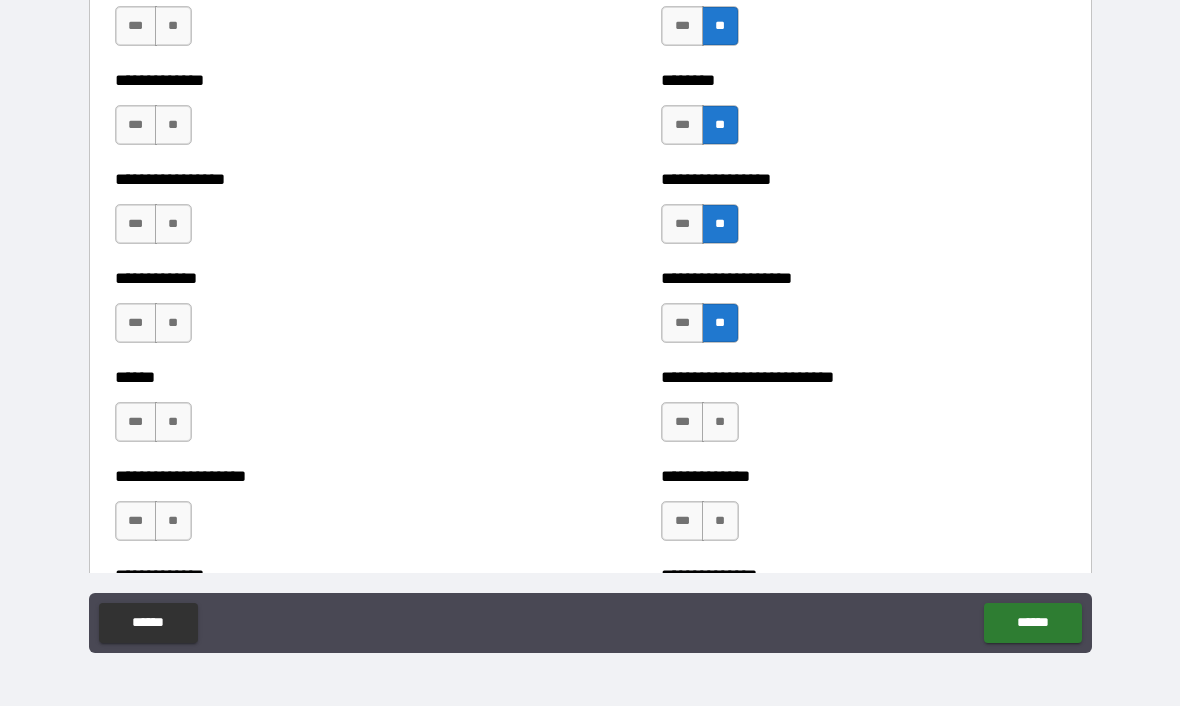 scroll, scrollTop: 3699, scrollLeft: 0, axis: vertical 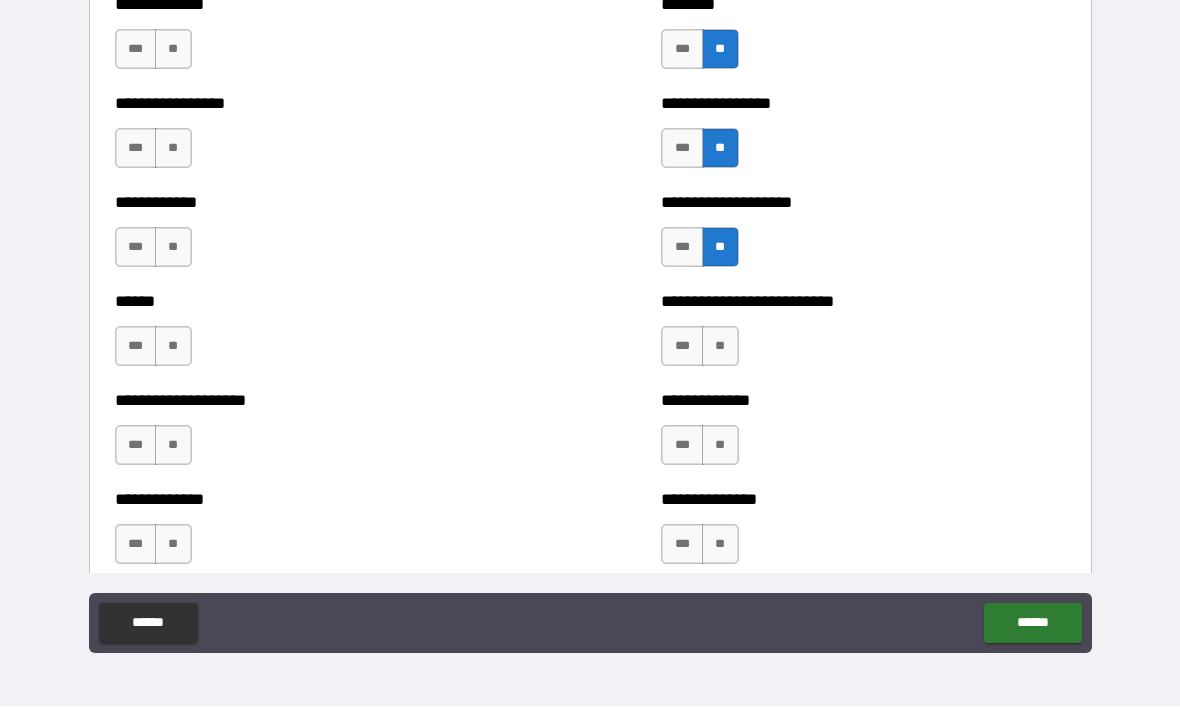 click on "**" at bounding box center (720, 347) 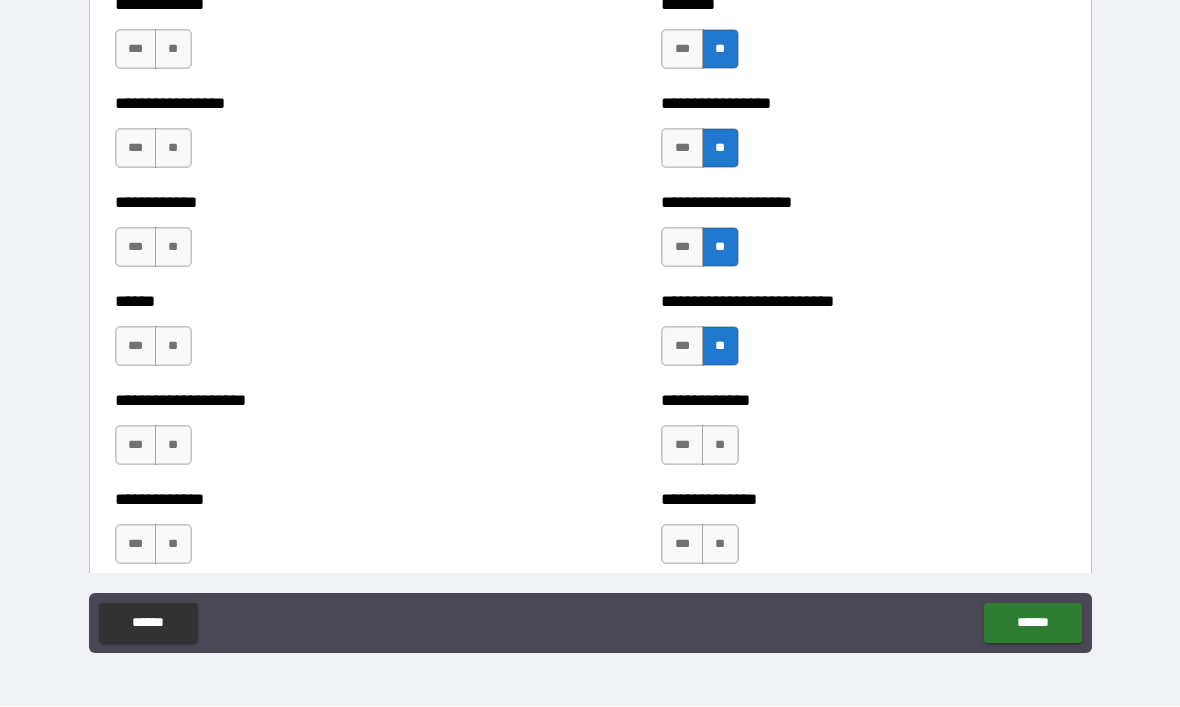 click on "**" at bounding box center (720, 446) 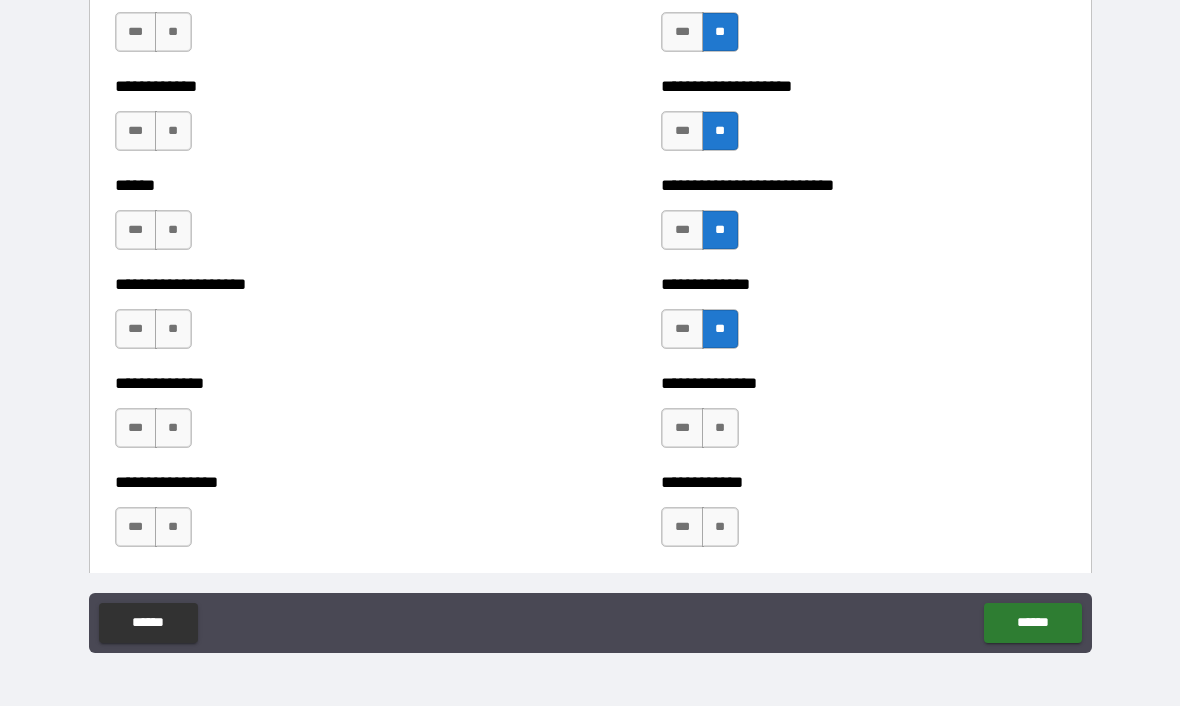 click on "**" at bounding box center [720, 429] 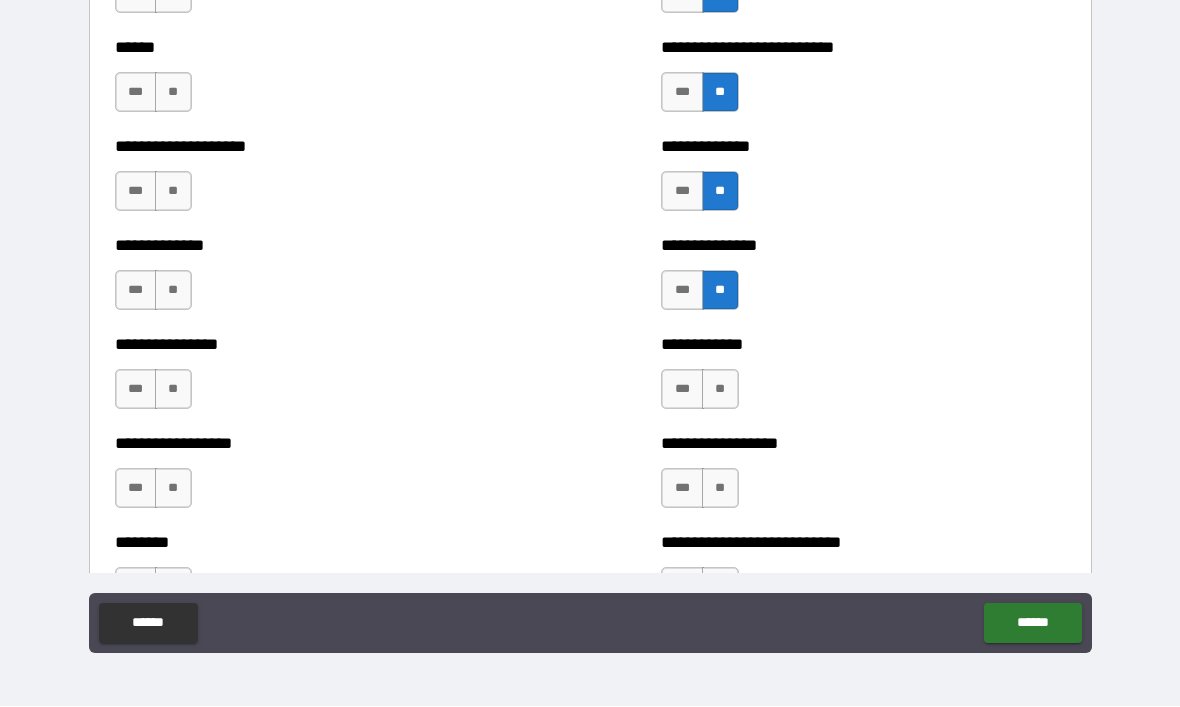 click on "**" at bounding box center [720, 390] 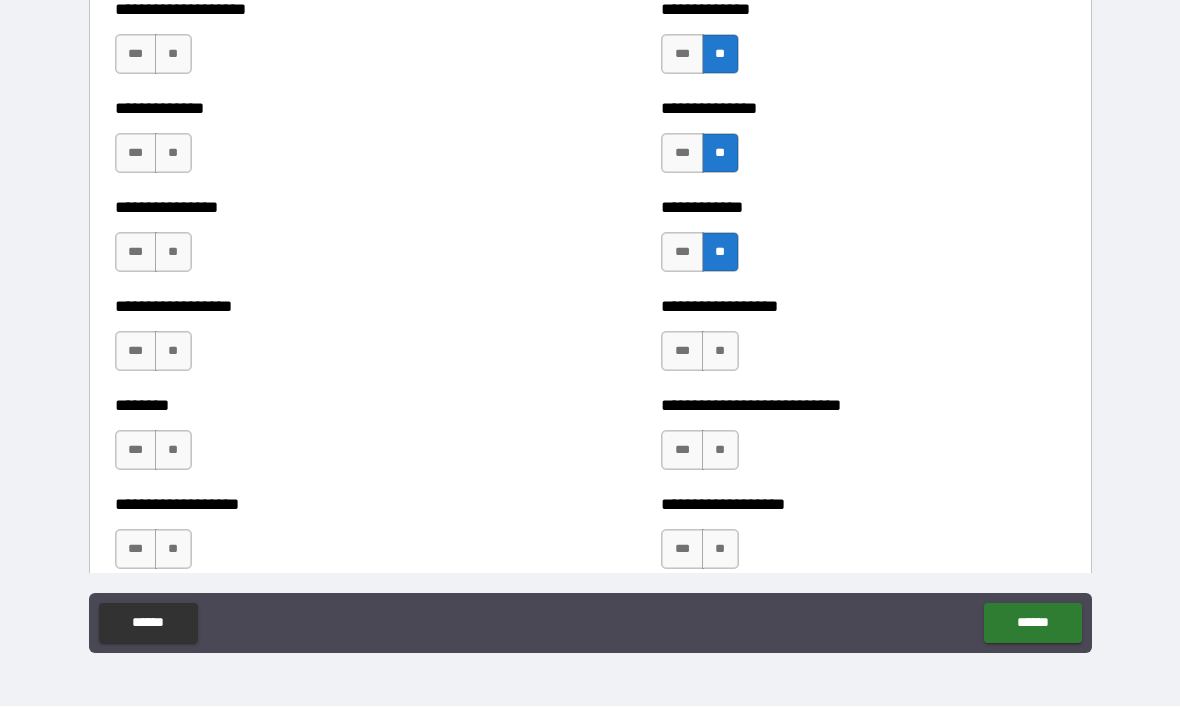click on "**" at bounding box center [720, 352] 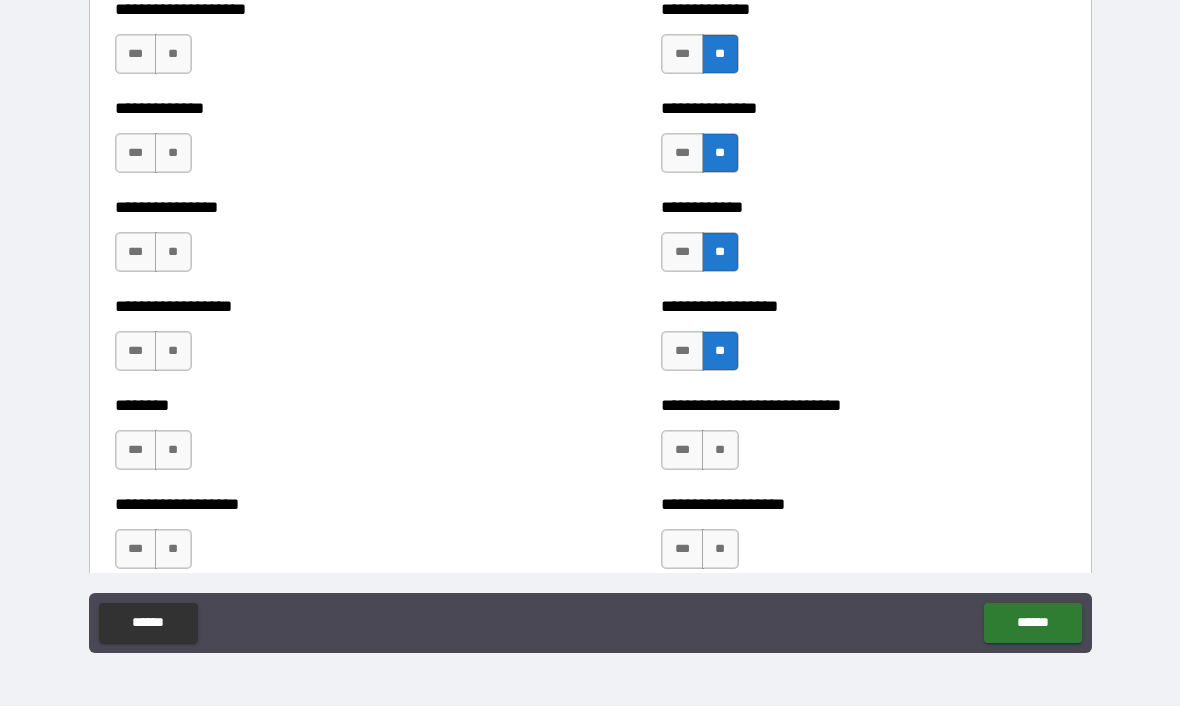 click on "**" at bounding box center [720, 451] 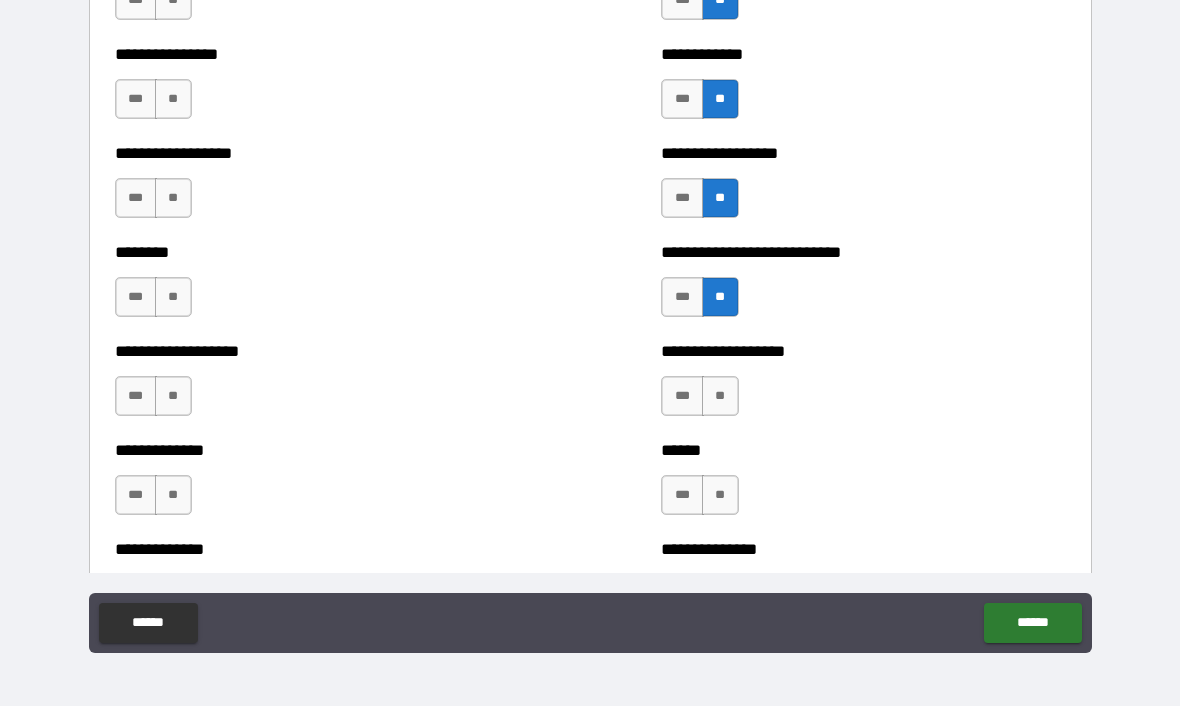 scroll, scrollTop: 4261, scrollLeft: 0, axis: vertical 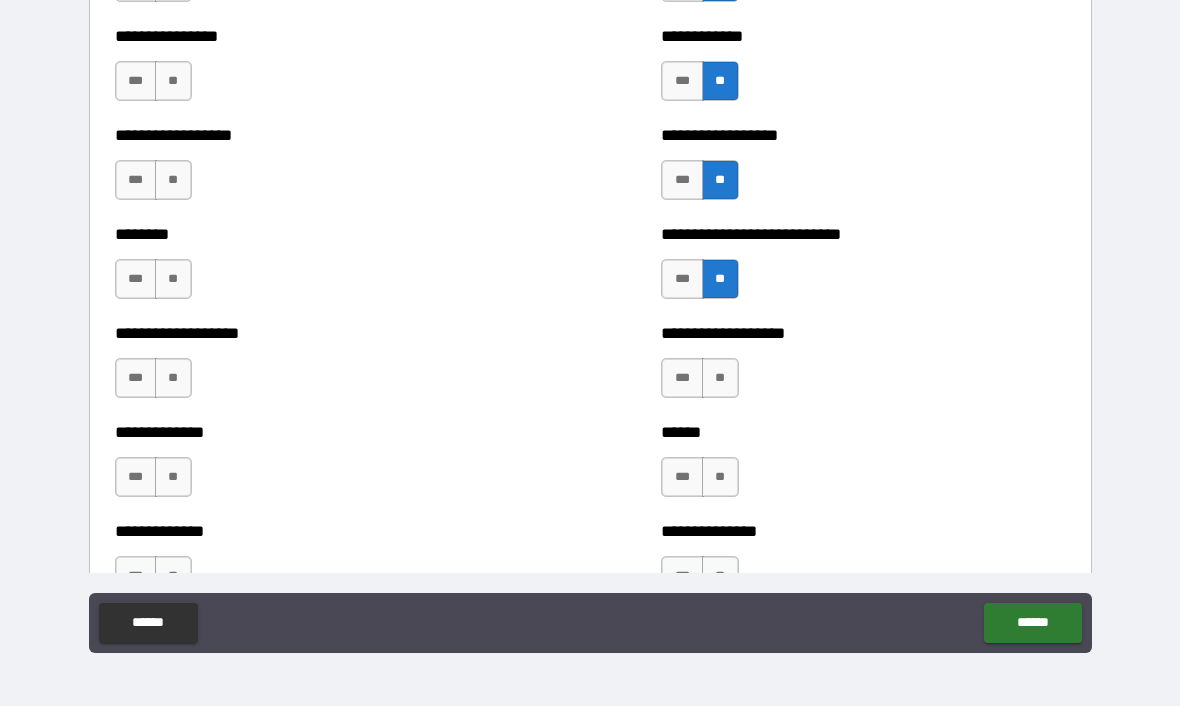 click on "**" at bounding box center (720, 379) 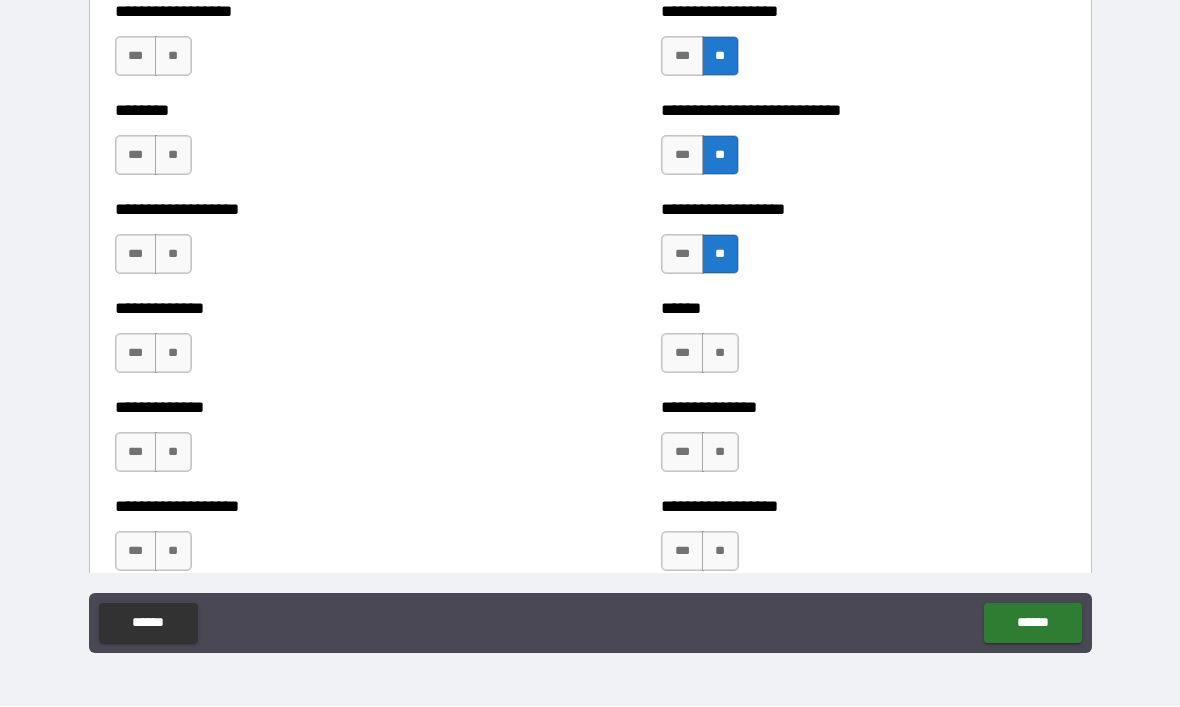 click on "**" at bounding box center (720, 354) 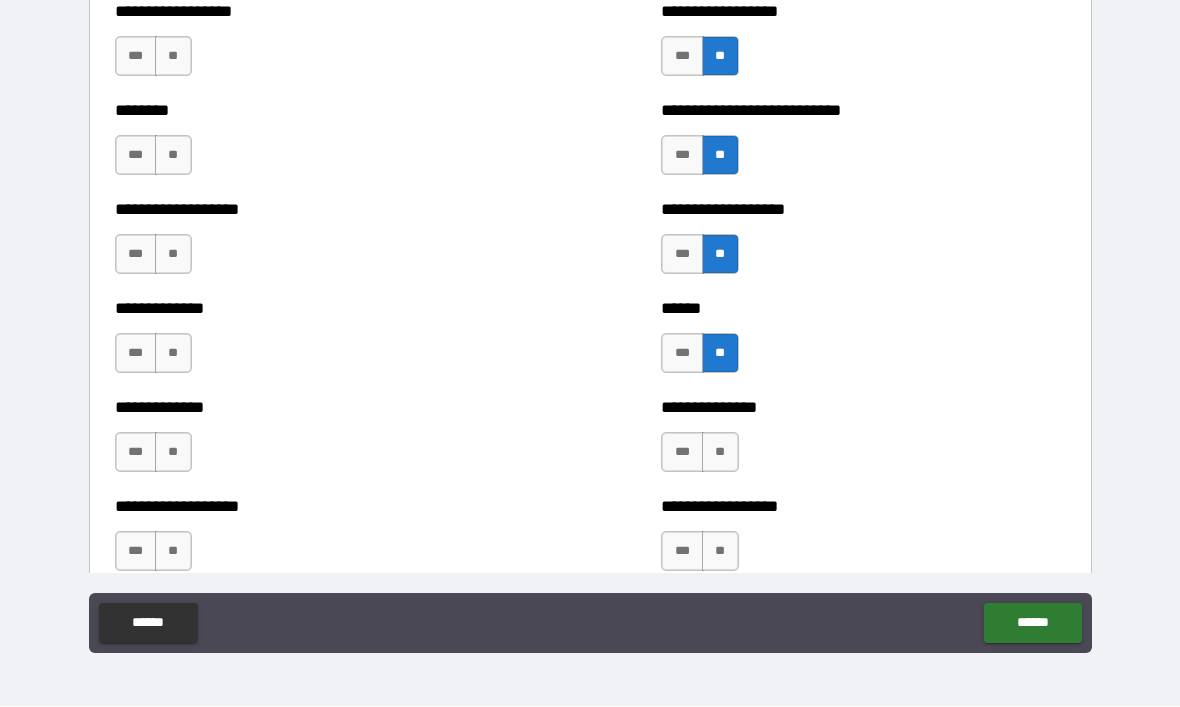 click on "*** **" at bounding box center (702, 458) 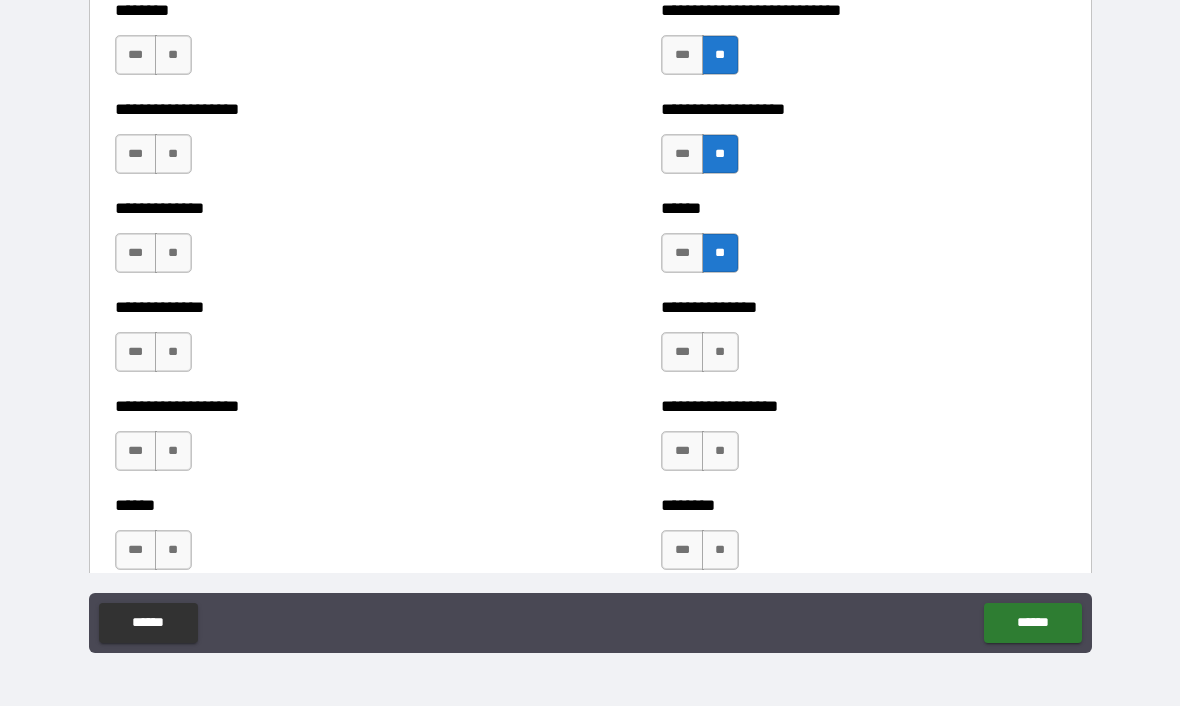 click on "**" at bounding box center [720, 353] 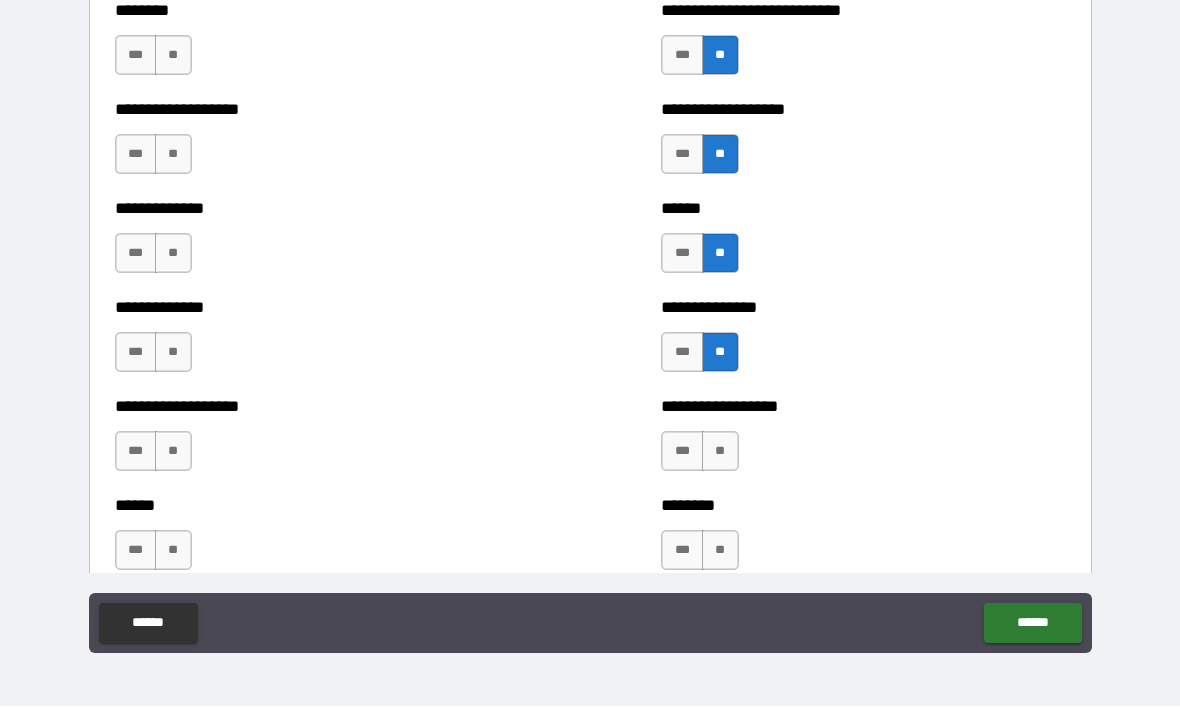 click on "**" at bounding box center (720, 452) 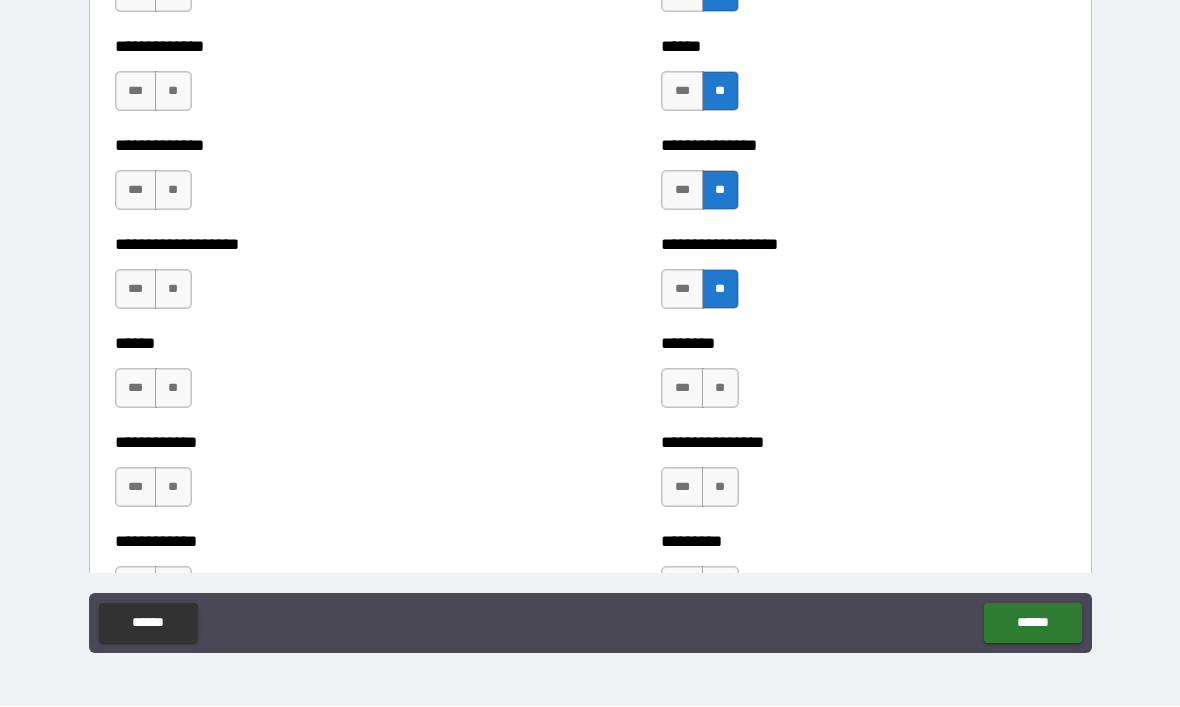 click on "**" at bounding box center (720, 389) 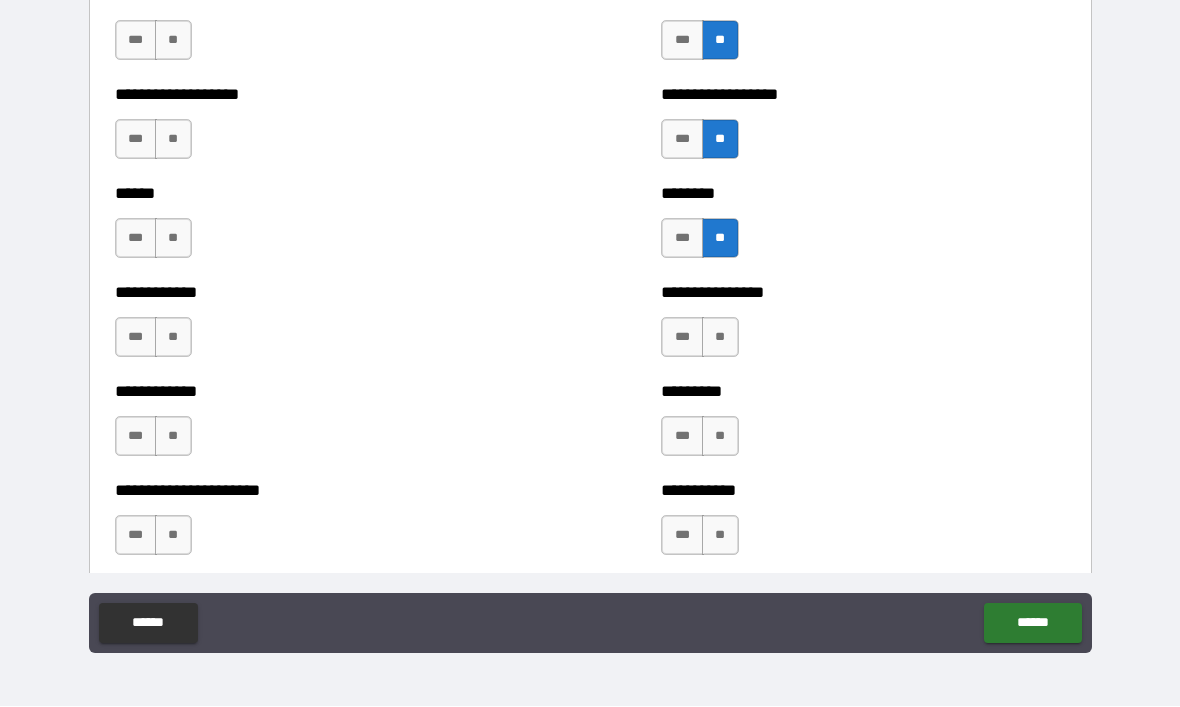 click on "**" at bounding box center (720, 338) 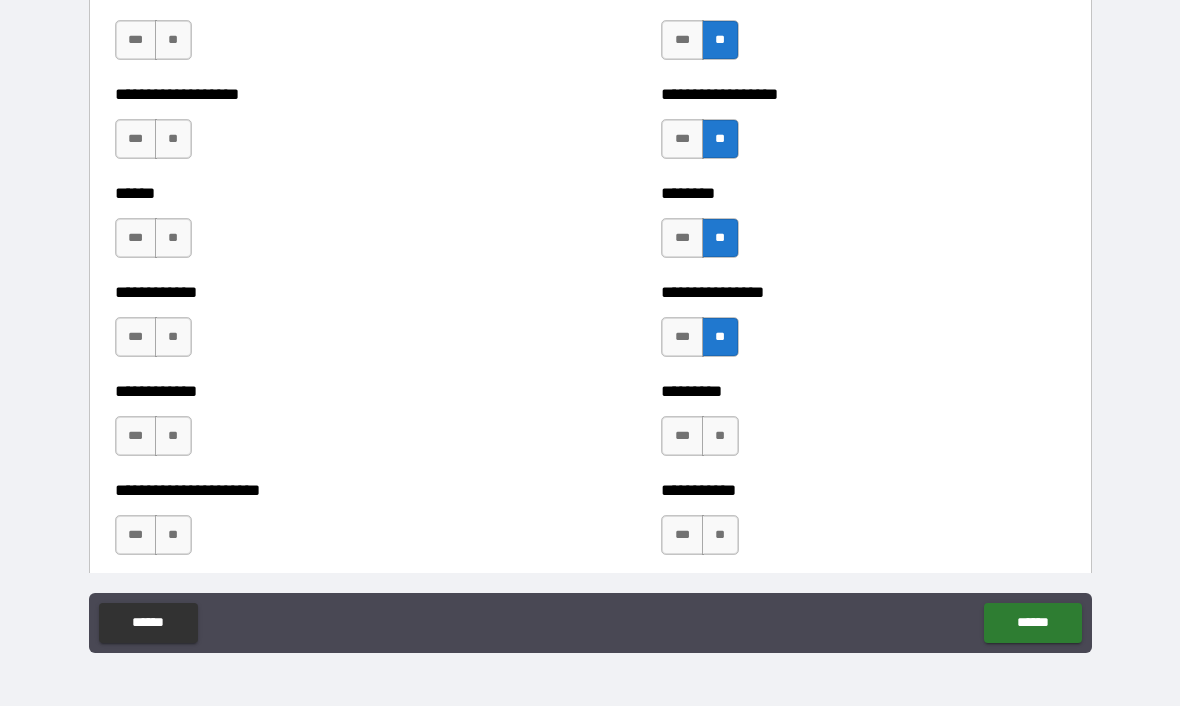 click on "**" at bounding box center (720, 437) 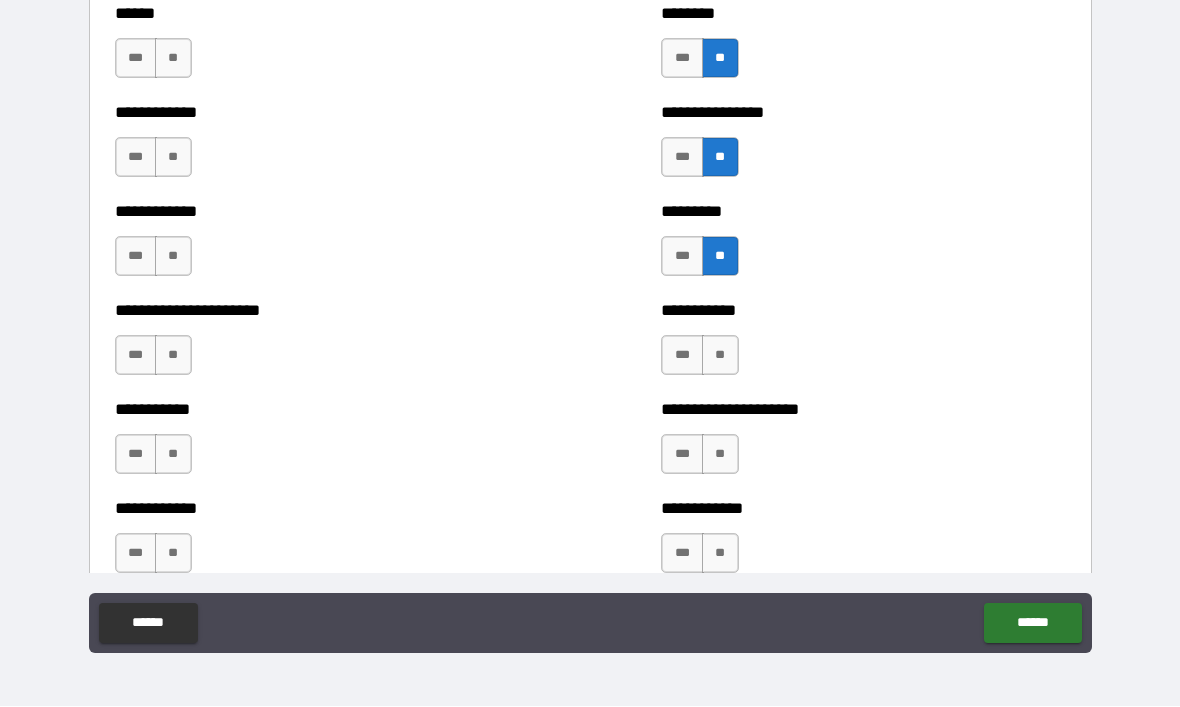 click on "**" at bounding box center [720, 356] 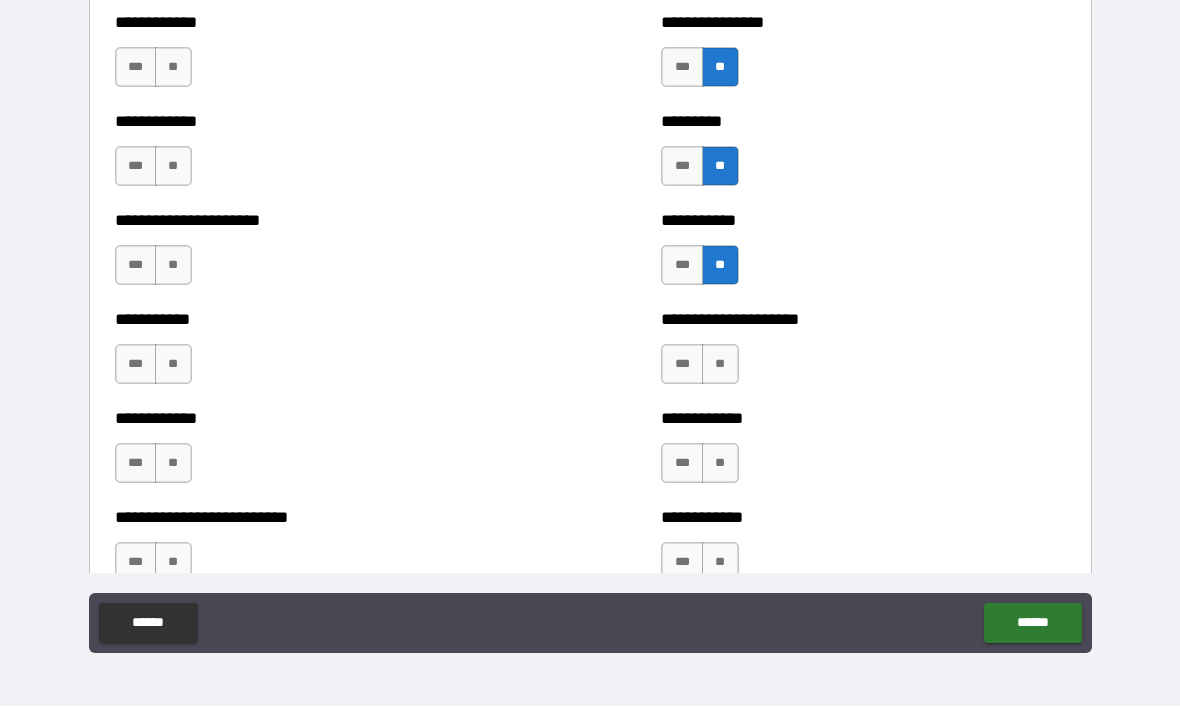 scroll, scrollTop: 5075, scrollLeft: 0, axis: vertical 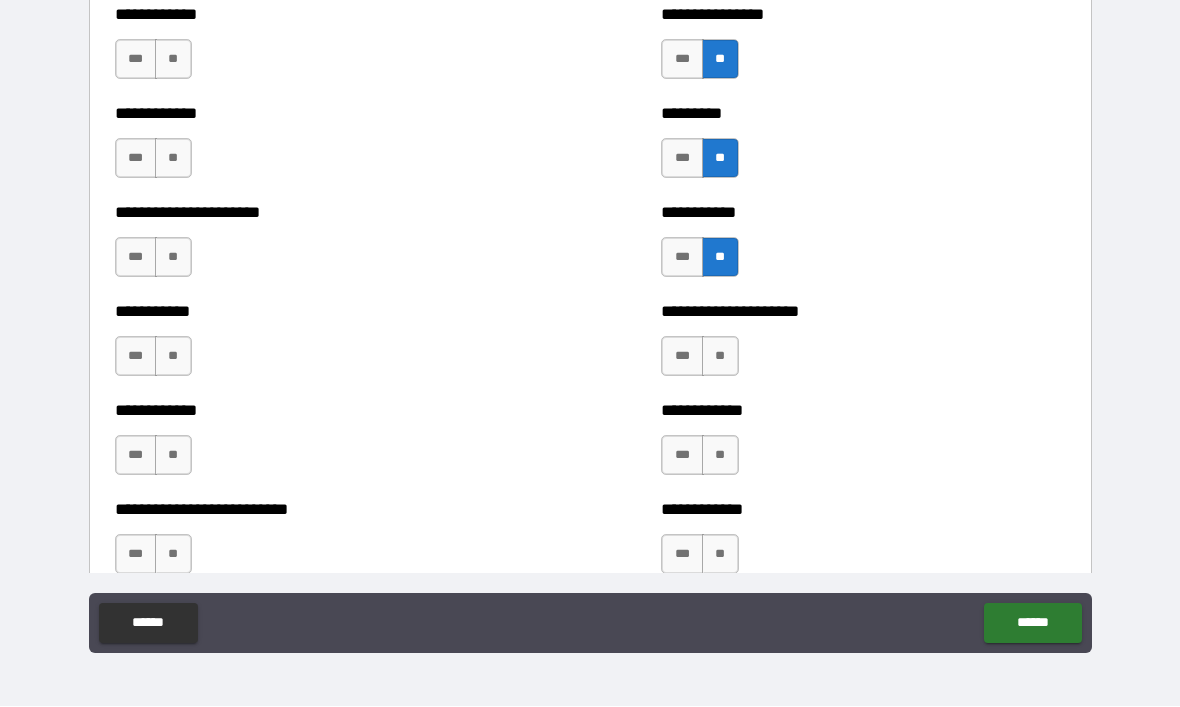 click on "**" at bounding box center [720, 357] 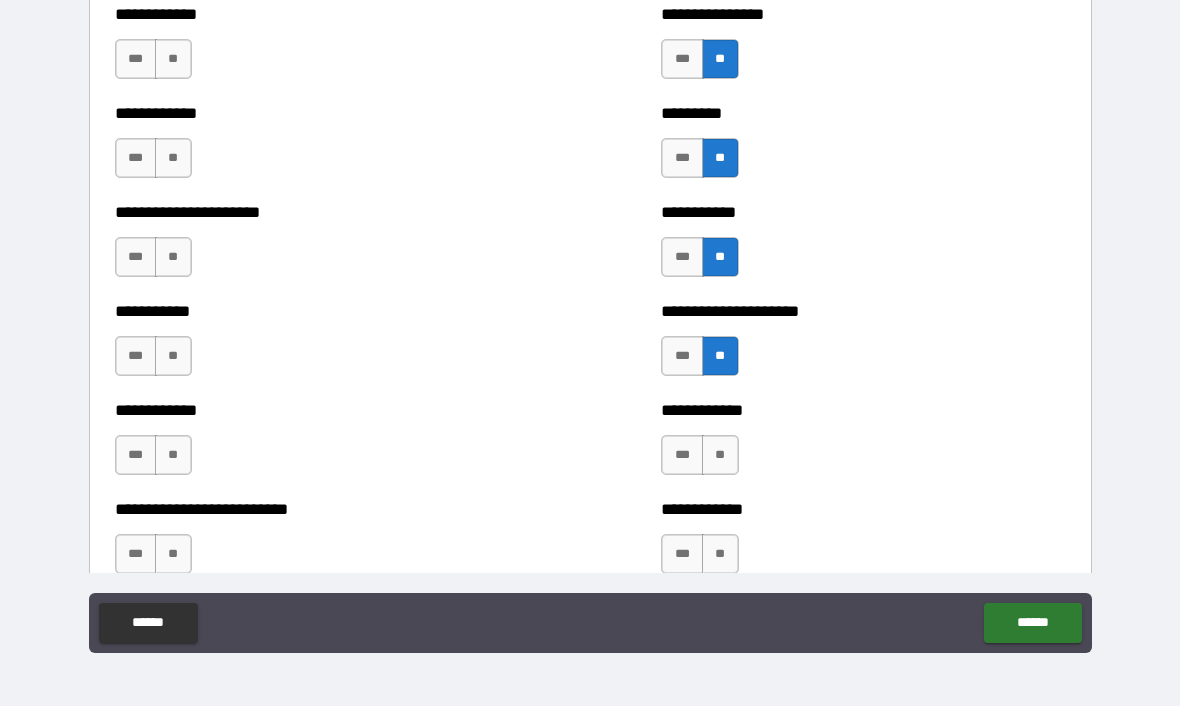 click on "**" at bounding box center [720, 456] 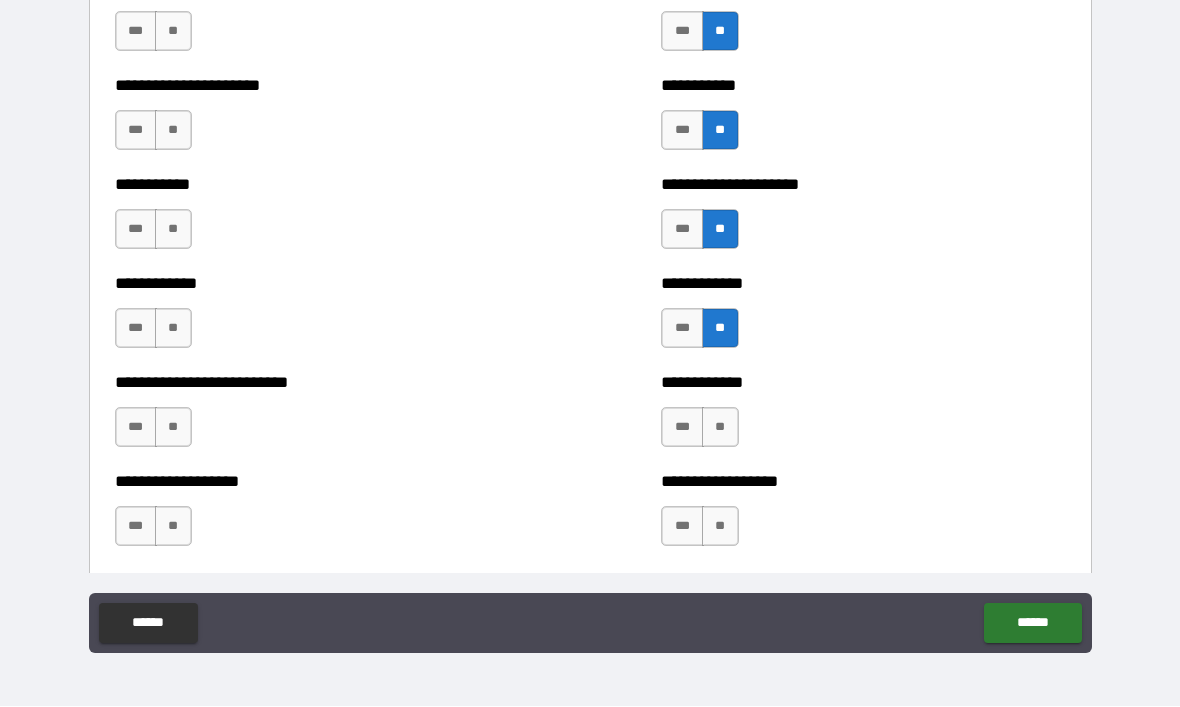 click on "**" at bounding box center [720, 428] 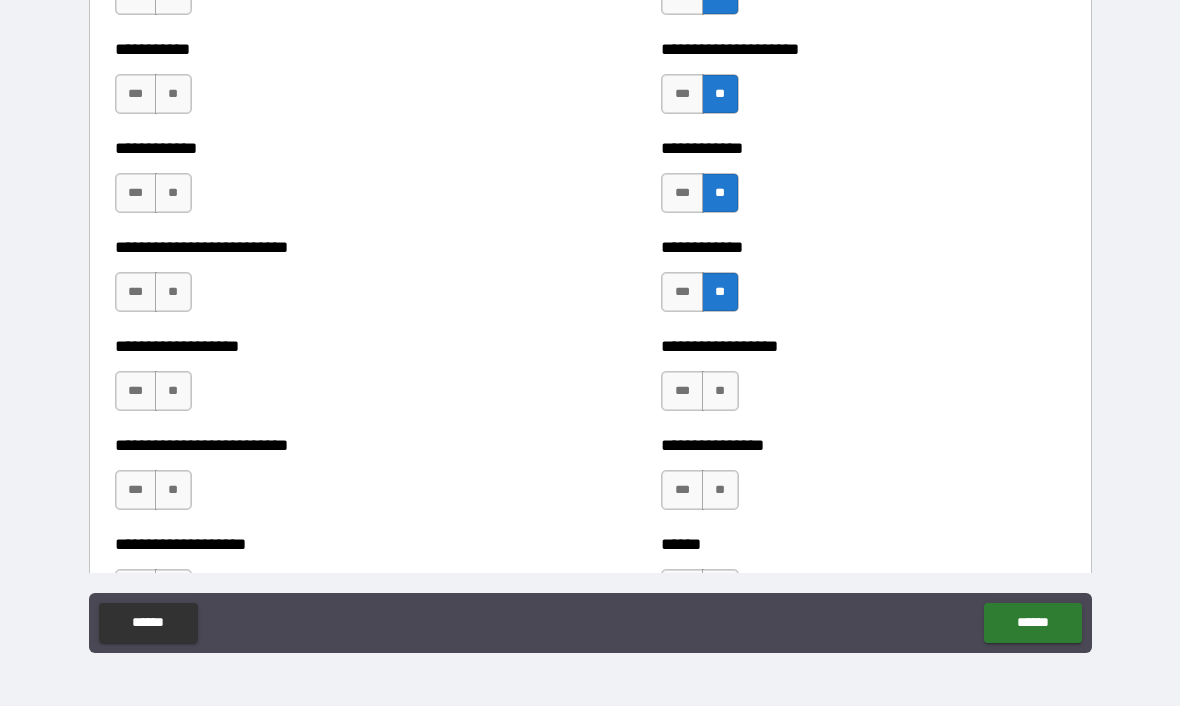 click on "**" at bounding box center [720, 392] 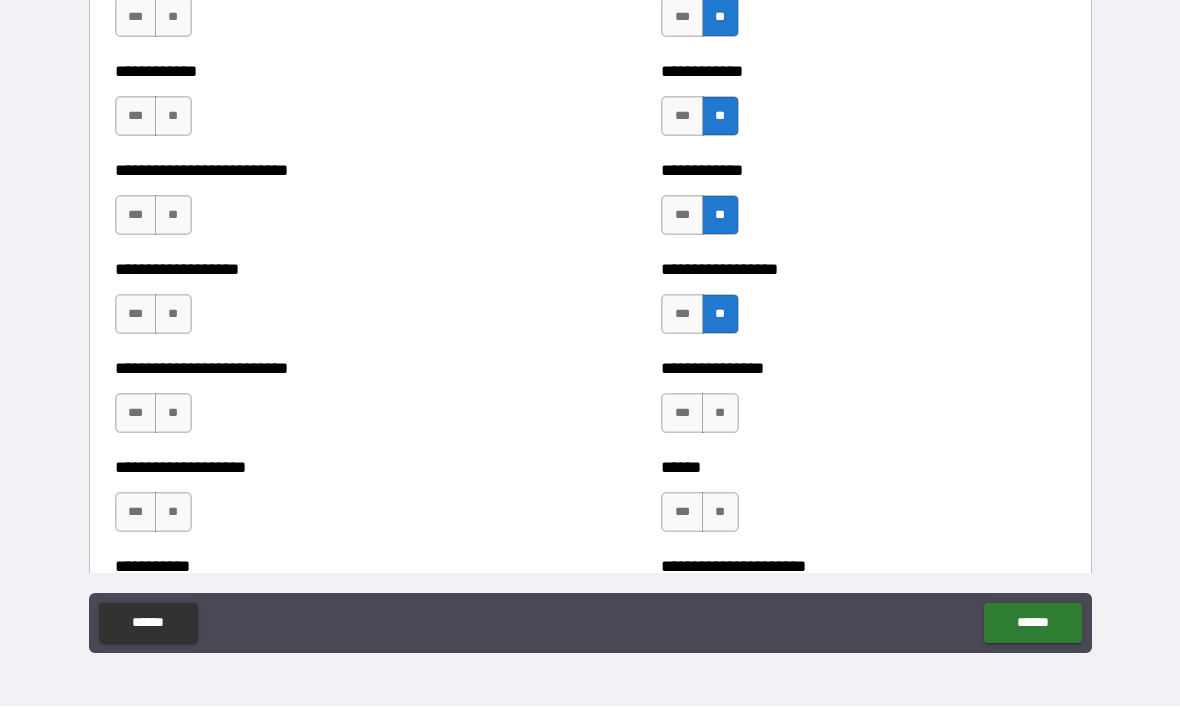 click on "**" at bounding box center [720, 414] 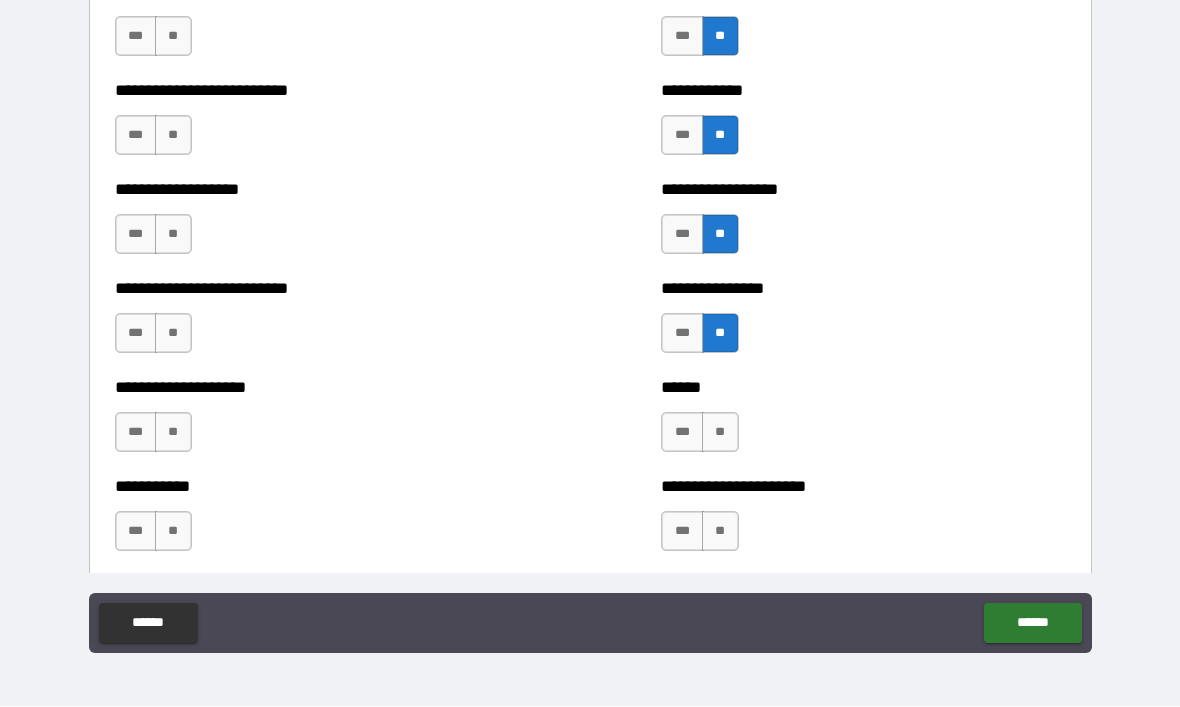 click on "**" at bounding box center [720, 433] 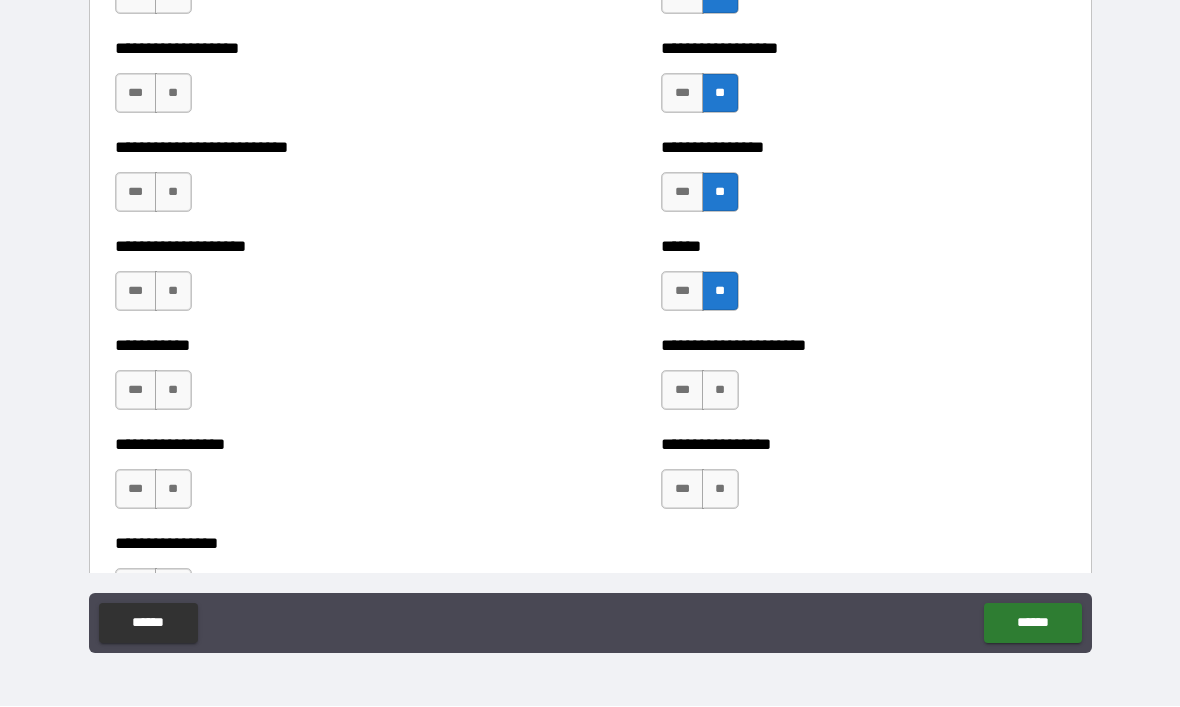 click on "**" at bounding box center (720, 391) 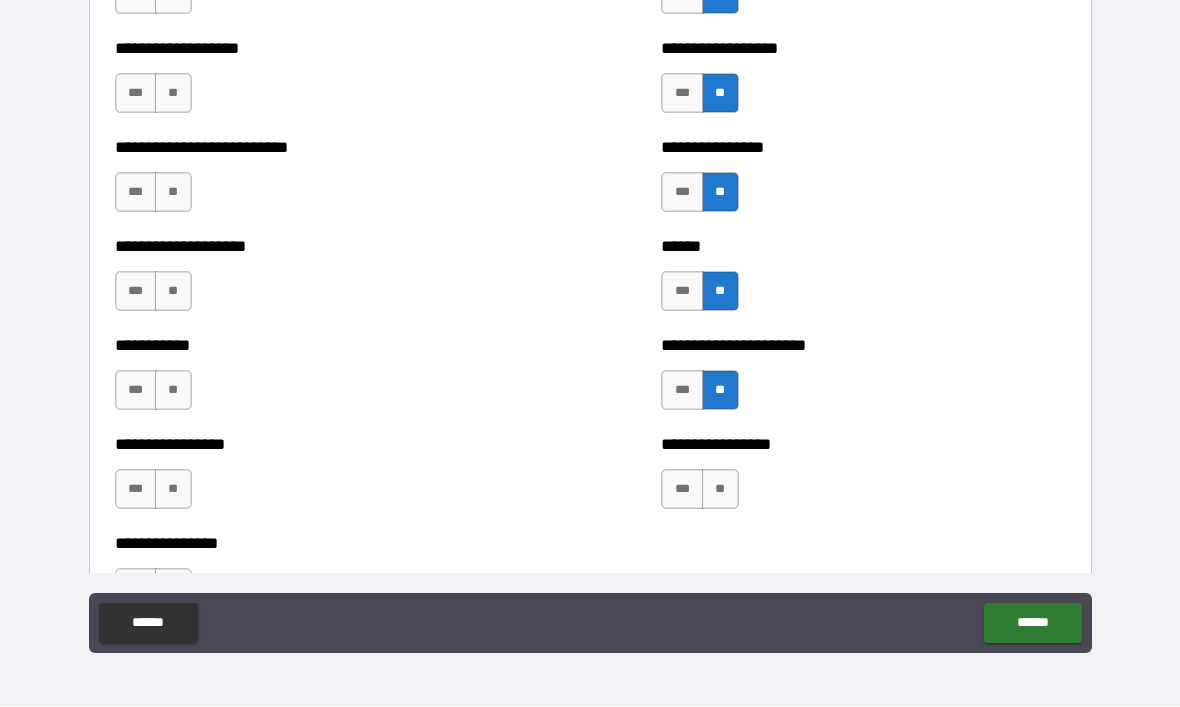 scroll, scrollTop: 5660, scrollLeft: 0, axis: vertical 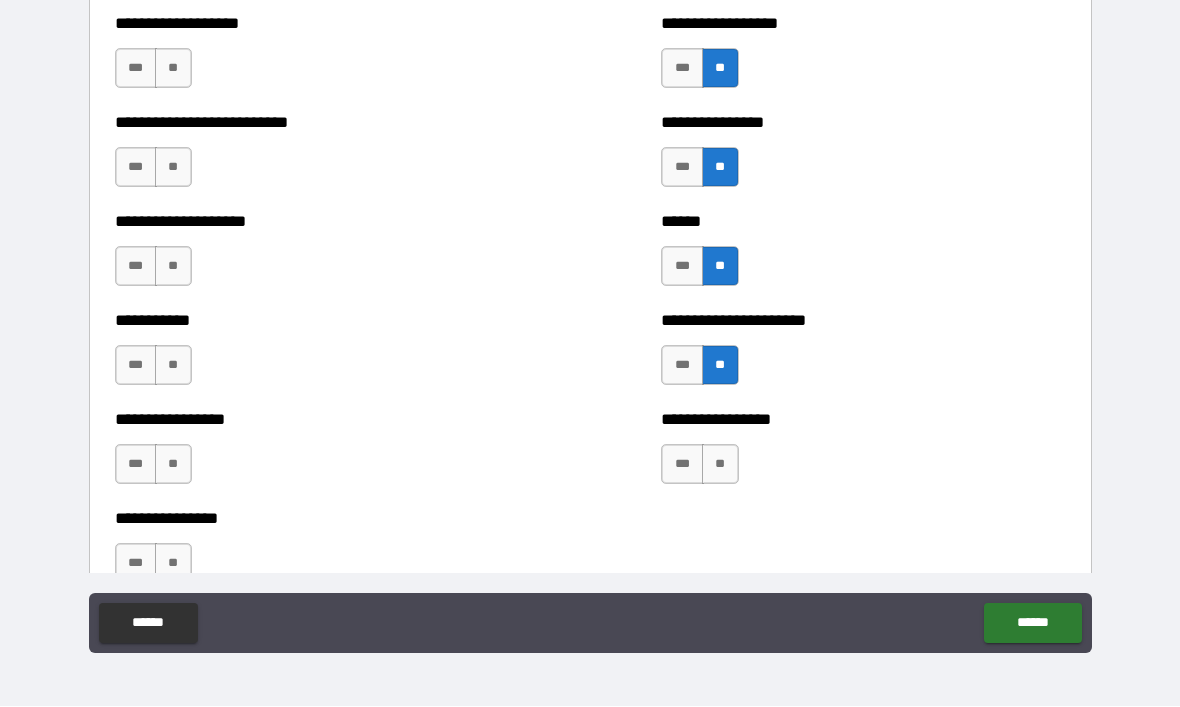 click on "**" at bounding box center [720, 465] 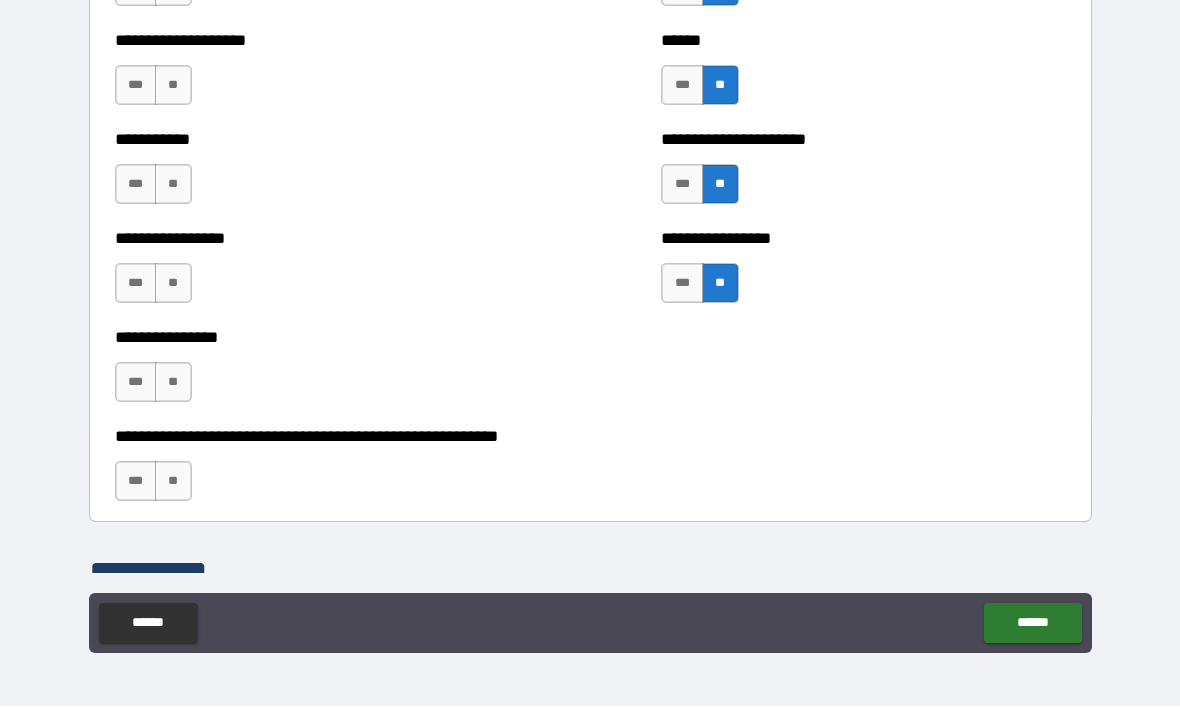 scroll, scrollTop: 5836, scrollLeft: 0, axis: vertical 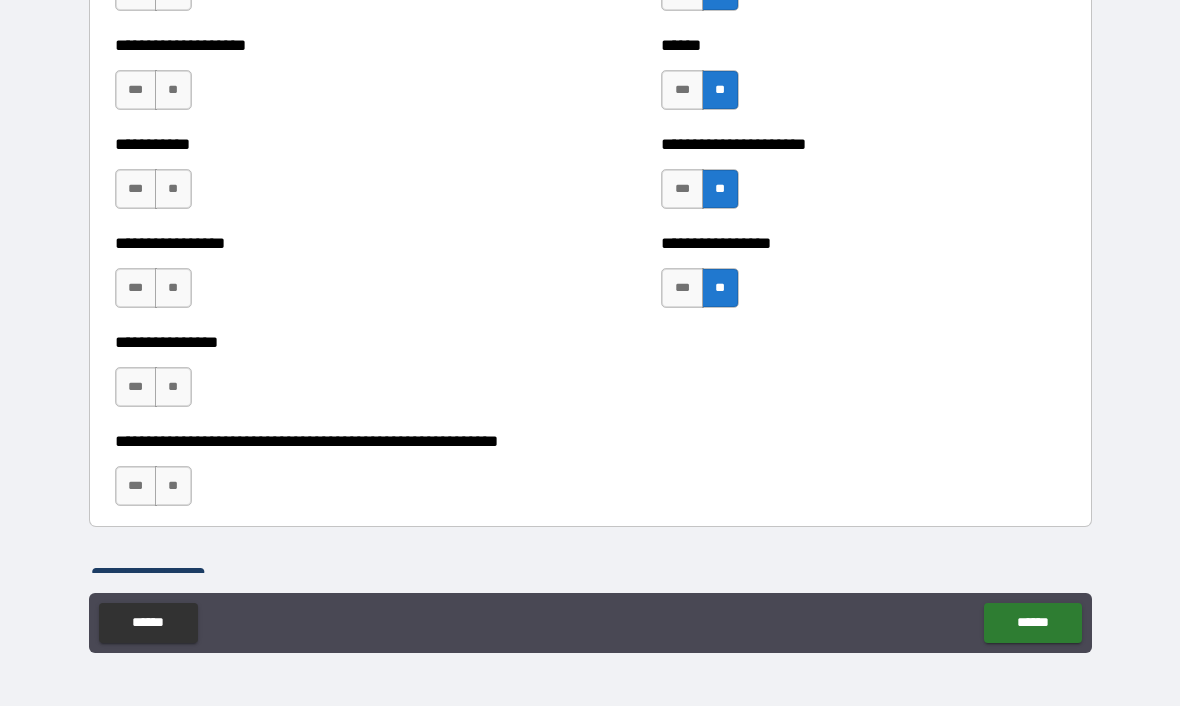 click on "**" at bounding box center (173, 487) 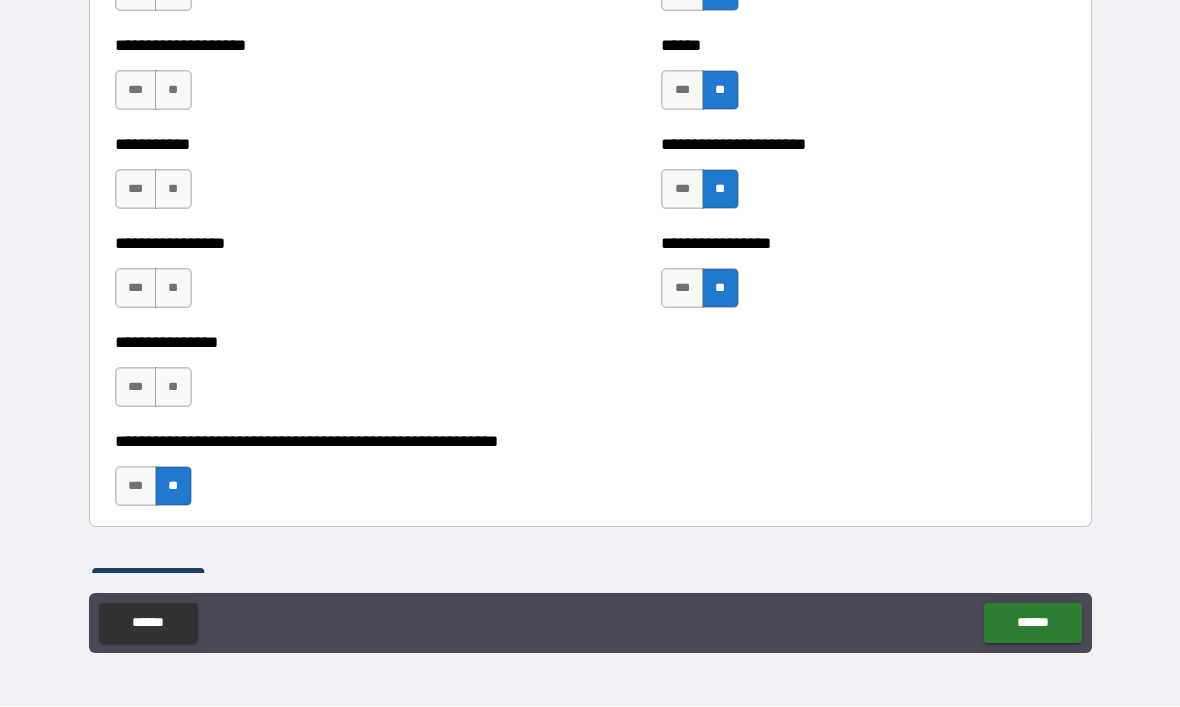 click on "**" at bounding box center [173, 388] 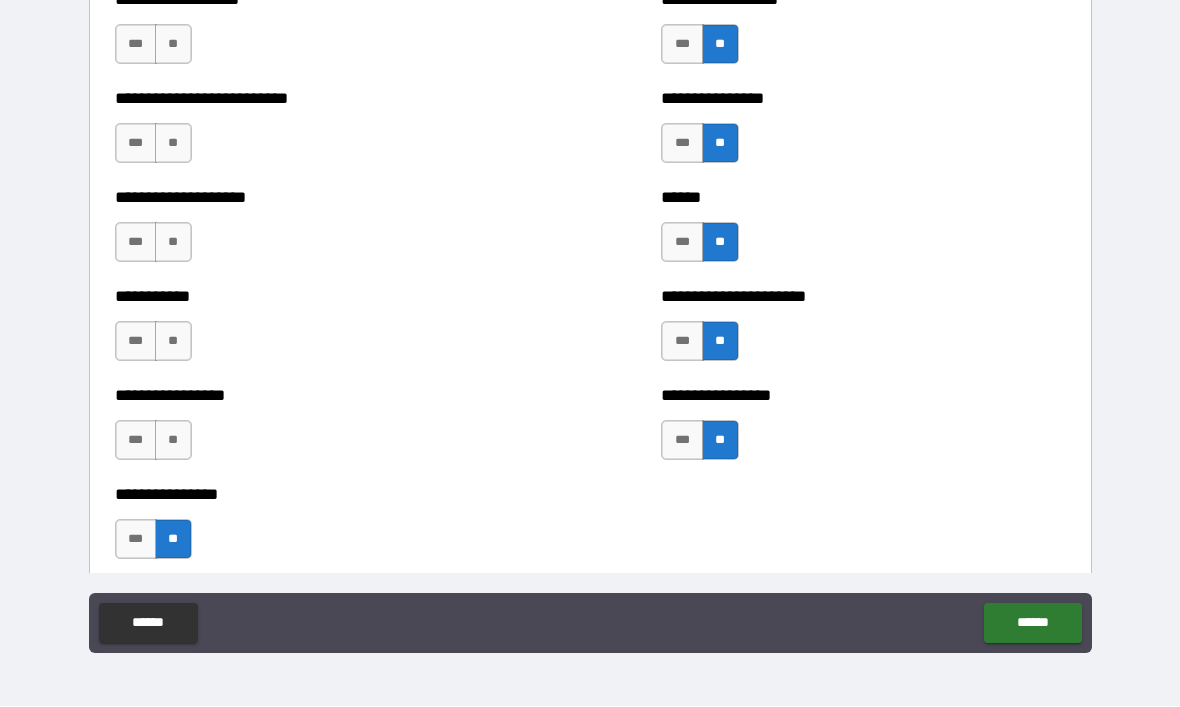 scroll, scrollTop: 5650, scrollLeft: 0, axis: vertical 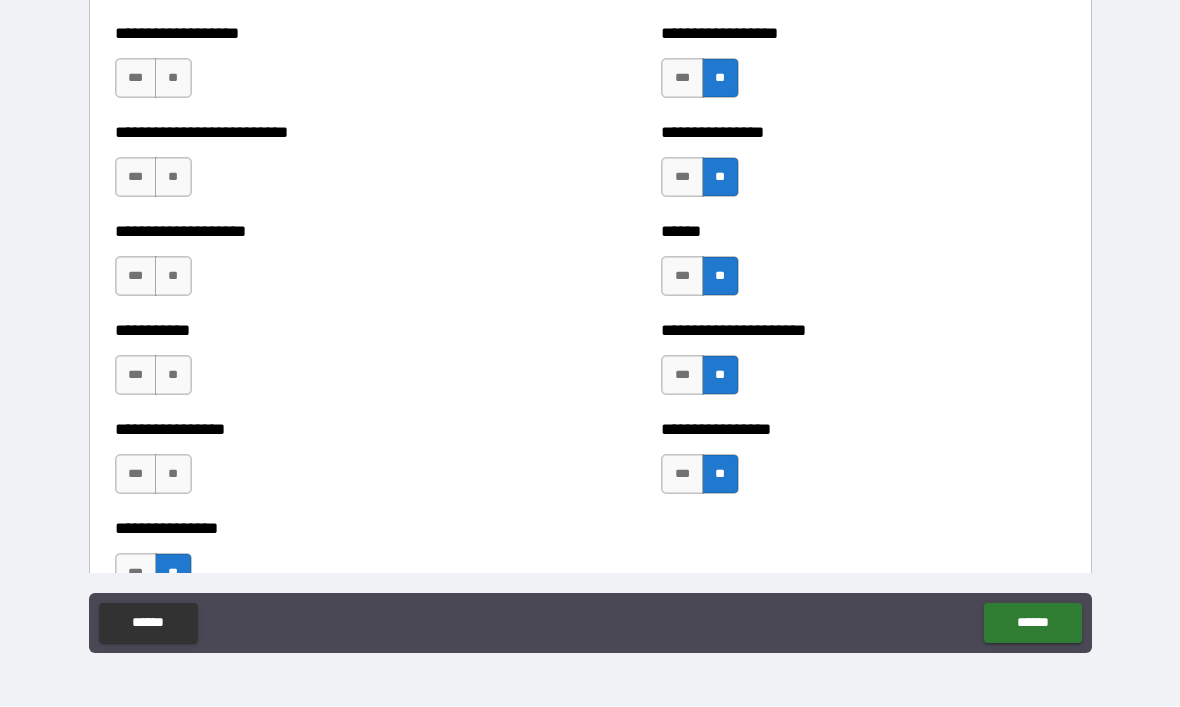 click on "**" at bounding box center (173, 475) 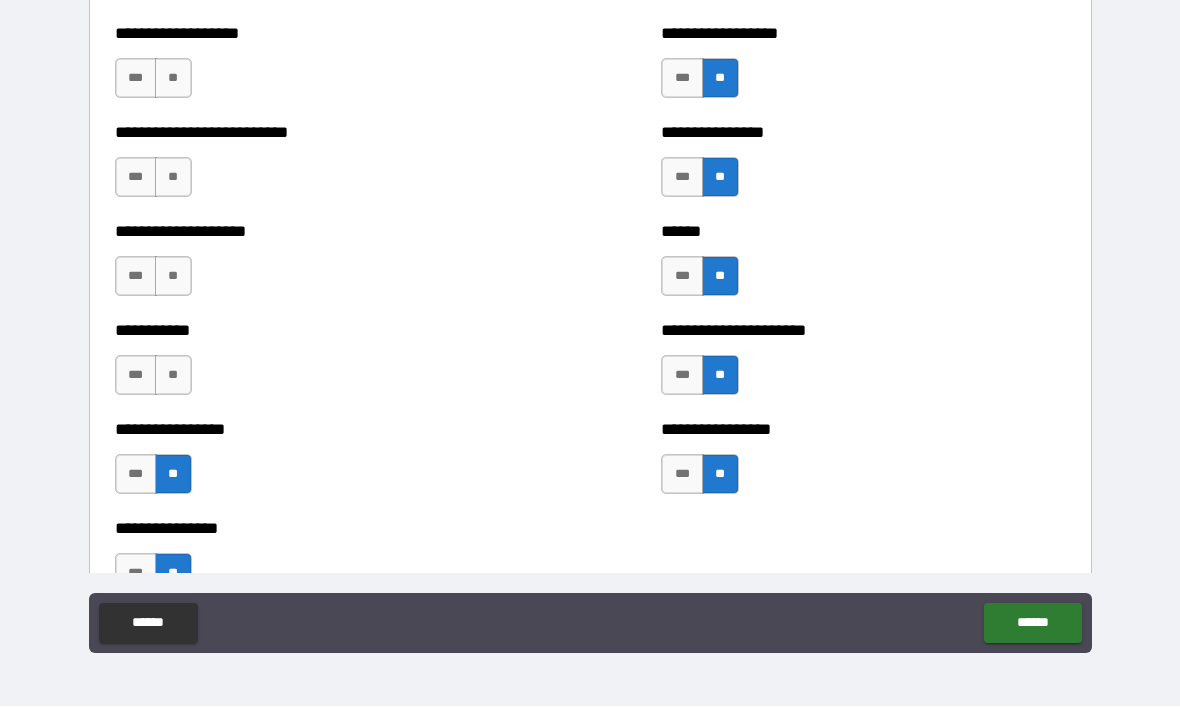 click on "**" at bounding box center (173, 376) 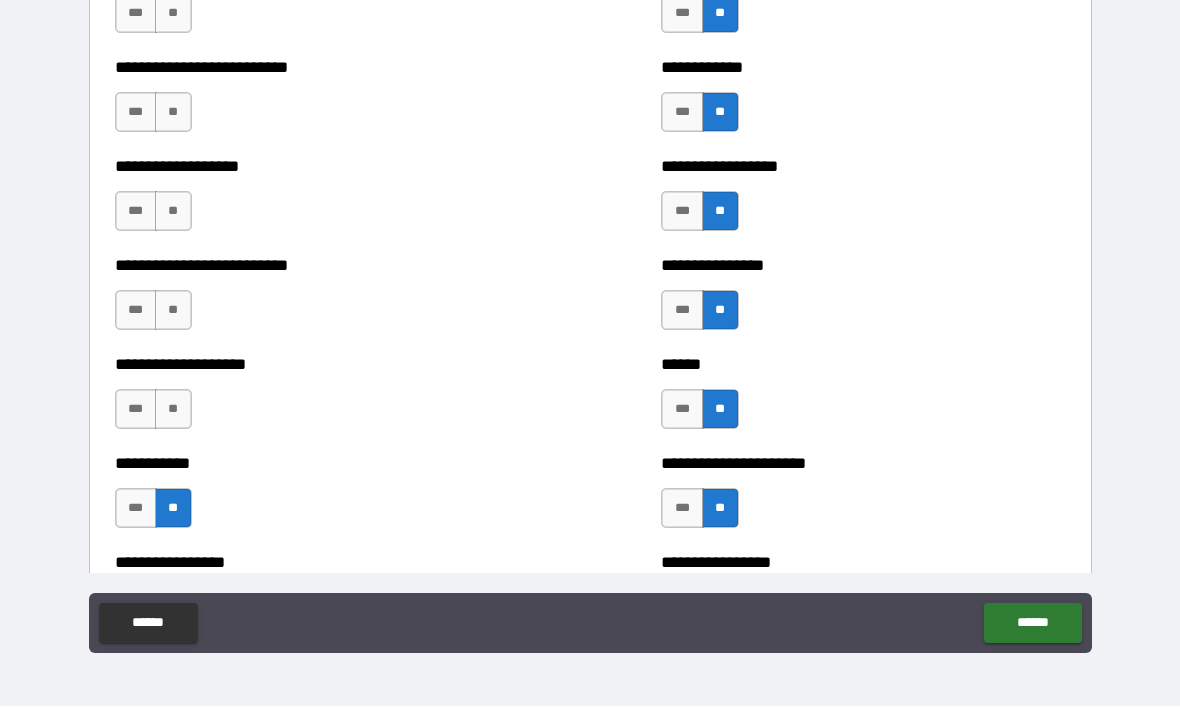 scroll, scrollTop: 5501, scrollLeft: 0, axis: vertical 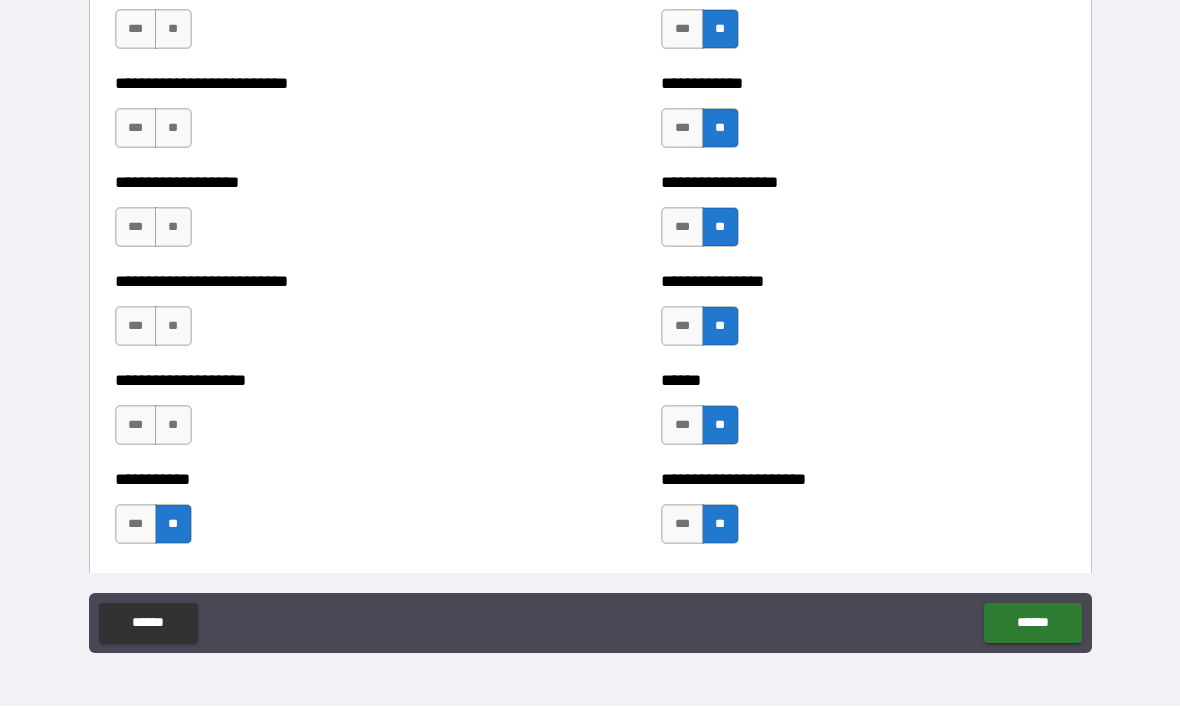 click on "**" at bounding box center [173, 426] 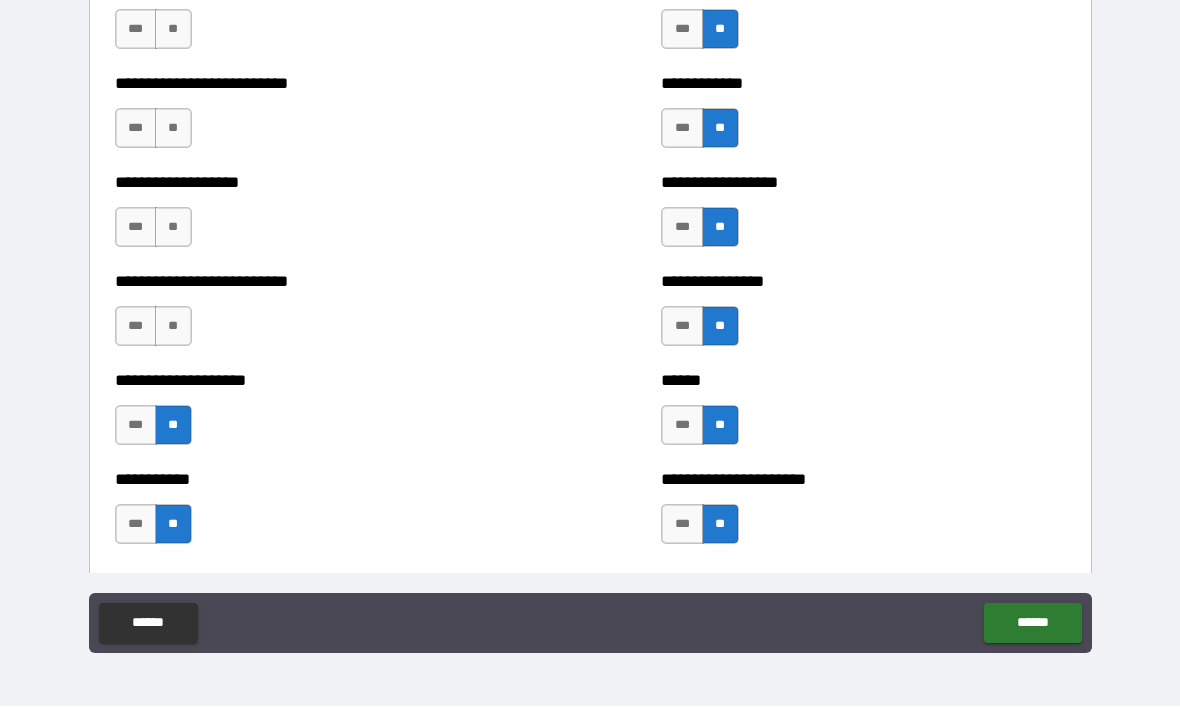 click on "**" at bounding box center (173, 327) 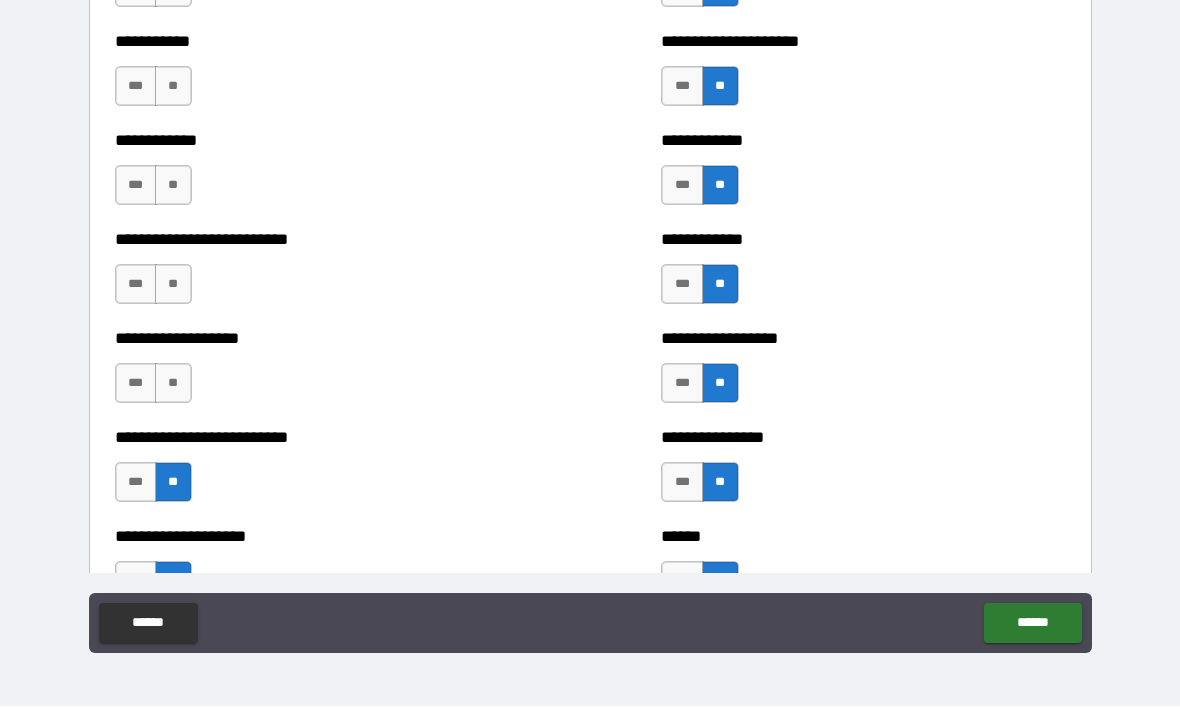 scroll, scrollTop: 5331, scrollLeft: 0, axis: vertical 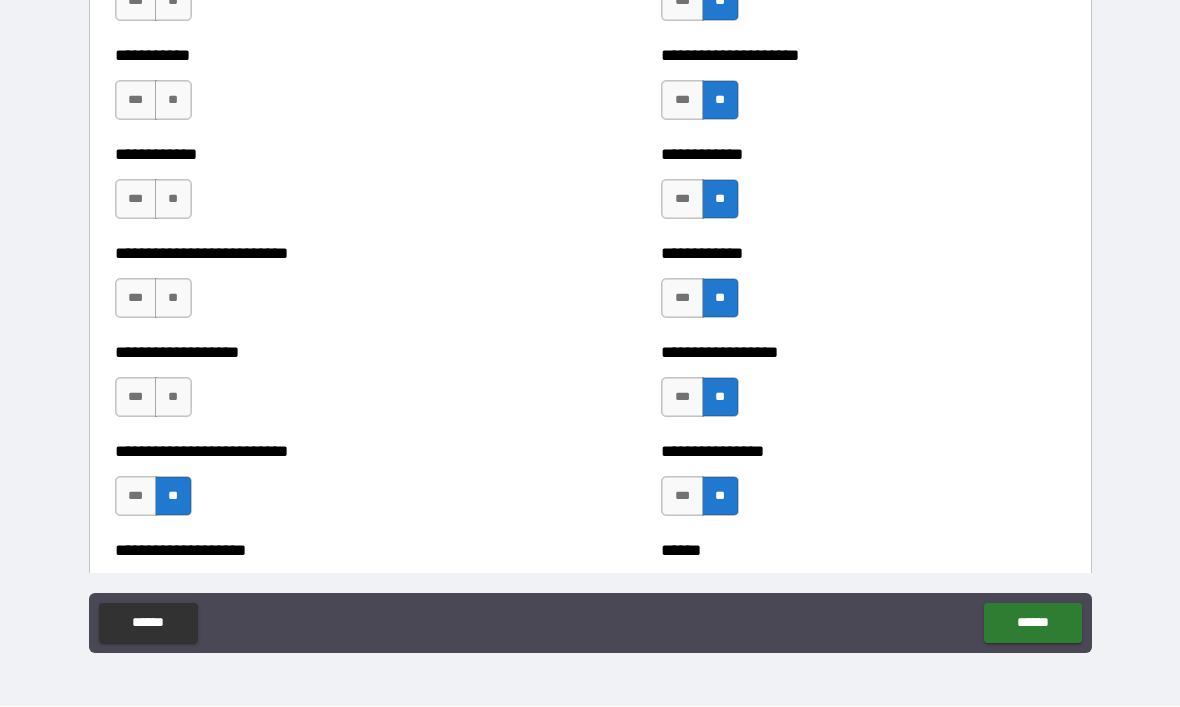 click on "**" at bounding box center [173, 398] 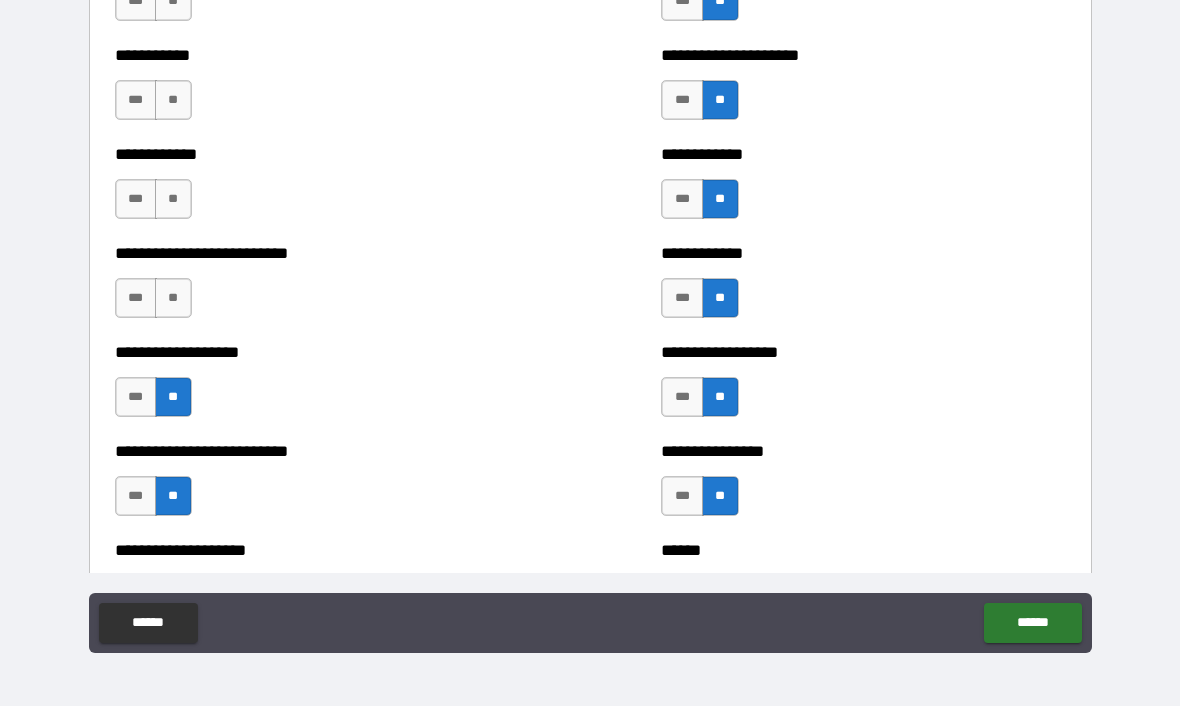 click on "**" at bounding box center (173, 299) 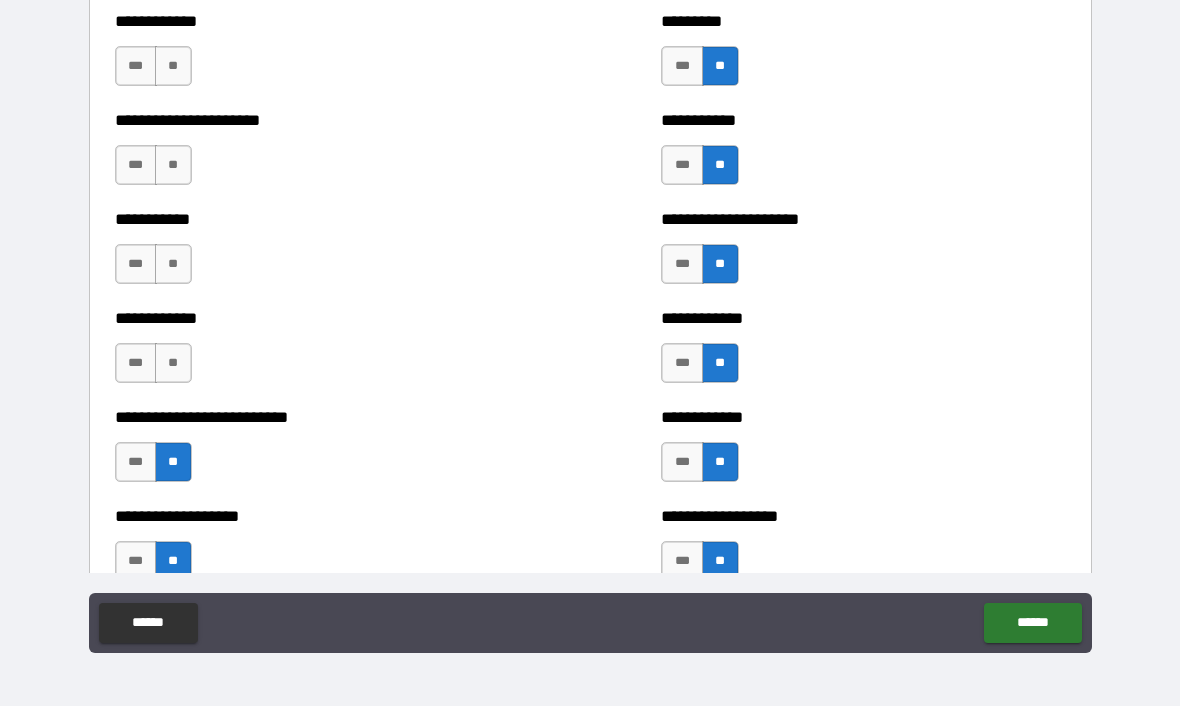 scroll, scrollTop: 5156, scrollLeft: 0, axis: vertical 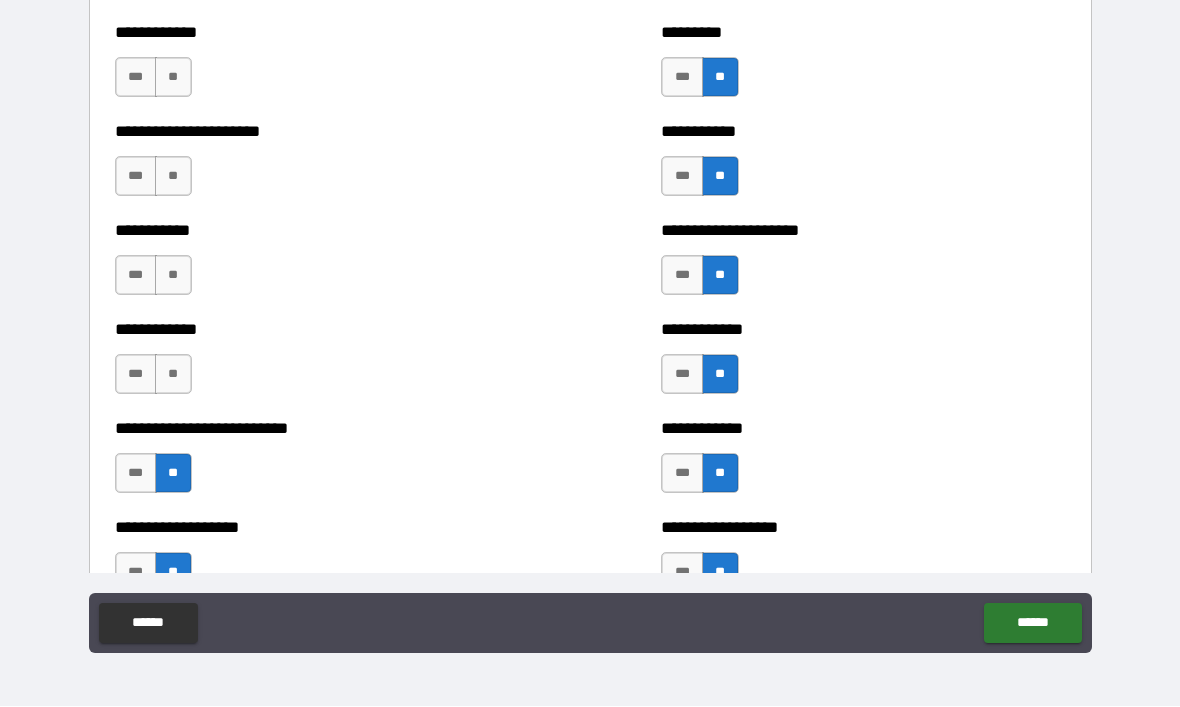 click on "**" at bounding box center [173, 375] 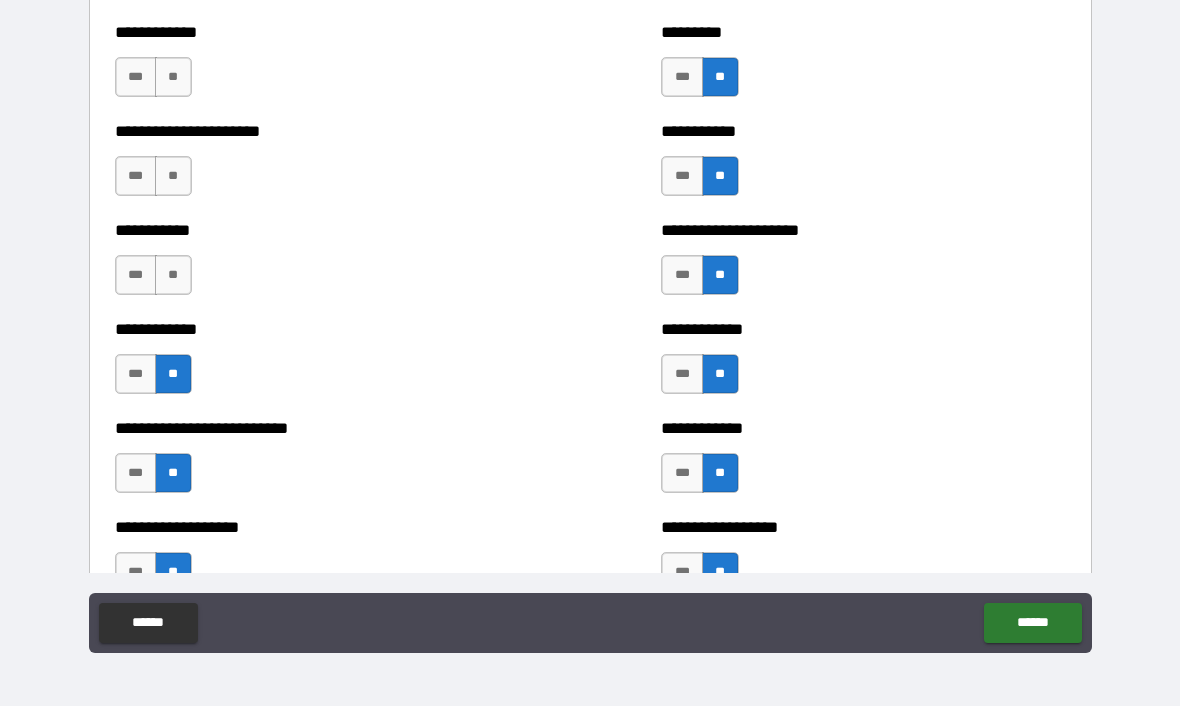 click on "**" at bounding box center [173, 276] 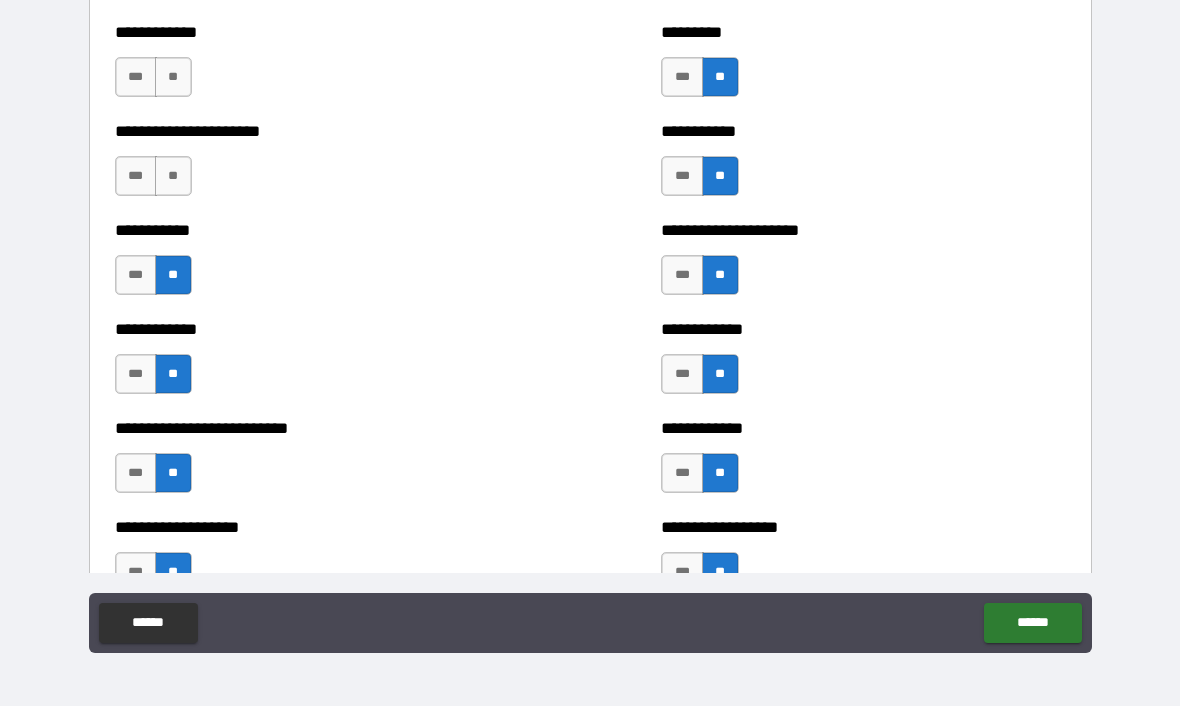 click on "**" at bounding box center (173, 177) 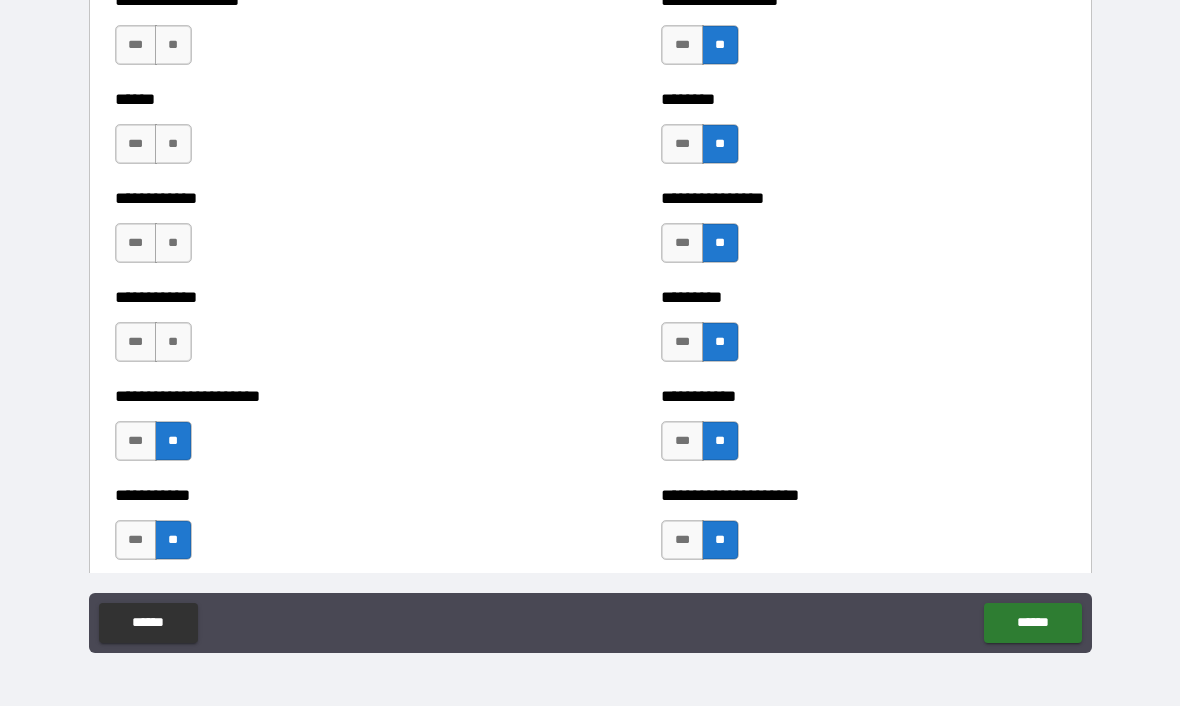 scroll, scrollTop: 4818, scrollLeft: 0, axis: vertical 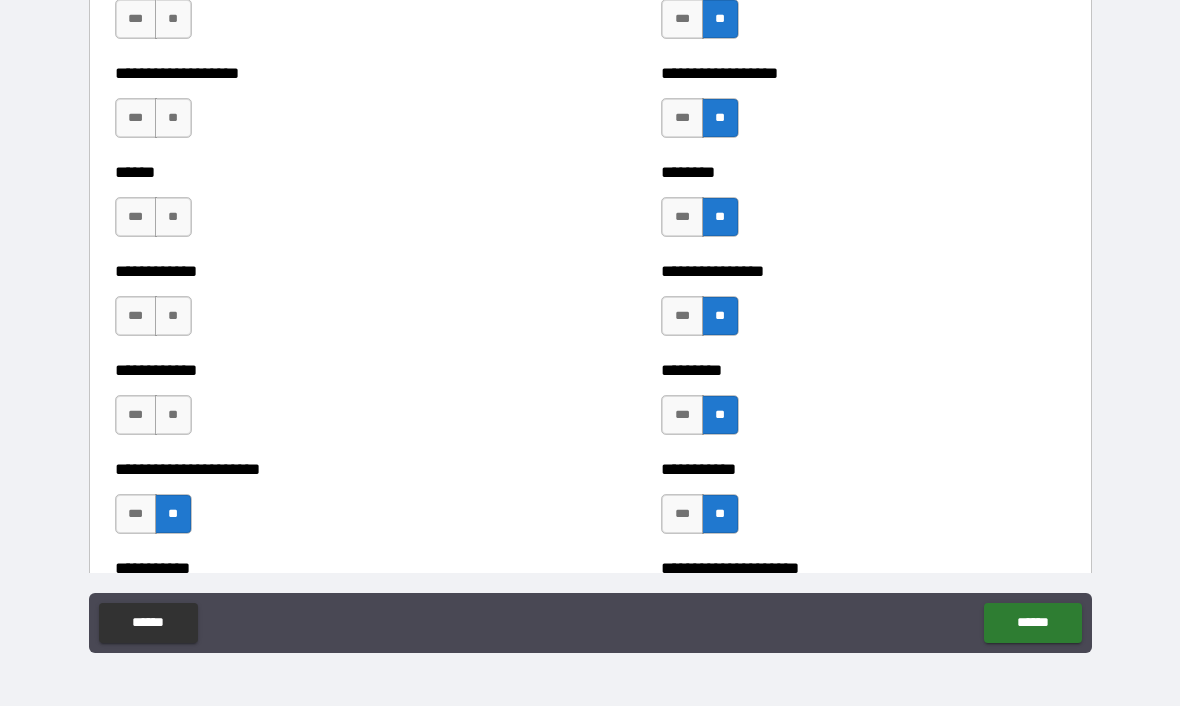 click on "**" at bounding box center (173, 416) 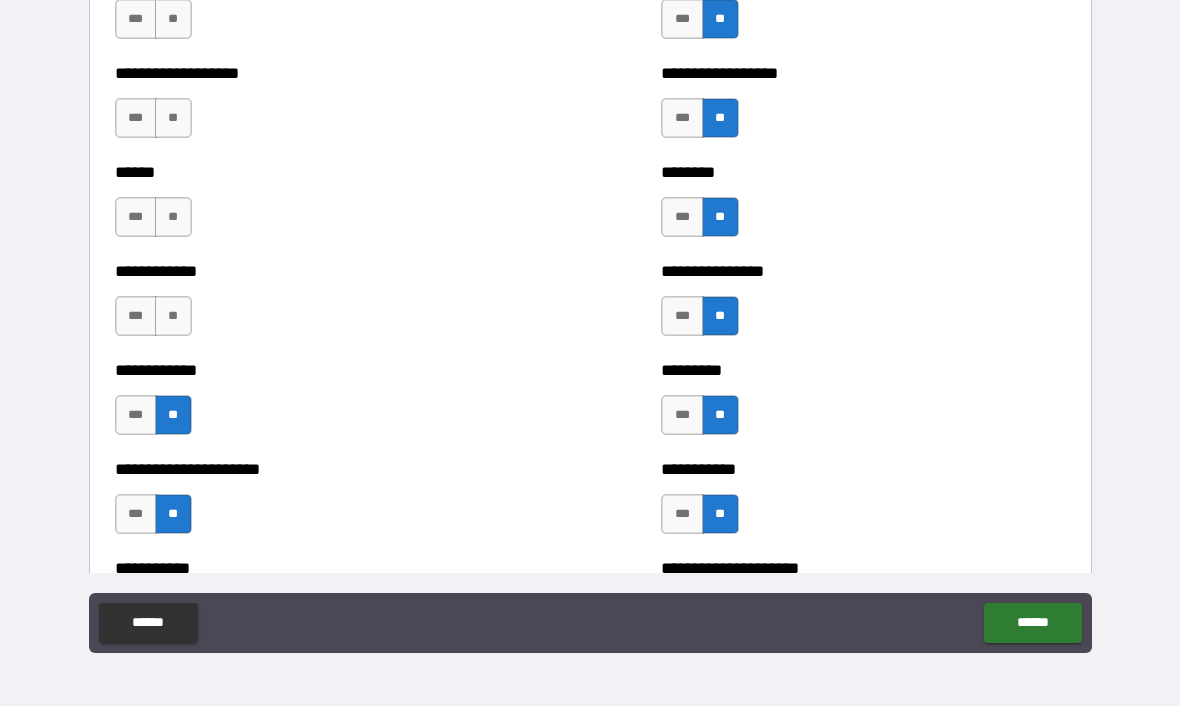 click on "**" at bounding box center [173, 317] 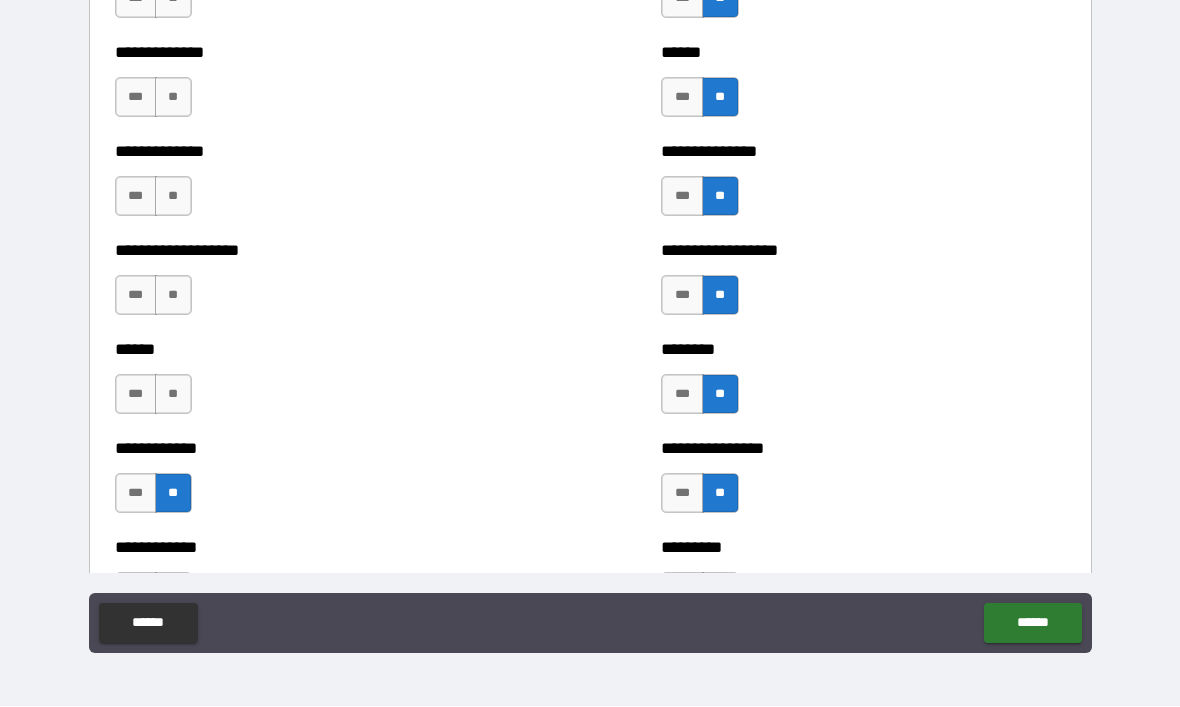 scroll, scrollTop: 4643, scrollLeft: 0, axis: vertical 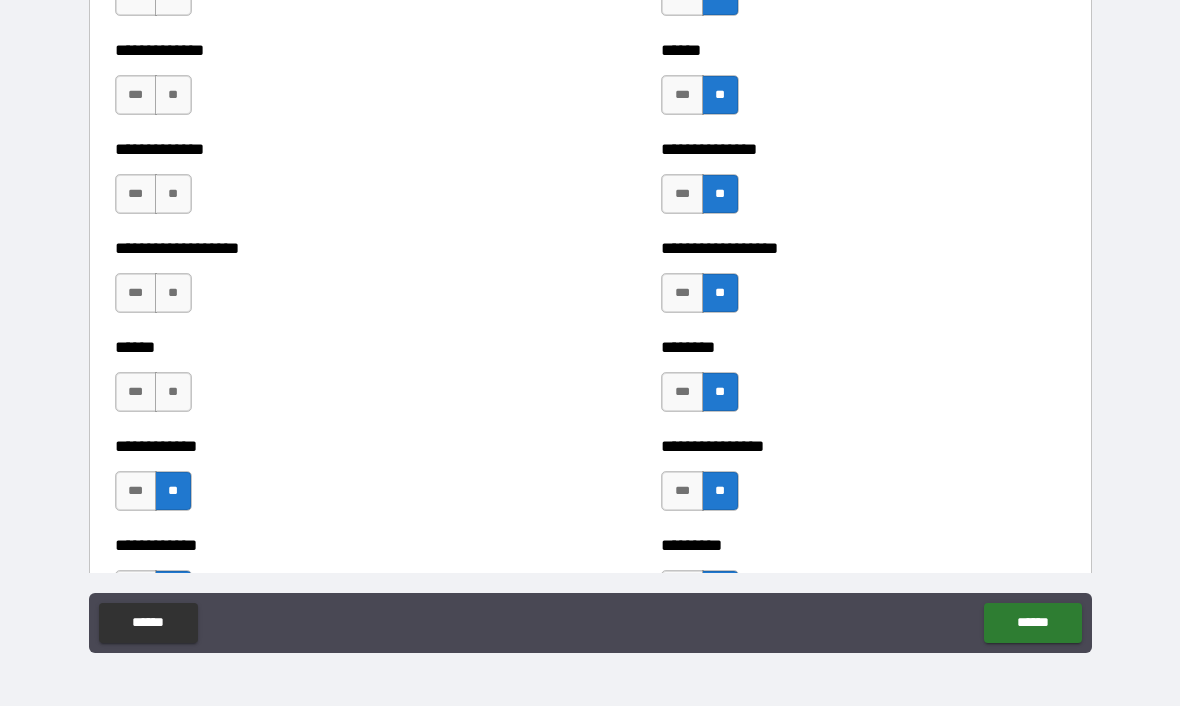 click on "***" at bounding box center [136, 393] 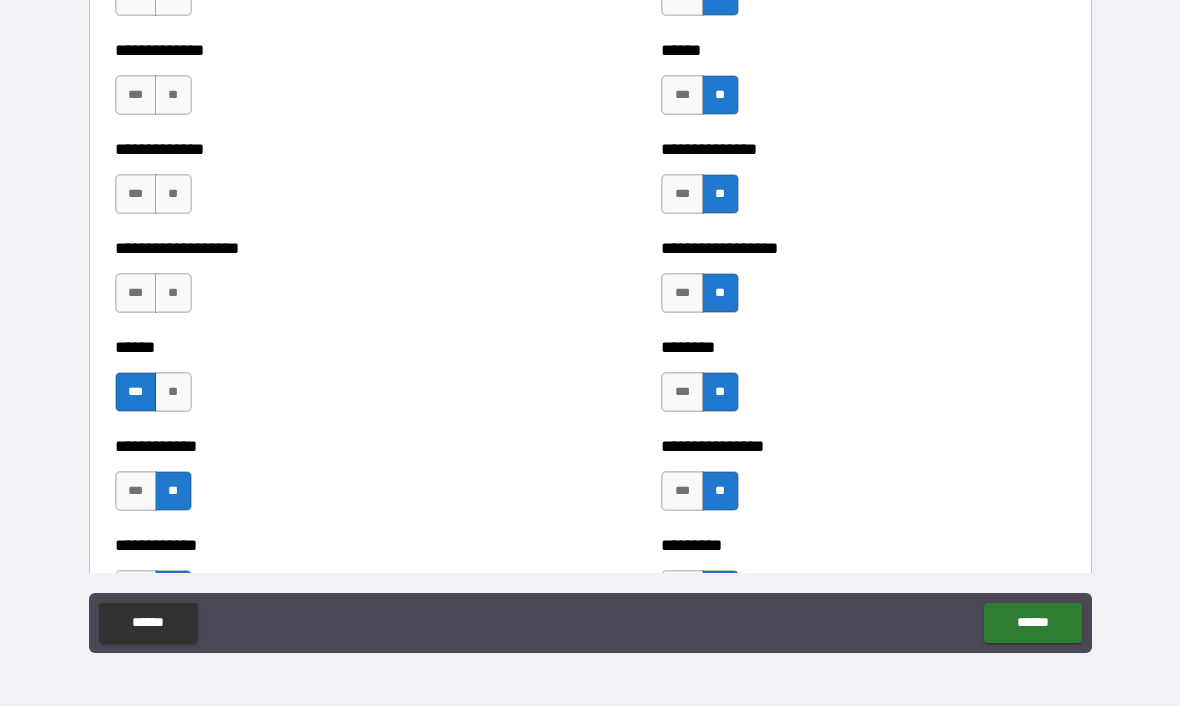 click on "**" at bounding box center (173, 393) 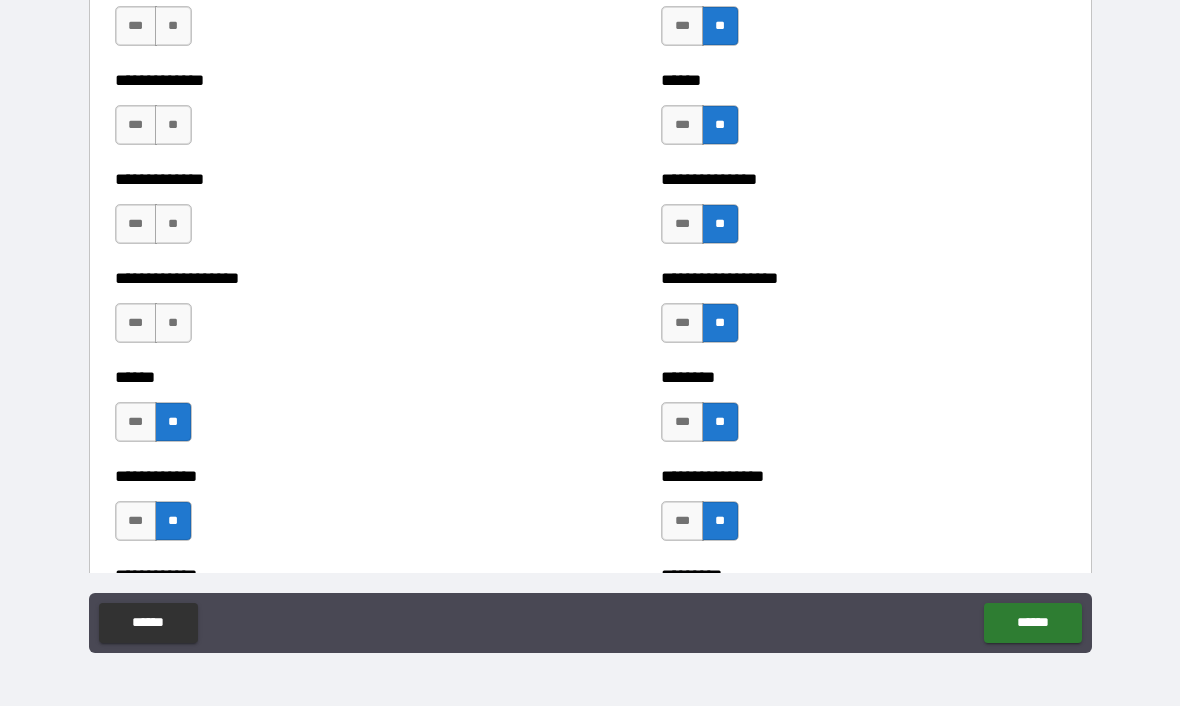 scroll, scrollTop: 4609, scrollLeft: 0, axis: vertical 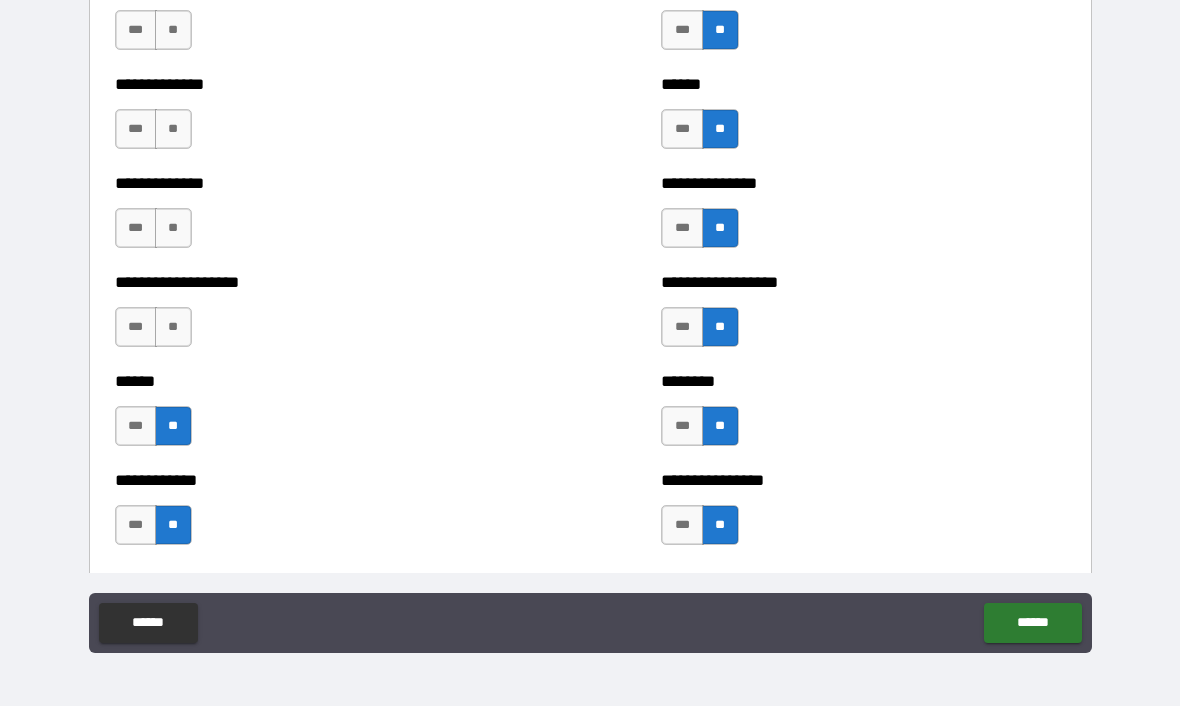 click on "**" at bounding box center [173, 328] 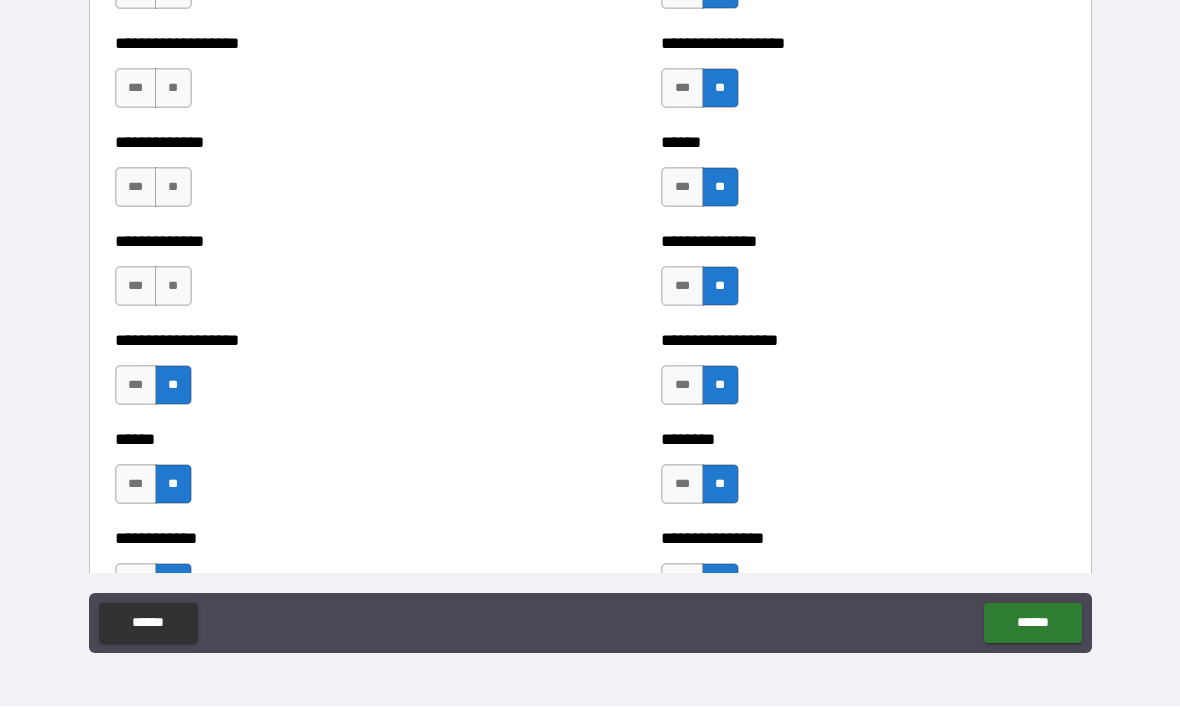 scroll, scrollTop: 4537, scrollLeft: 0, axis: vertical 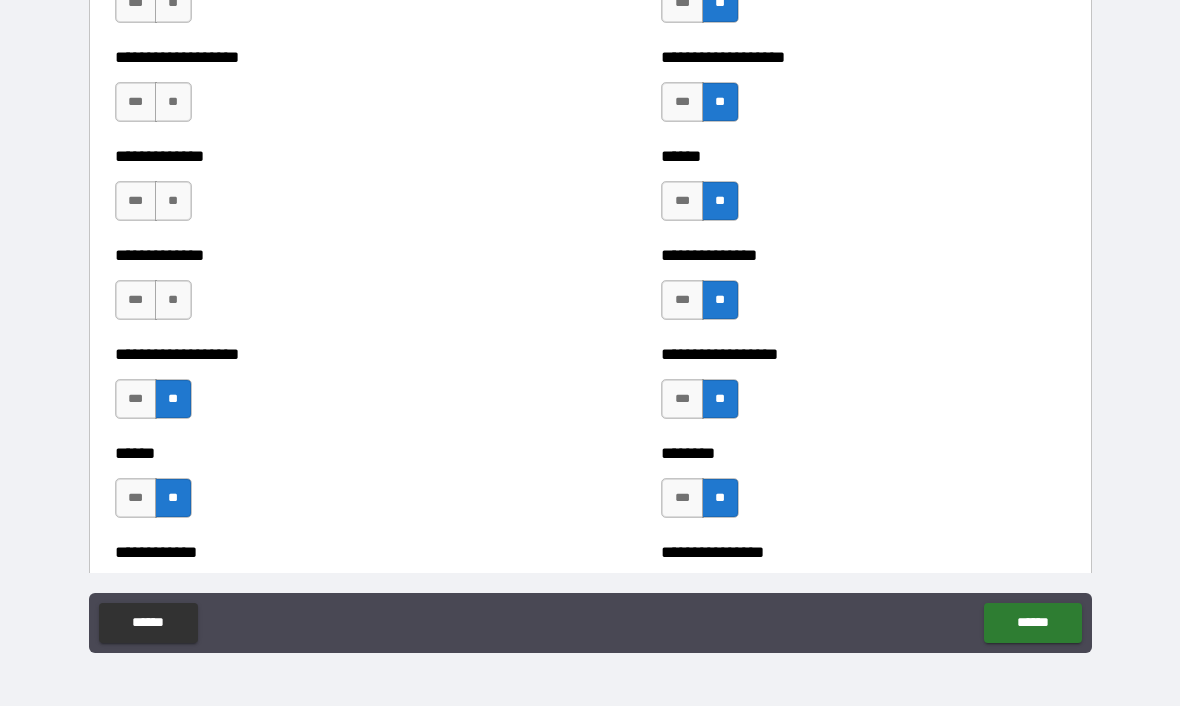 click on "**" at bounding box center [173, 301] 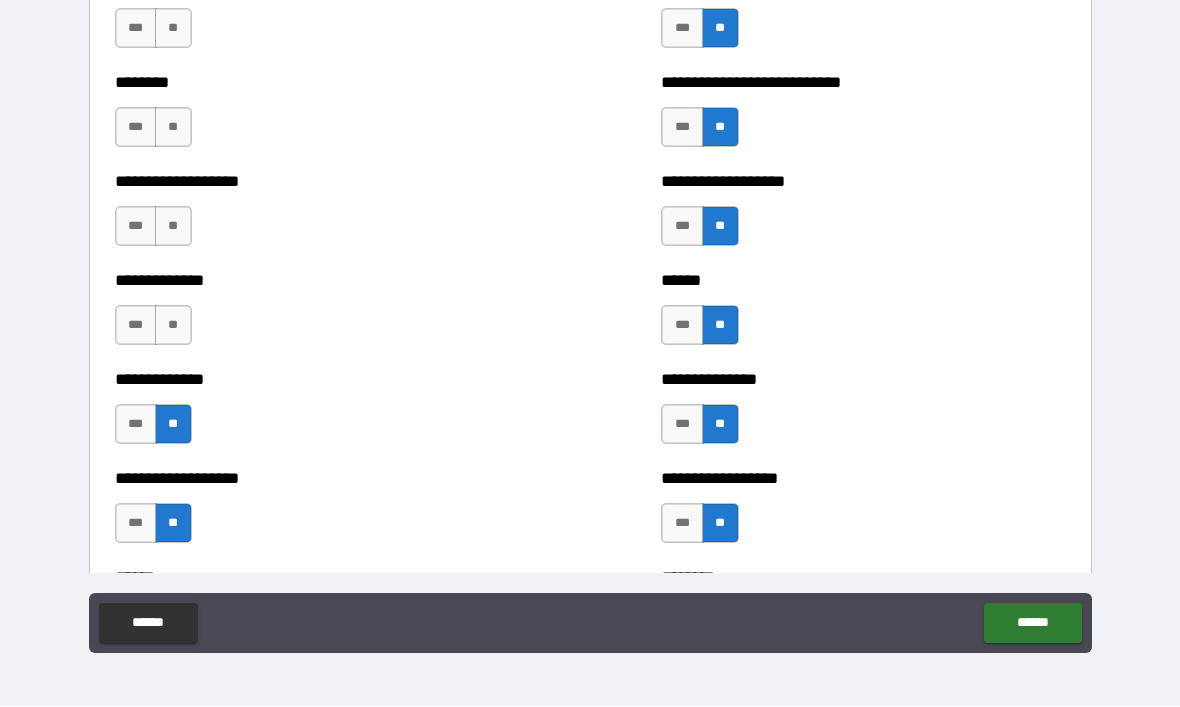 scroll, scrollTop: 4406, scrollLeft: 0, axis: vertical 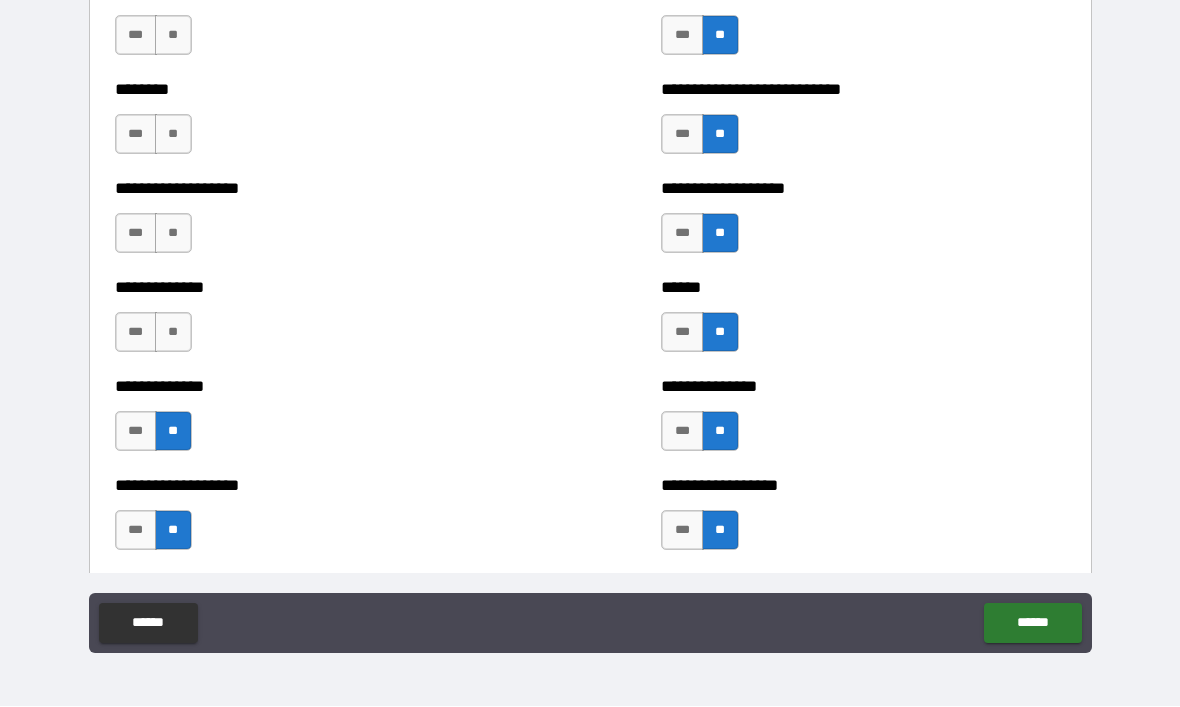 click on "**" at bounding box center [173, 333] 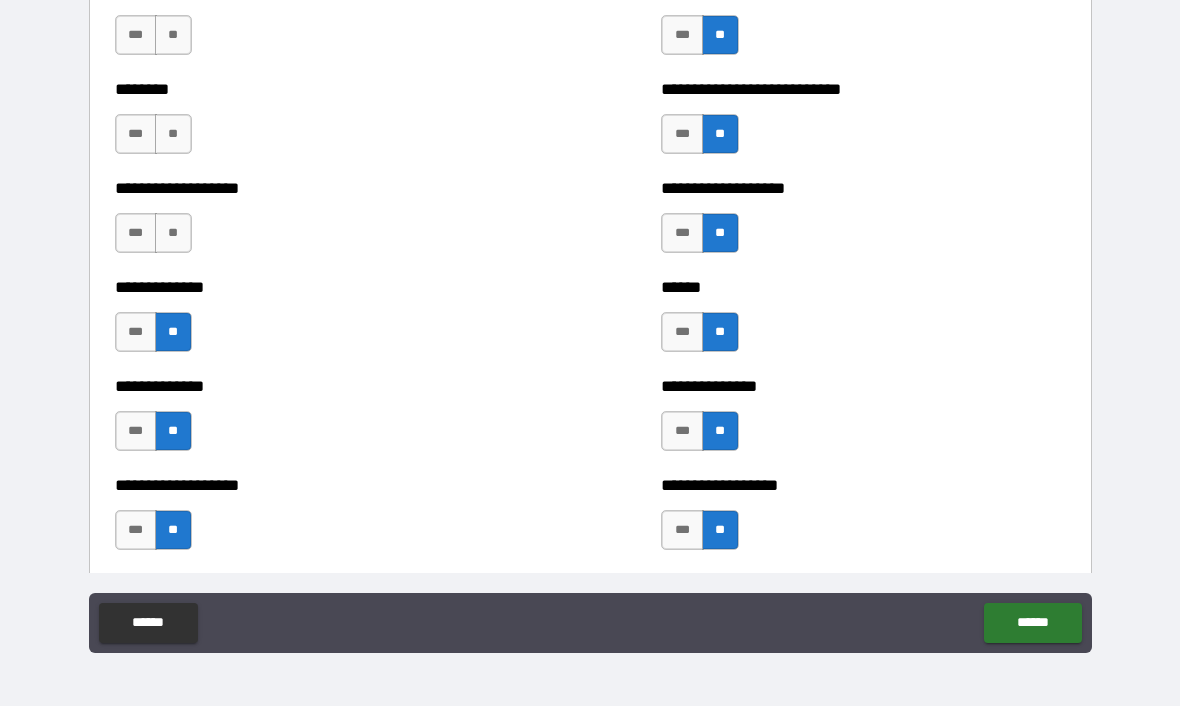 click on "**" at bounding box center [173, 234] 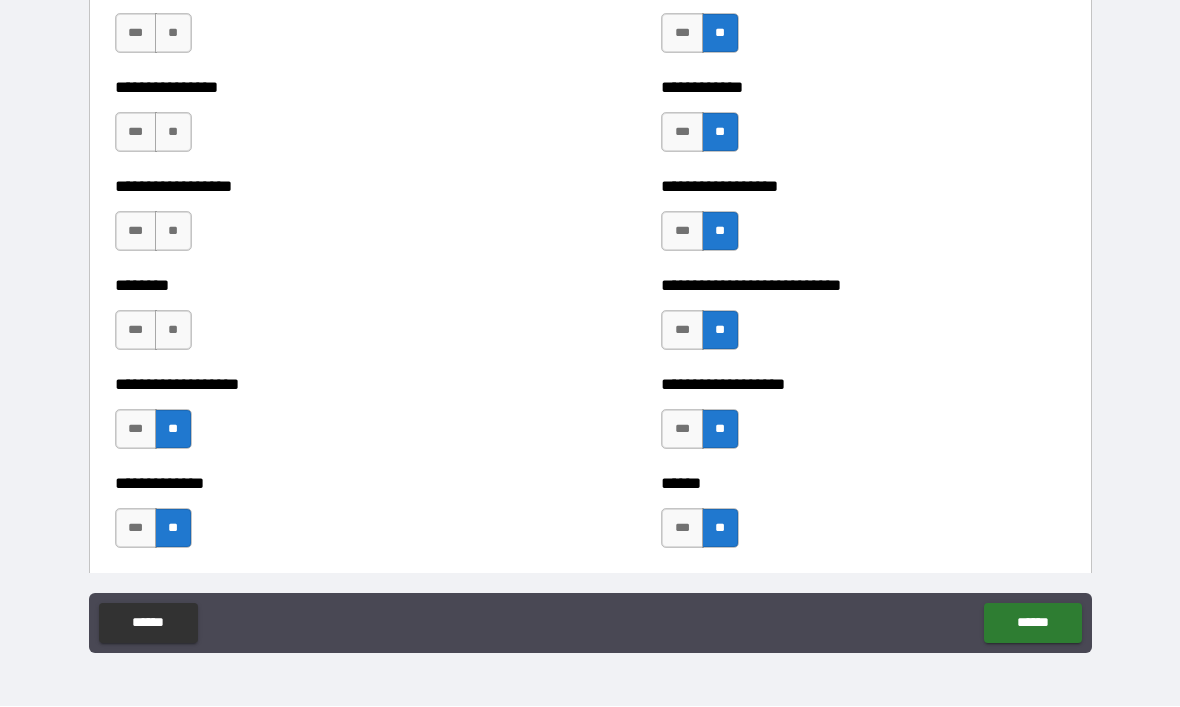 scroll, scrollTop: 4211, scrollLeft: 0, axis: vertical 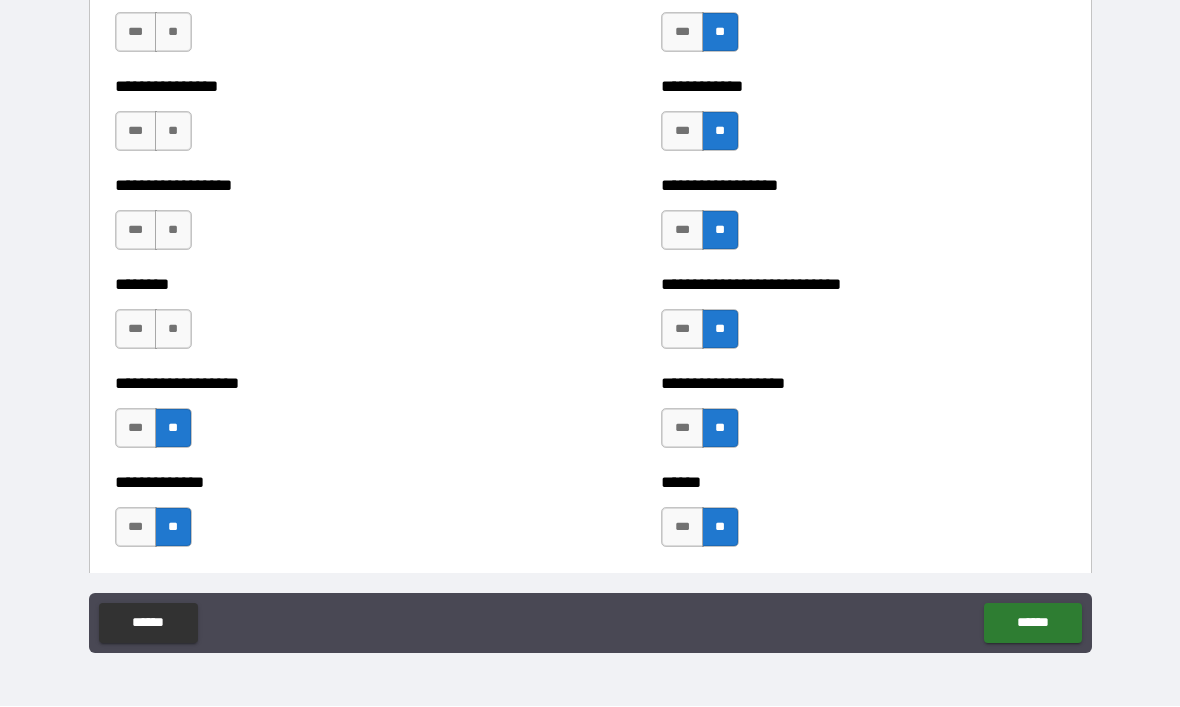 click on "**" at bounding box center [173, 330] 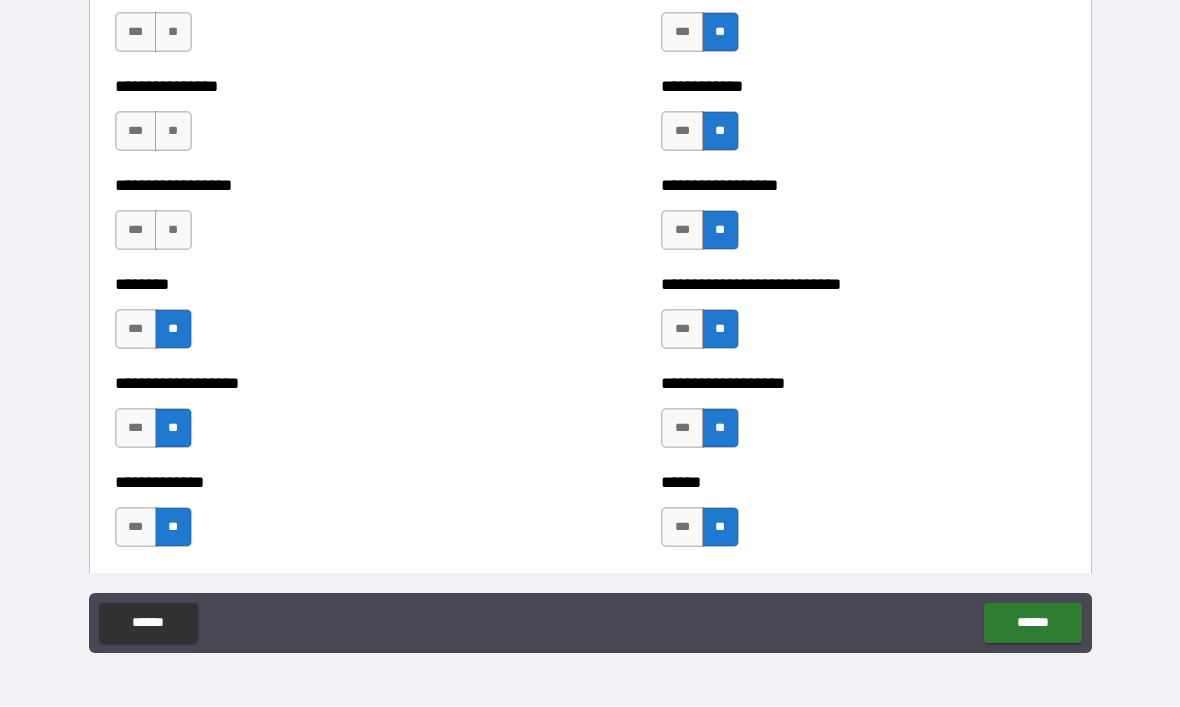 click on "**" at bounding box center [173, 231] 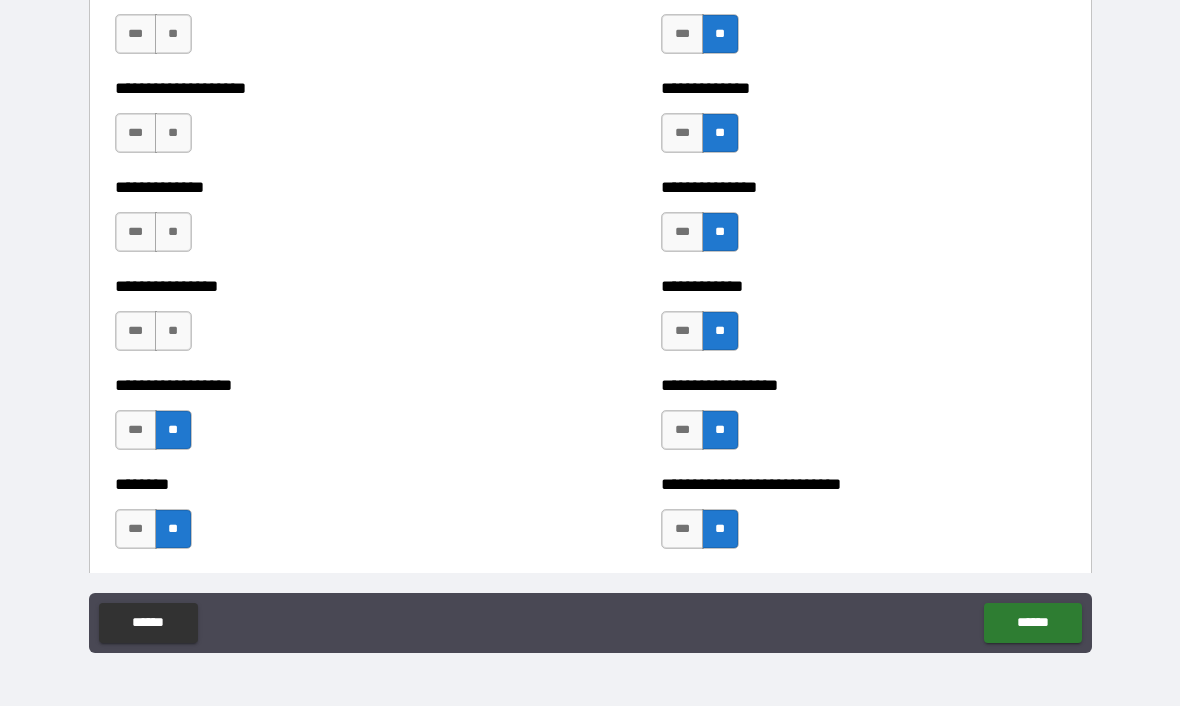 scroll, scrollTop: 3999, scrollLeft: 0, axis: vertical 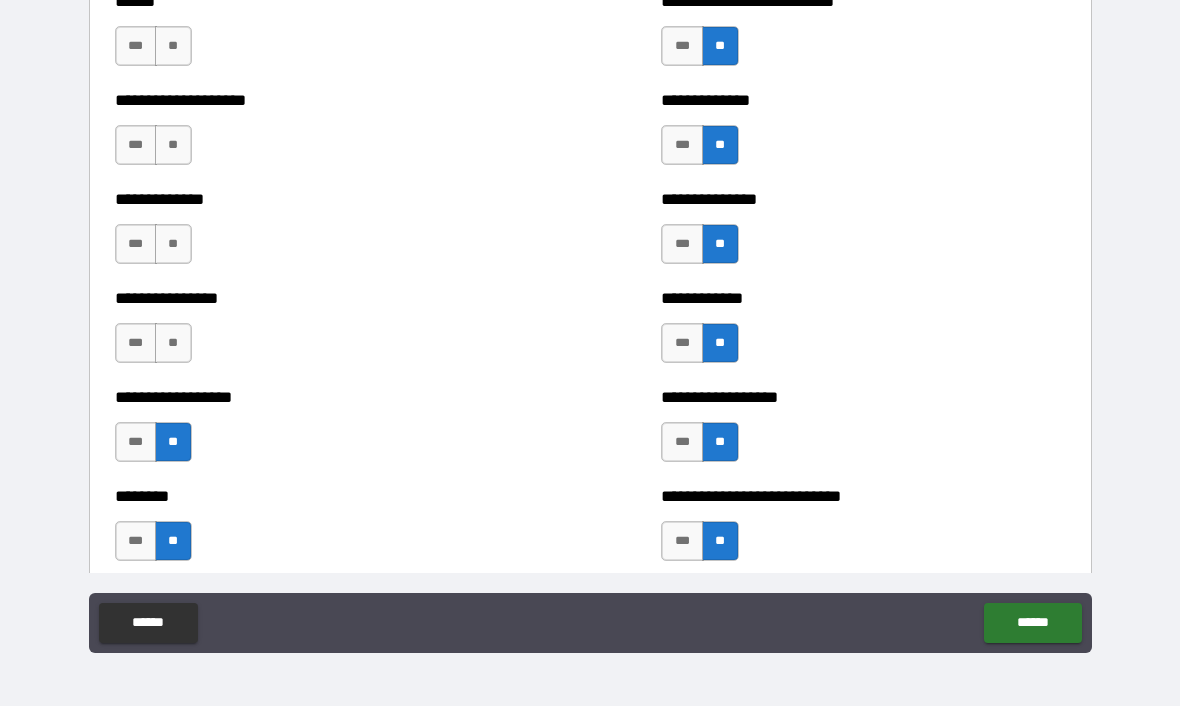 click on "**" at bounding box center [173, 344] 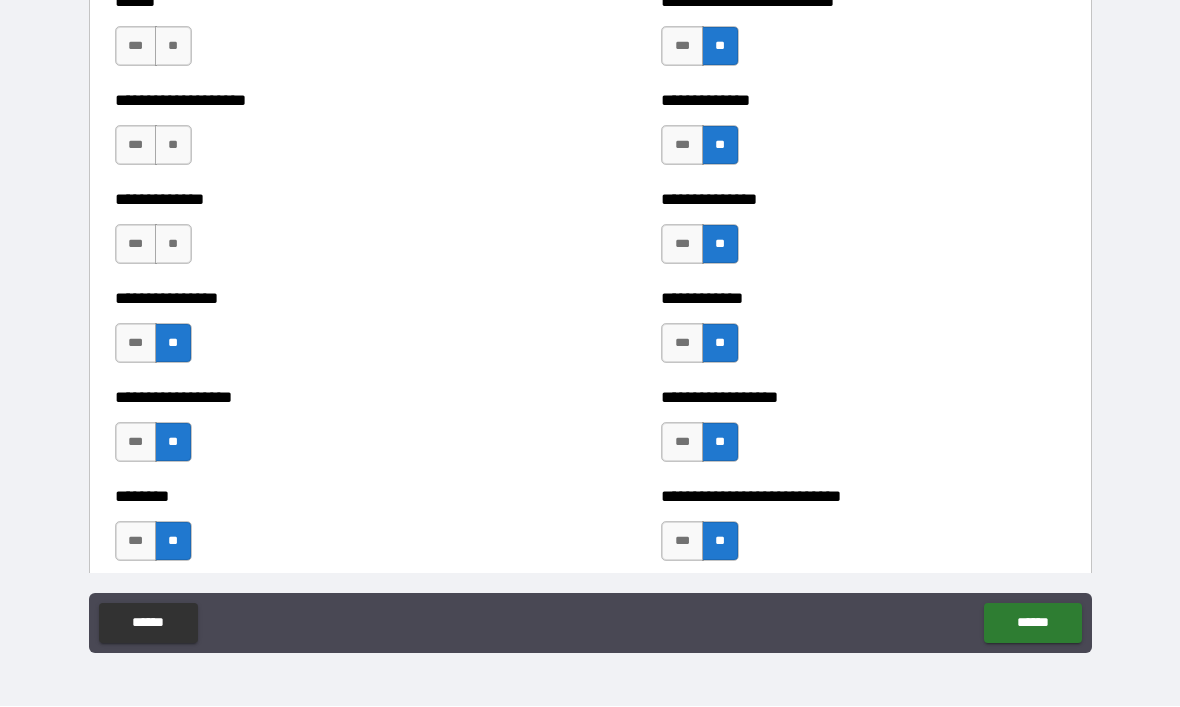 click on "**" at bounding box center [173, 245] 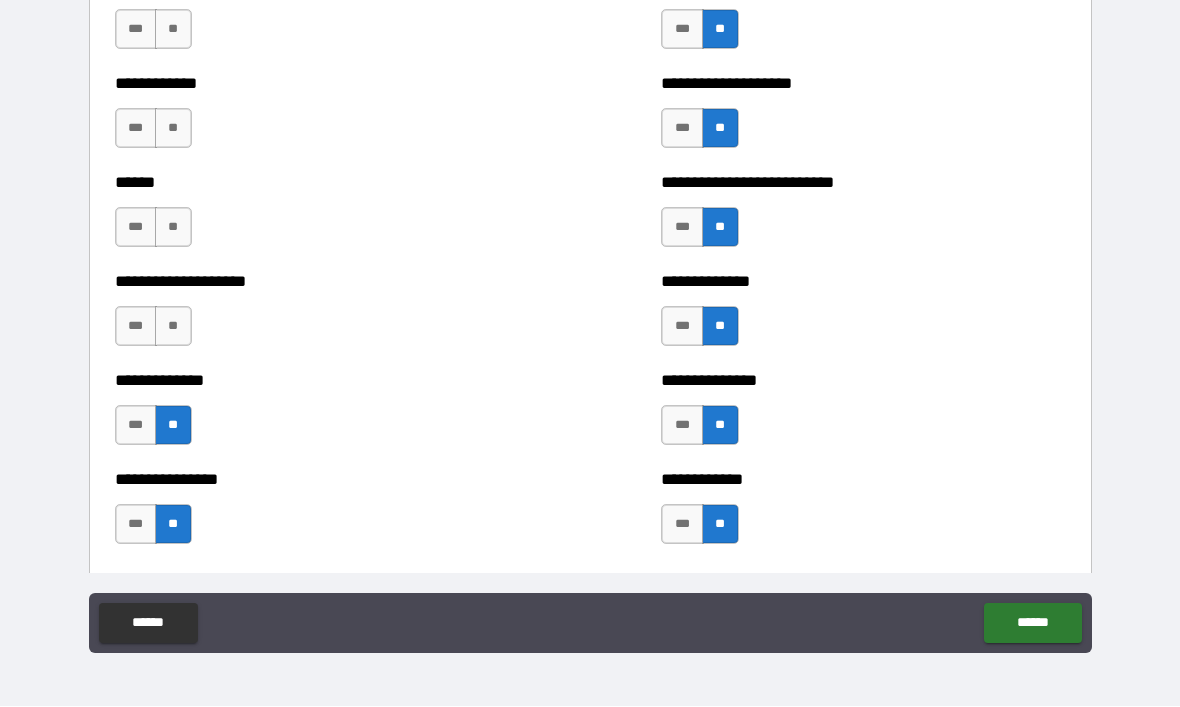 scroll, scrollTop: 3823, scrollLeft: 0, axis: vertical 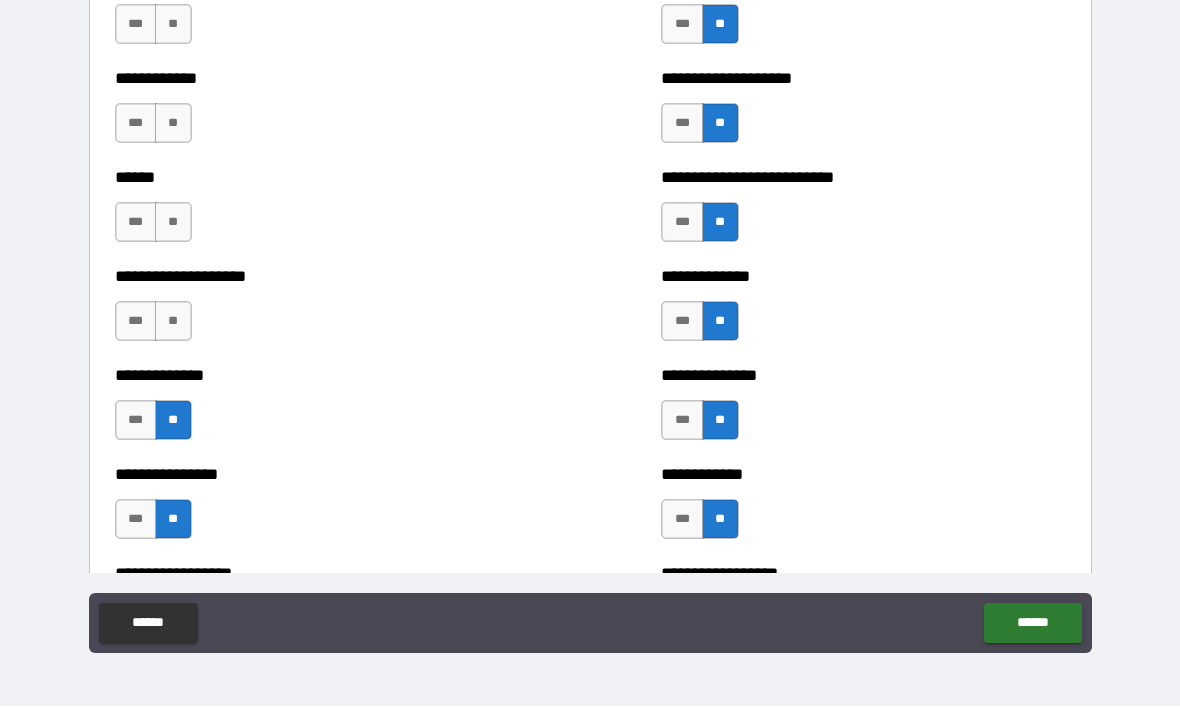 click on "**" at bounding box center (173, 322) 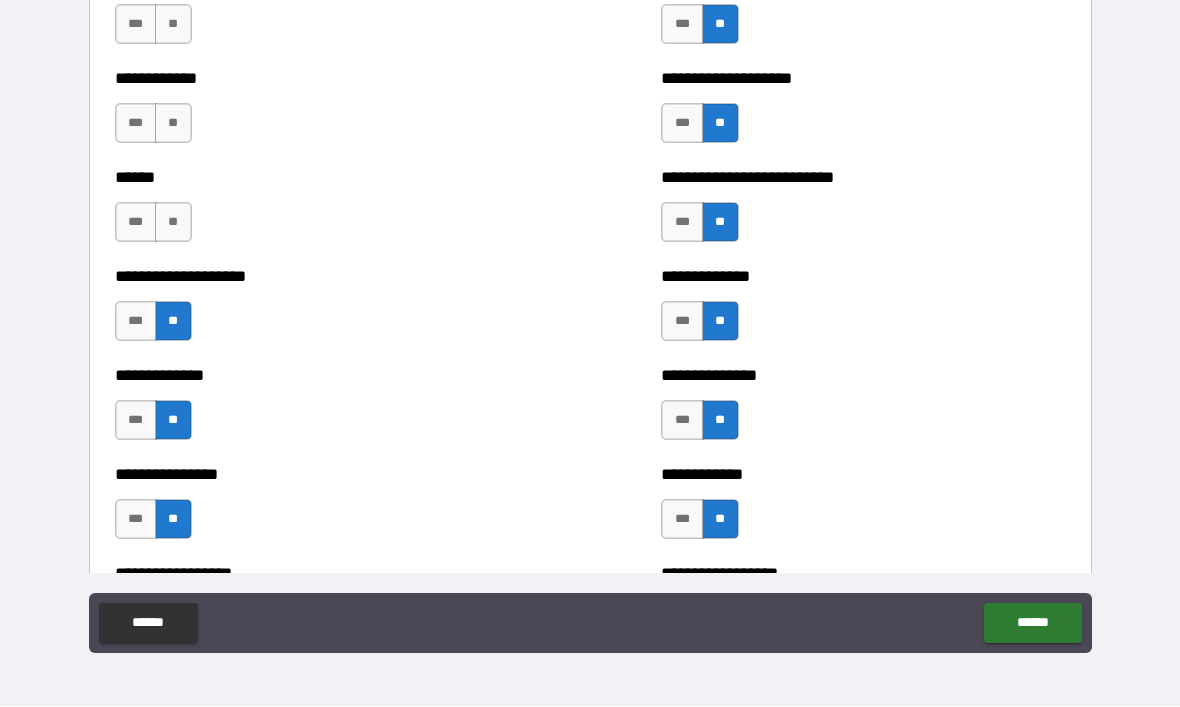 click on "**" at bounding box center [173, 223] 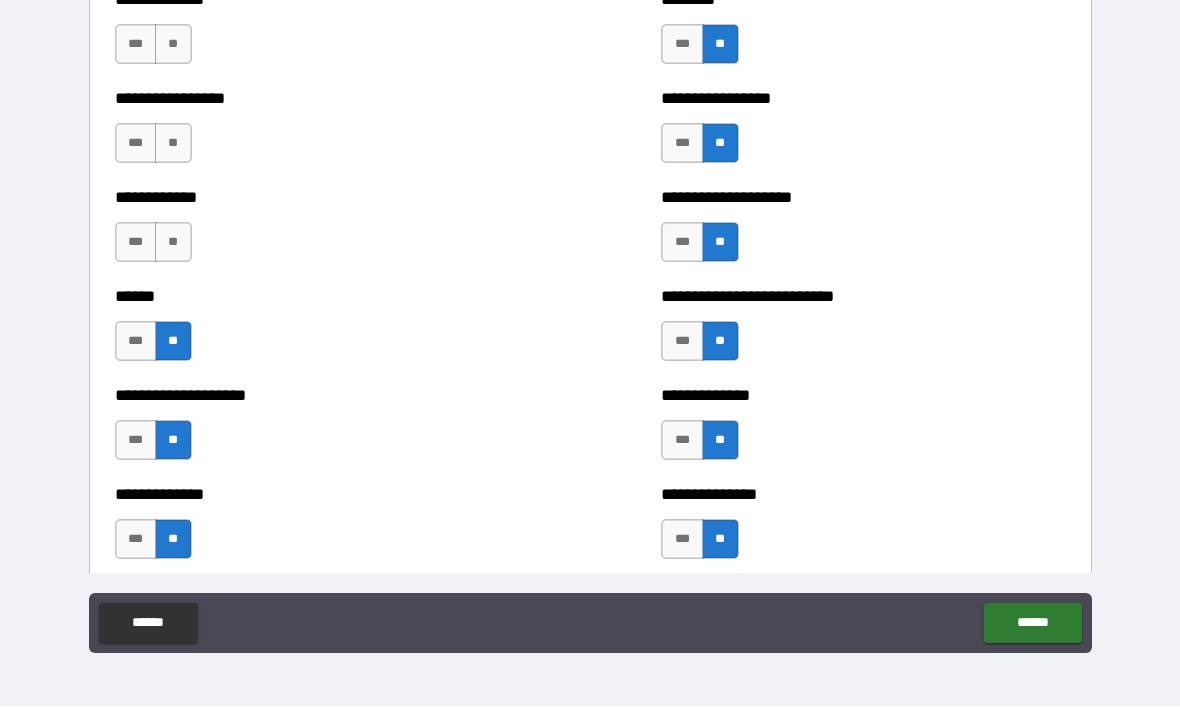 click on "**" at bounding box center (173, 243) 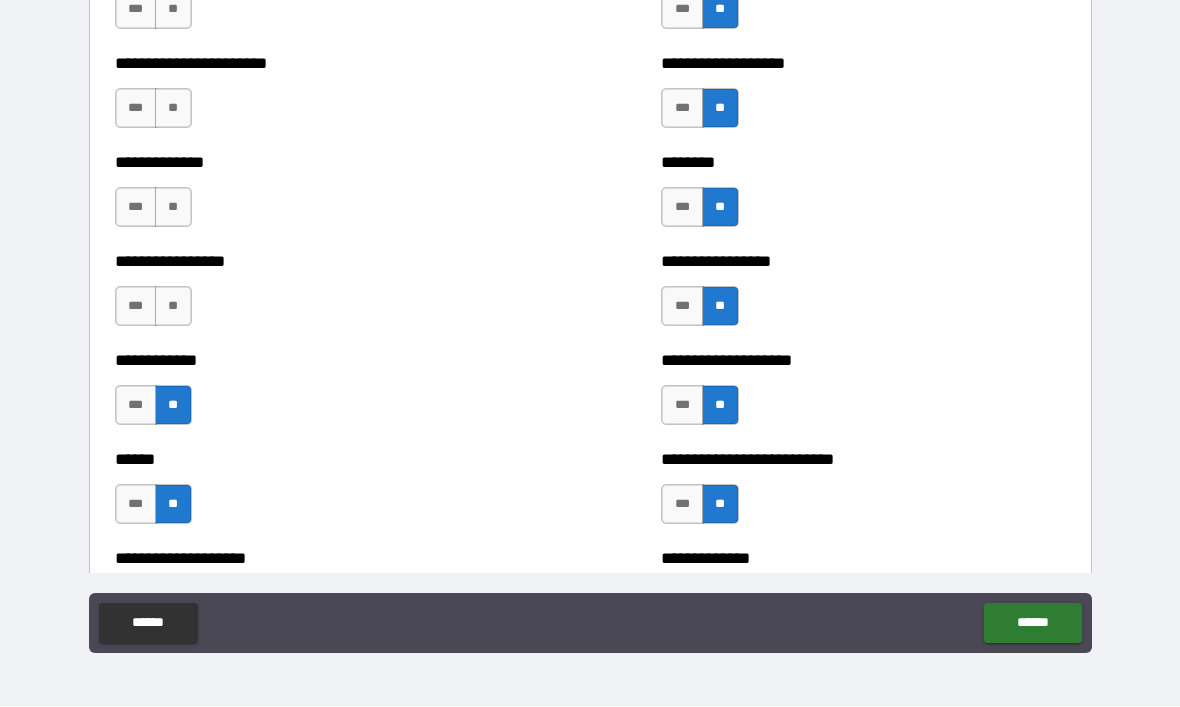 click on "**" at bounding box center (173, 307) 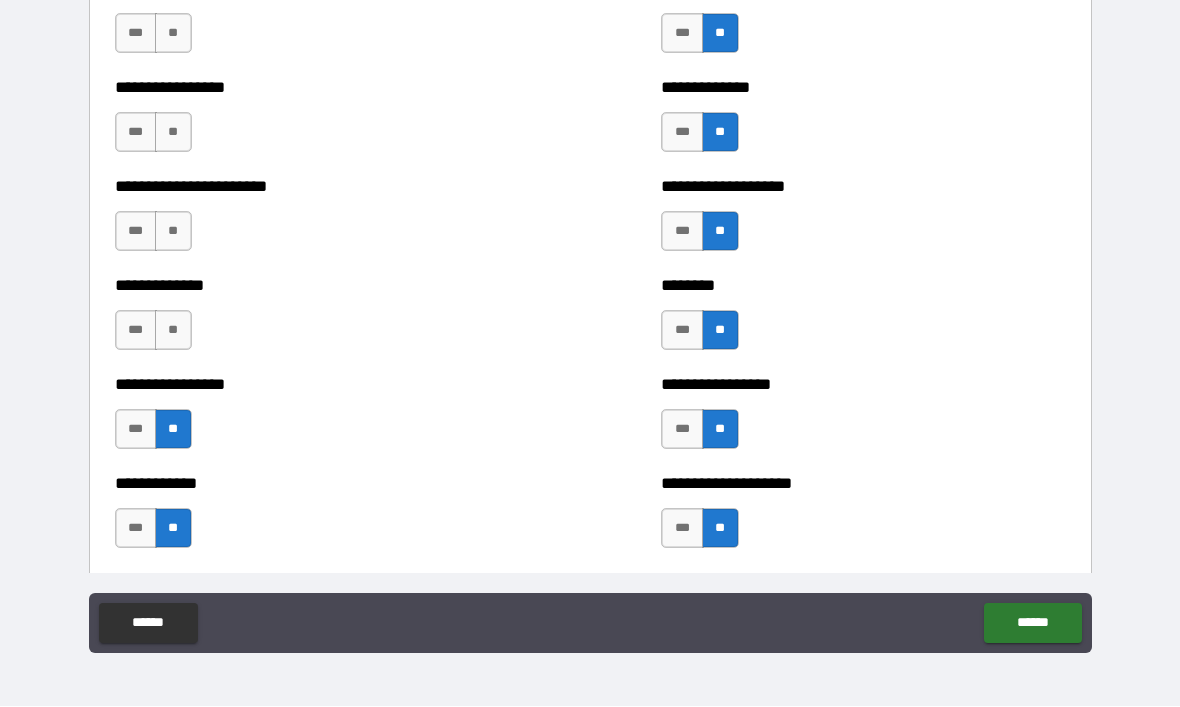 scroll, scrollTop: 3411, scrollLeft: 0, axis: vertical 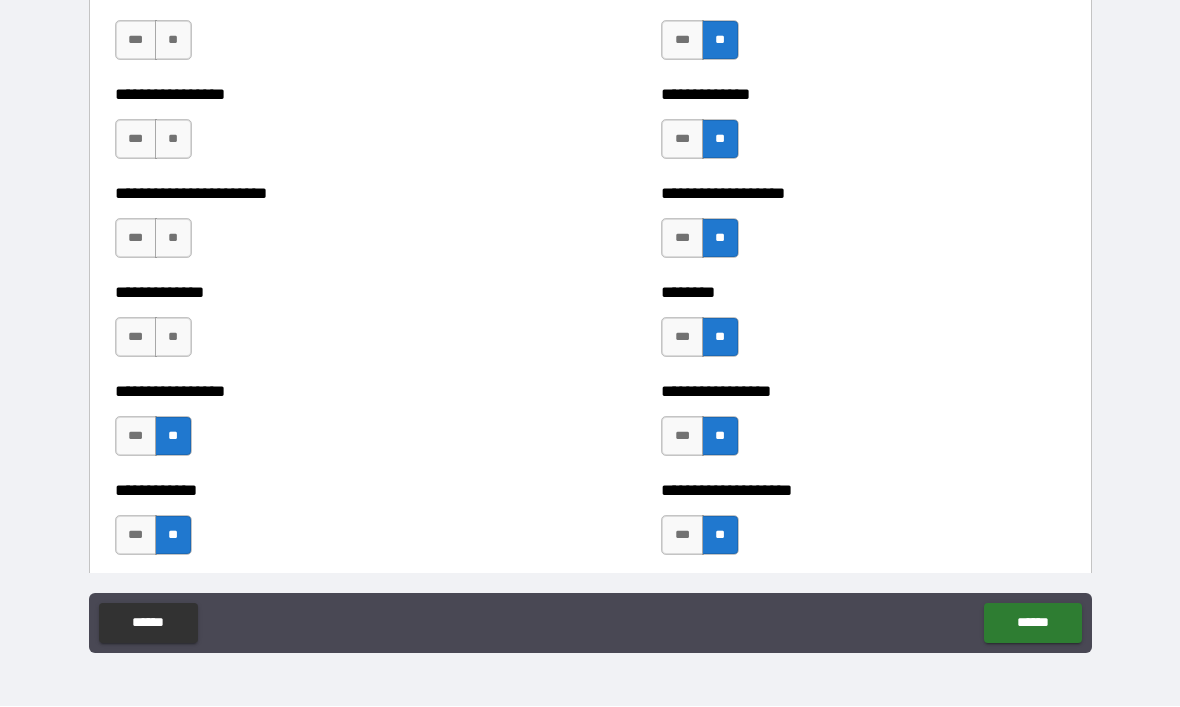 click on "**" at bounding box center [173, 338] 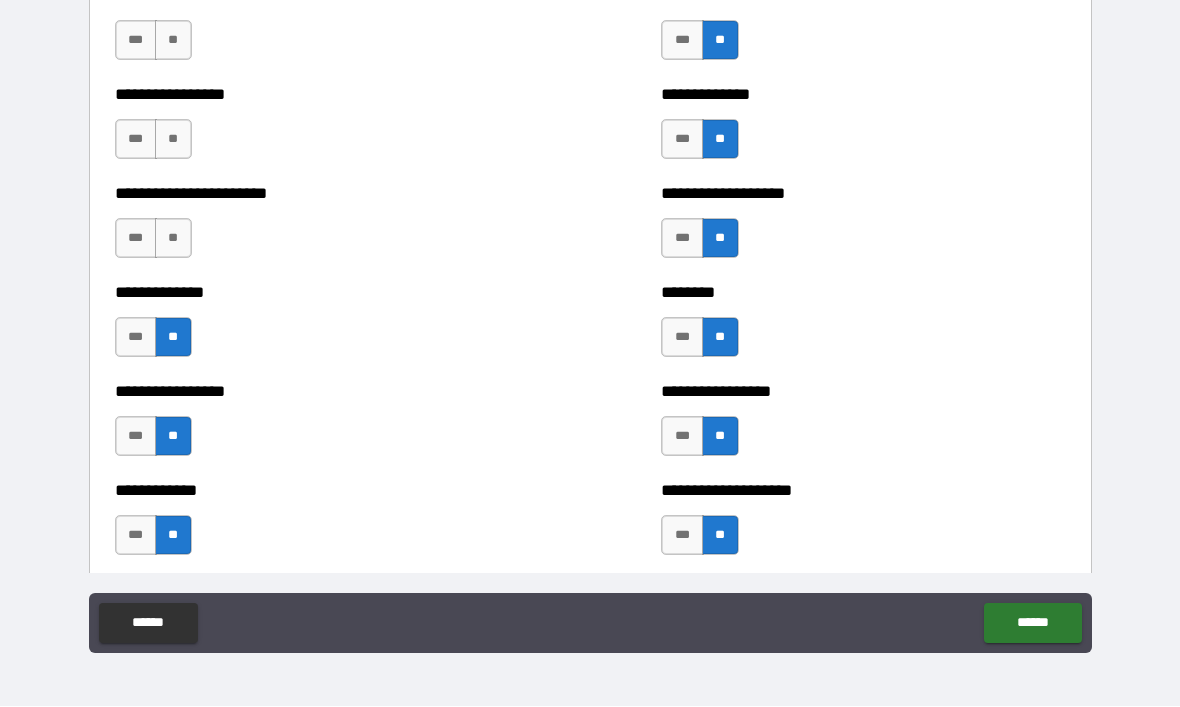 click on "**" at bounding box center (173, 239) 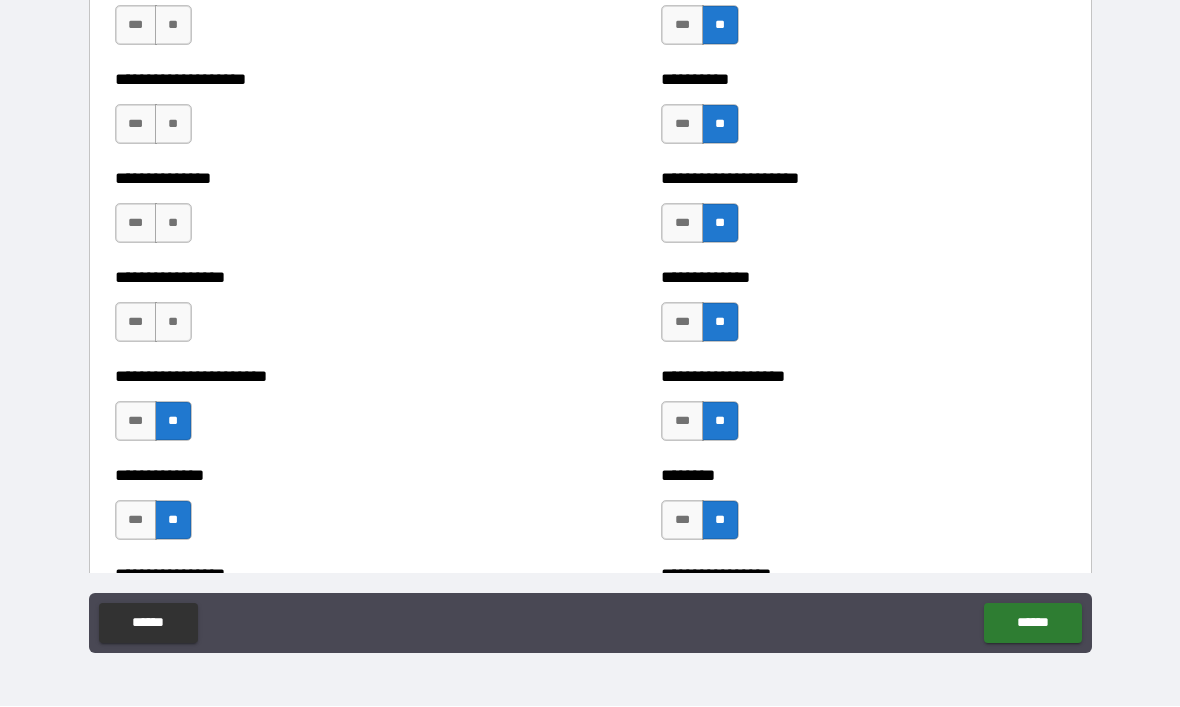 click on "**" at bounding box center (173, 323) 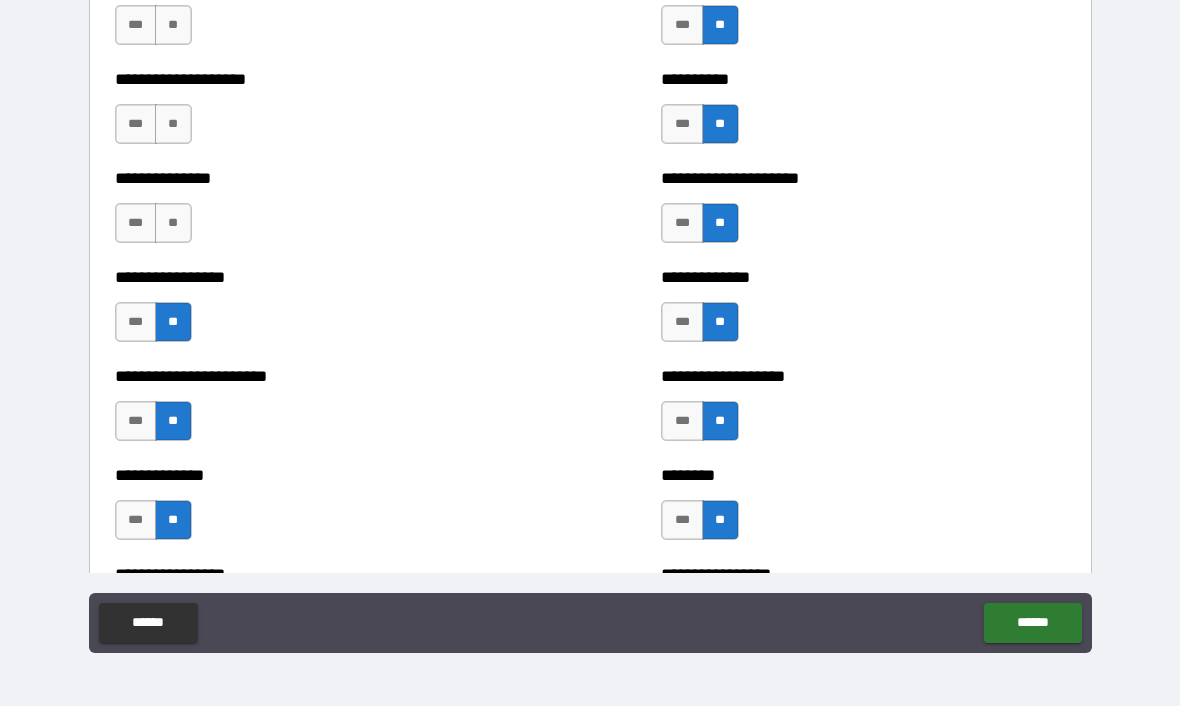 click on "**" at bounding box center [173, 224] 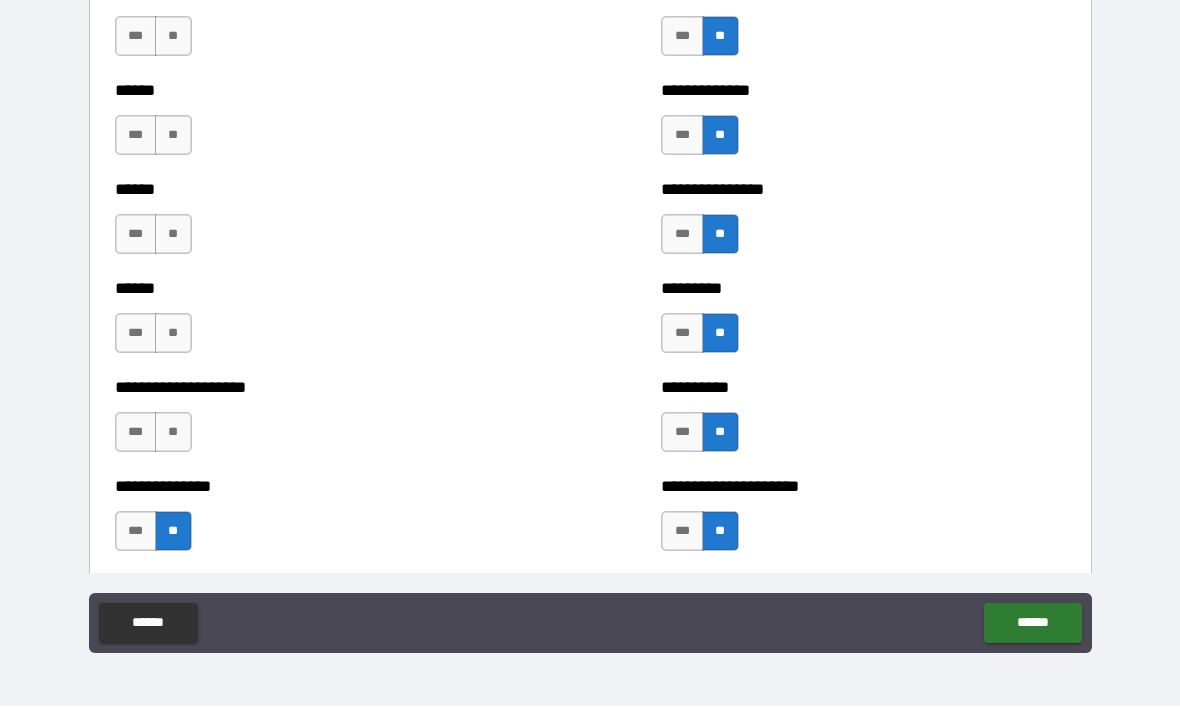 scroll, scrollTop: 2926, scrollLeft: 0, axis: vertical 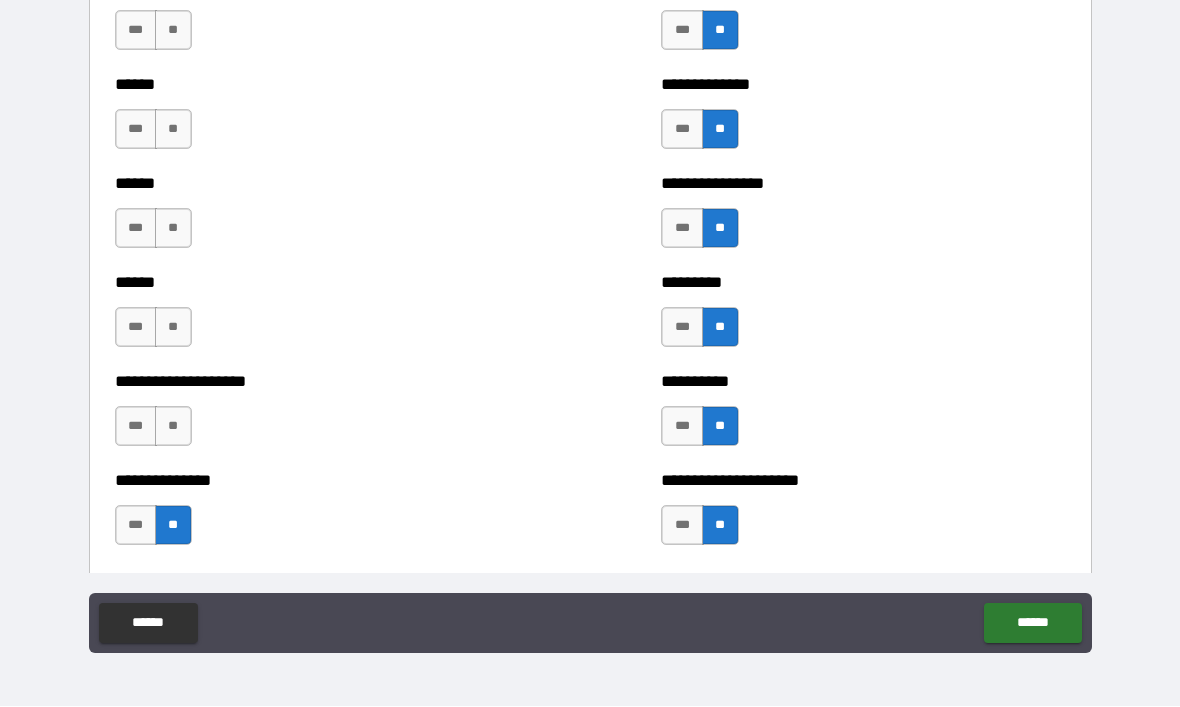 click on "**" at bounding box center [173, 427] 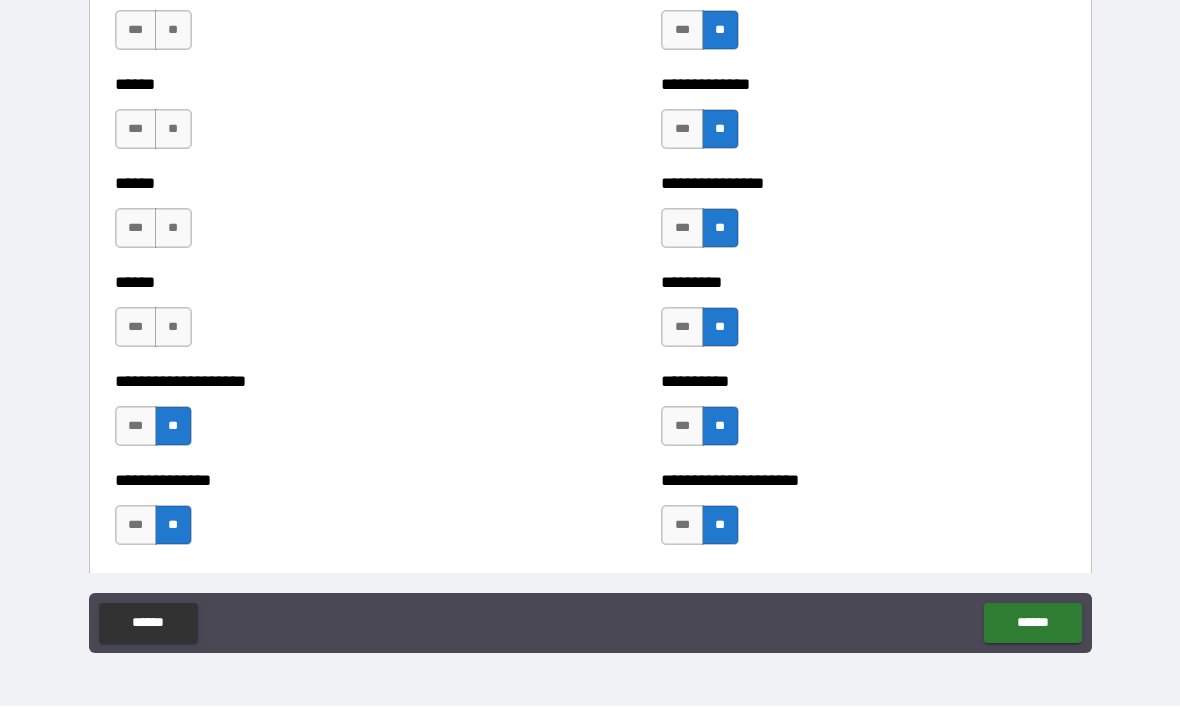 click on "**" at bounding box center (173, 328) 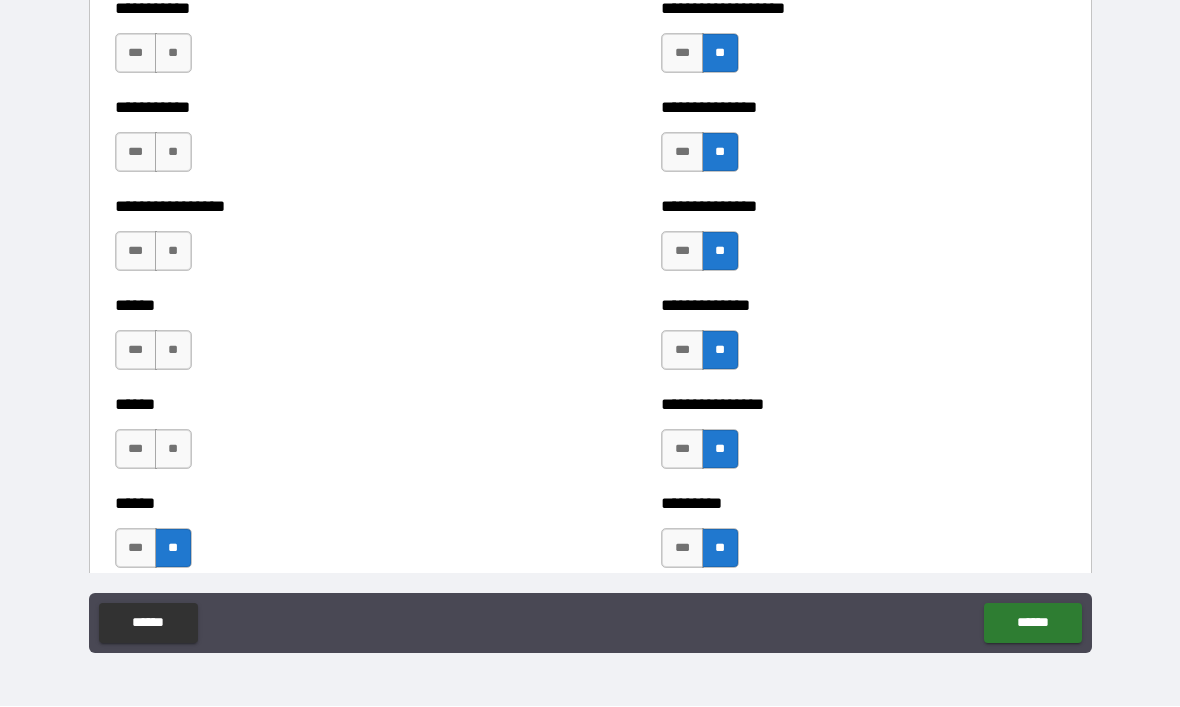 click on "**" at bounding box center (173, 450) 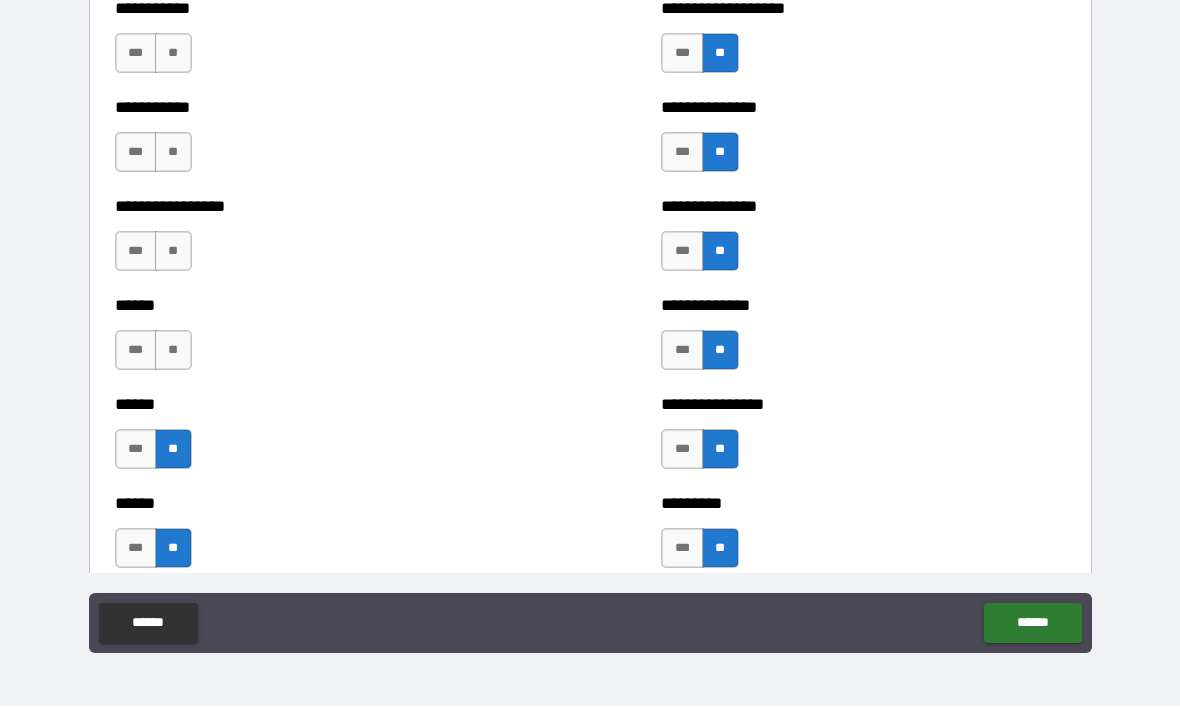 click on "**" at bounding box center (173, 351) 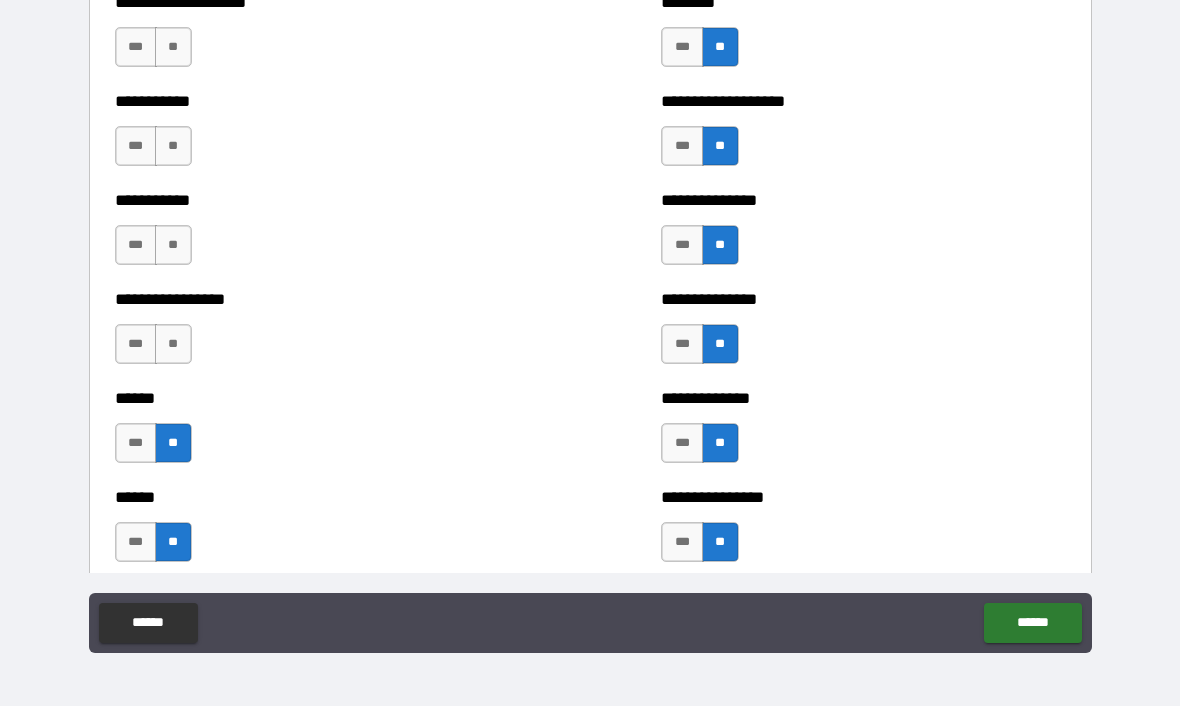 click on "**" at bounding box center (173, 345) 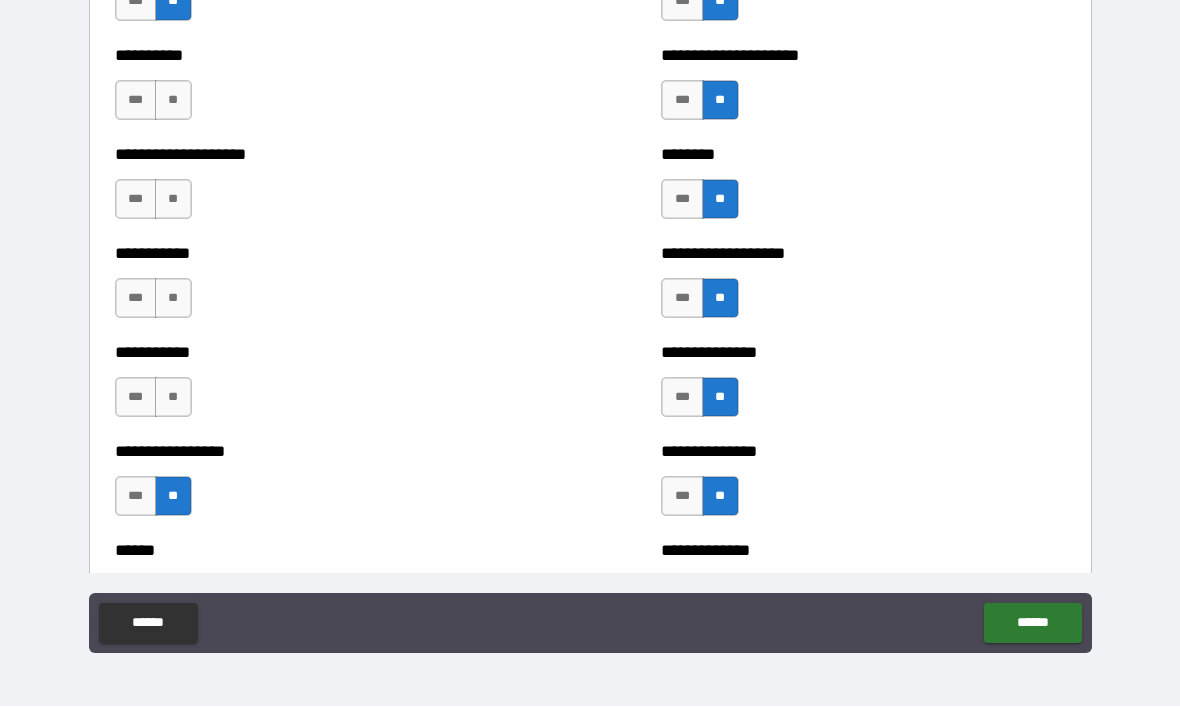 click on "**" at bounding box center [173, 398] 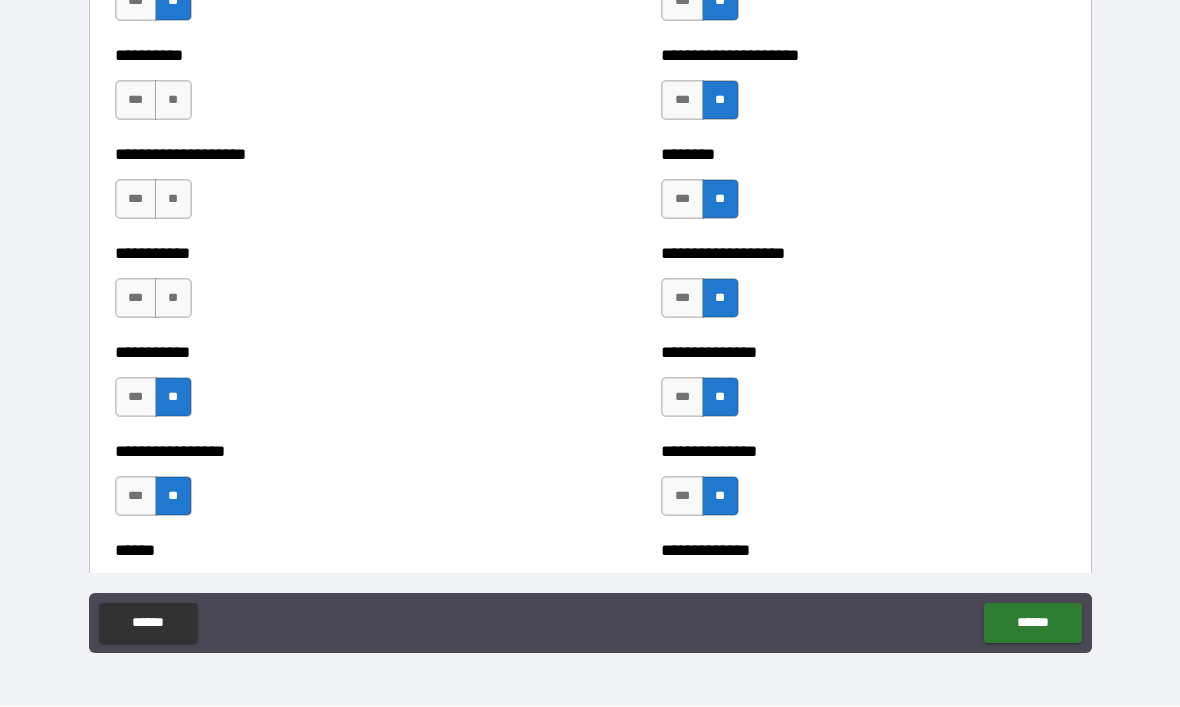 click on "**" at bounding box center [173, 299] 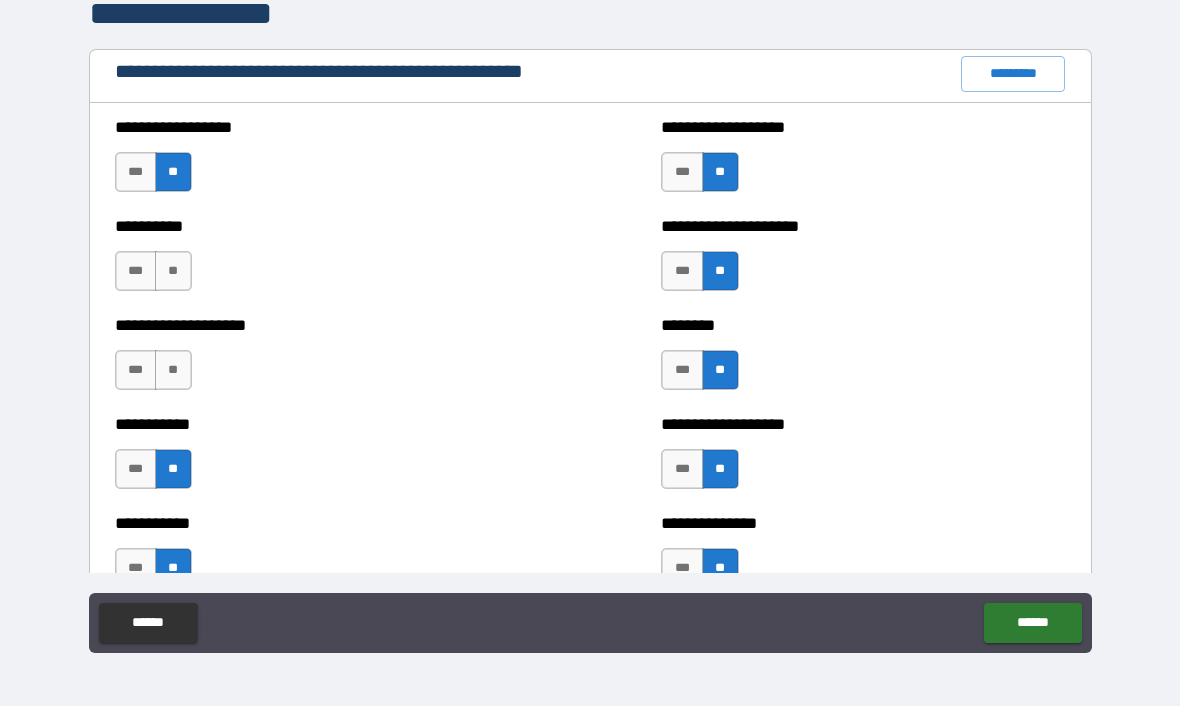 scroll, scrollTop: 2287, scrollLeft: 0, axis: vertical 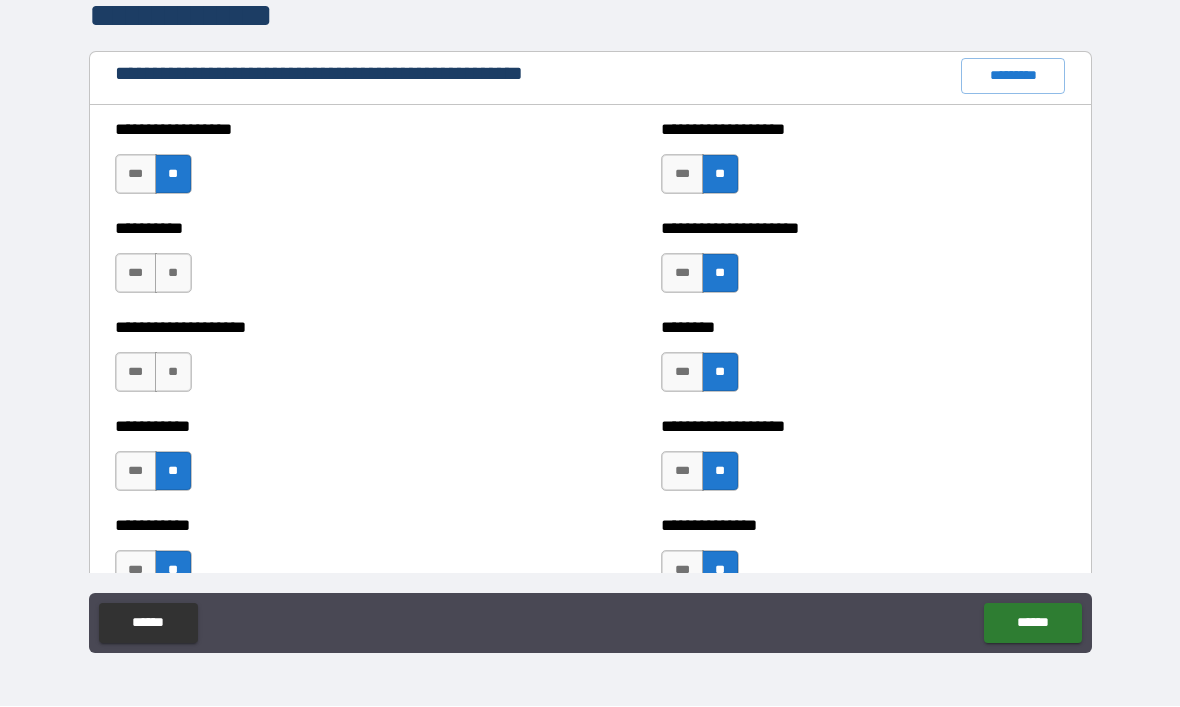 click on "**" at bounding box center (173, 373) 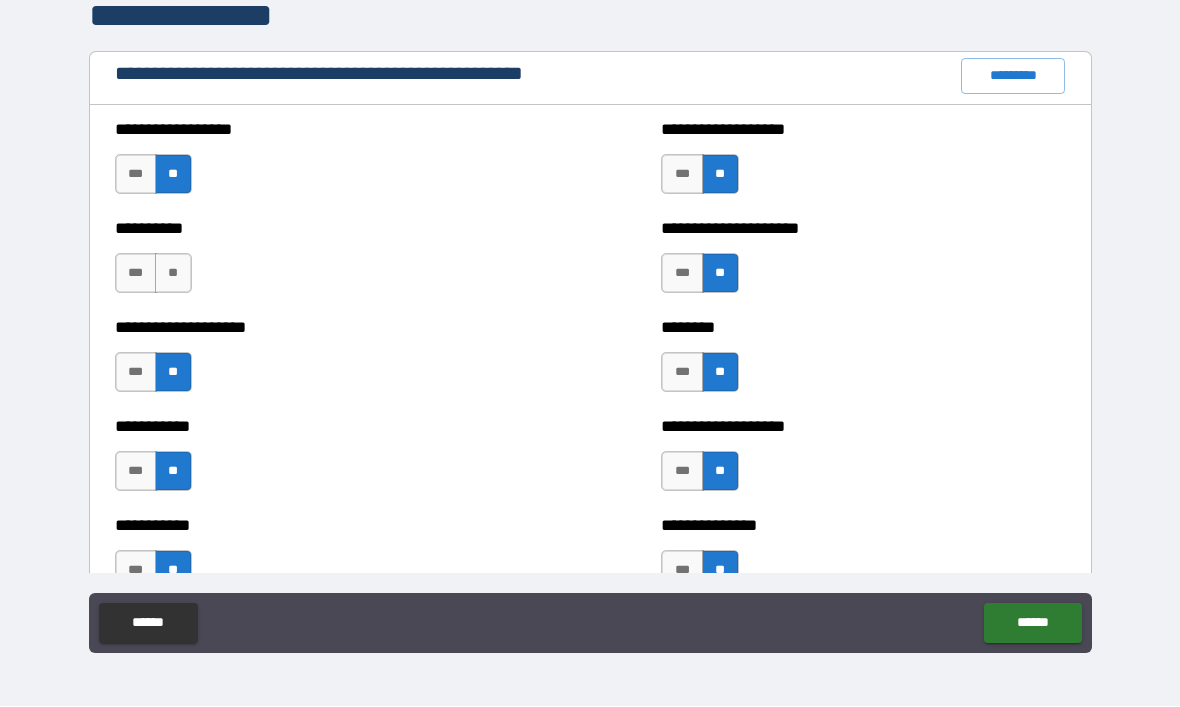 click on "**" at bounding box center (173, 274) 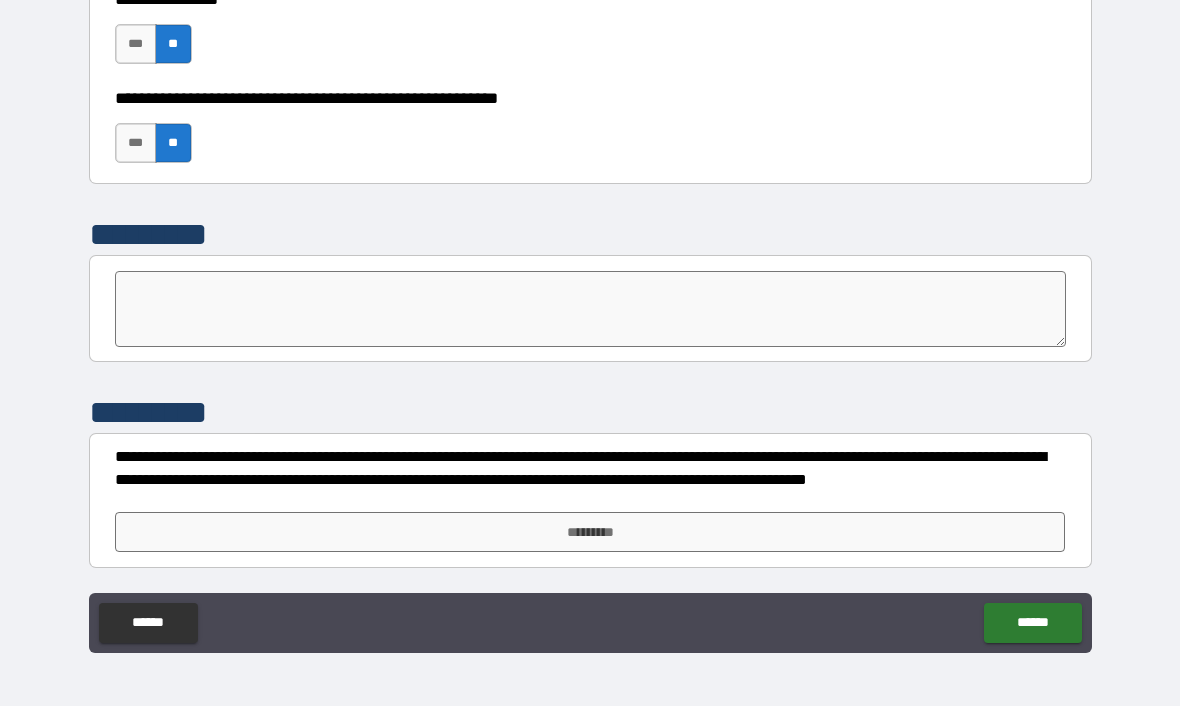 scroll, scrollTop: 6179, scrollLeft: 0, axis: vertical 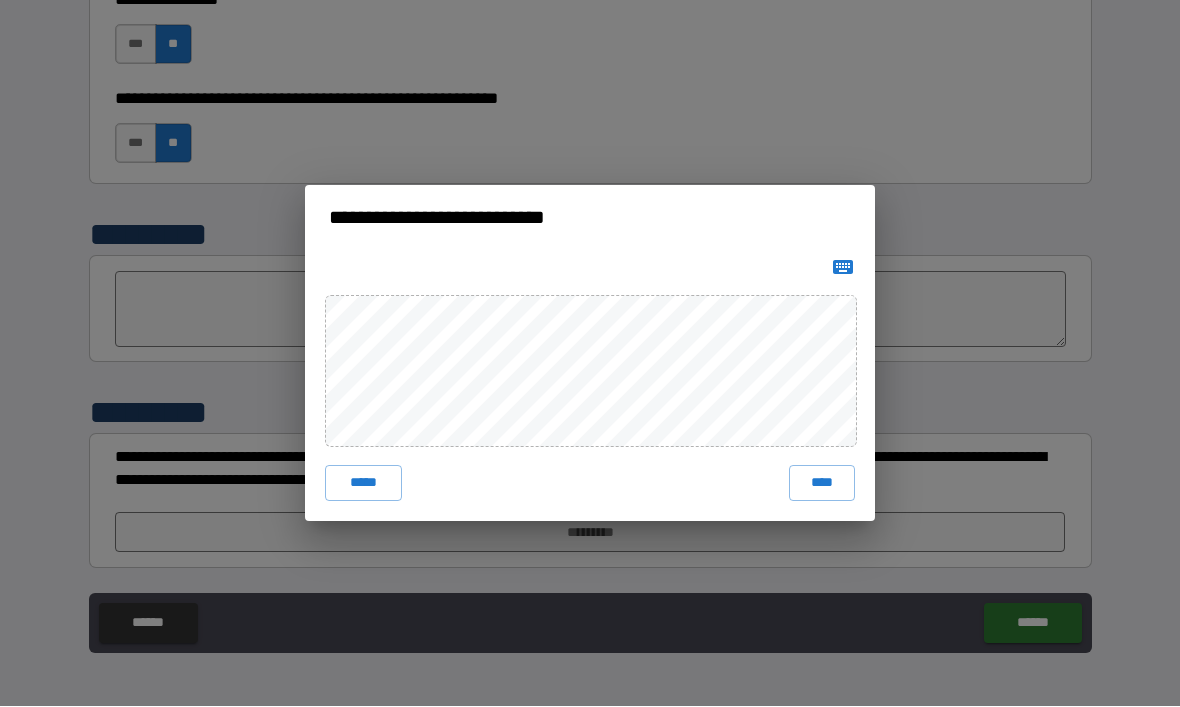 click on "*****" at bounding box center (363, 484) 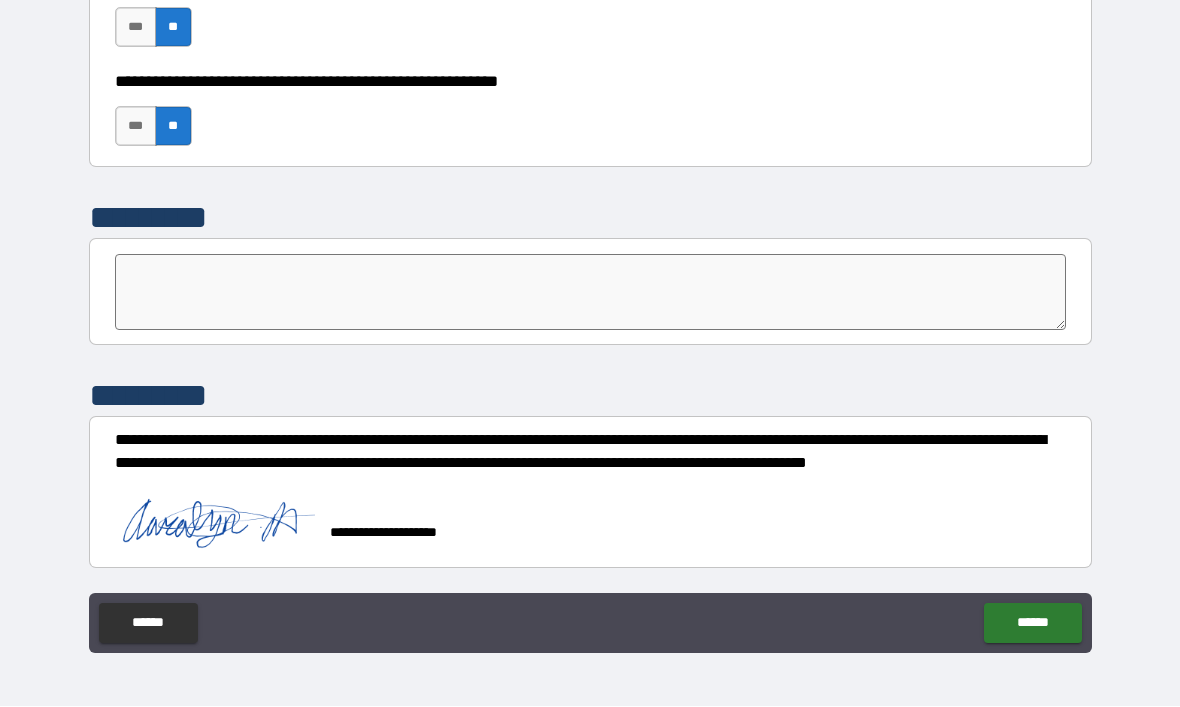 scroll, scrollTop: 6196, scrollLeft: 0, axis: vertical 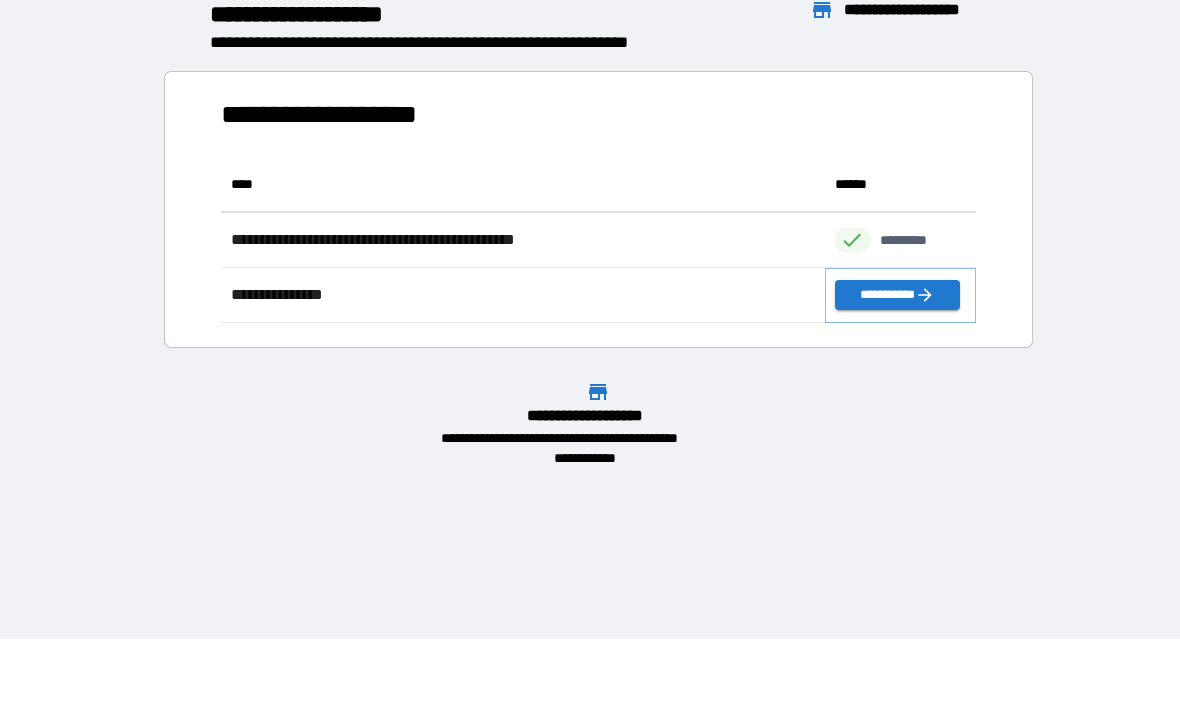 click on "**********" at bounding box center (897, 296) 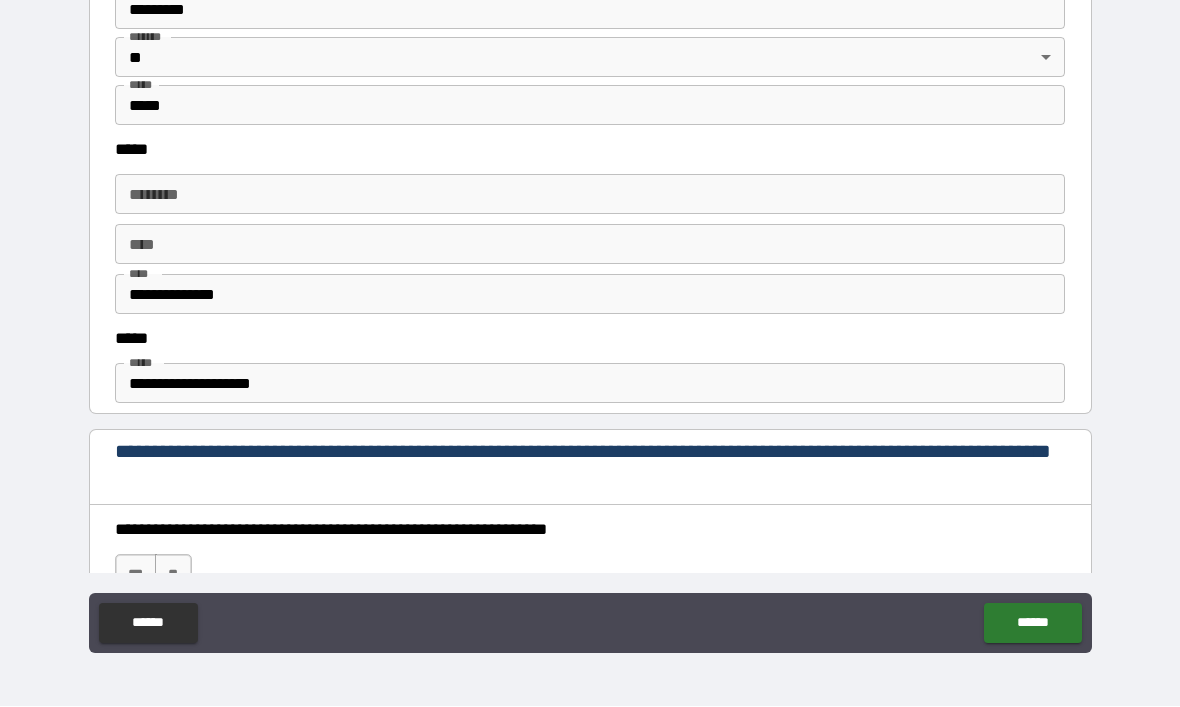 scroll, scrollTop: 915, scrollLeft: 0, axis: vertical 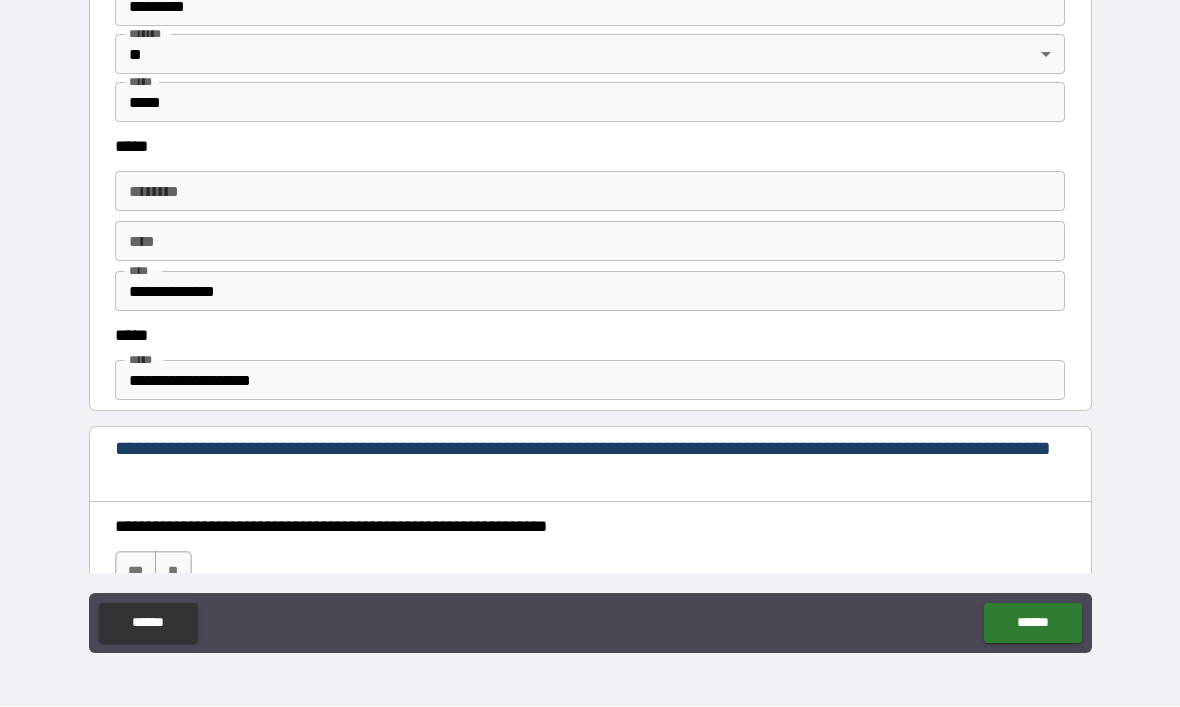 click on "******   * ******   *" at bounding box center (590, 192) 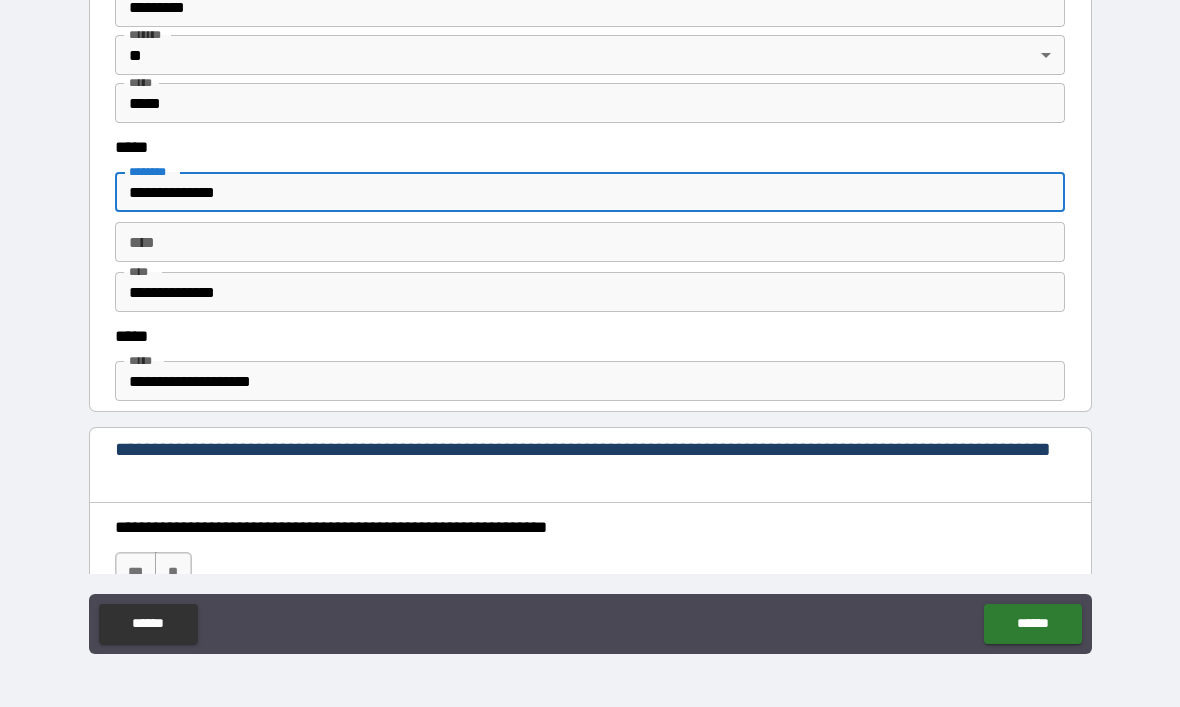 type on "**********" 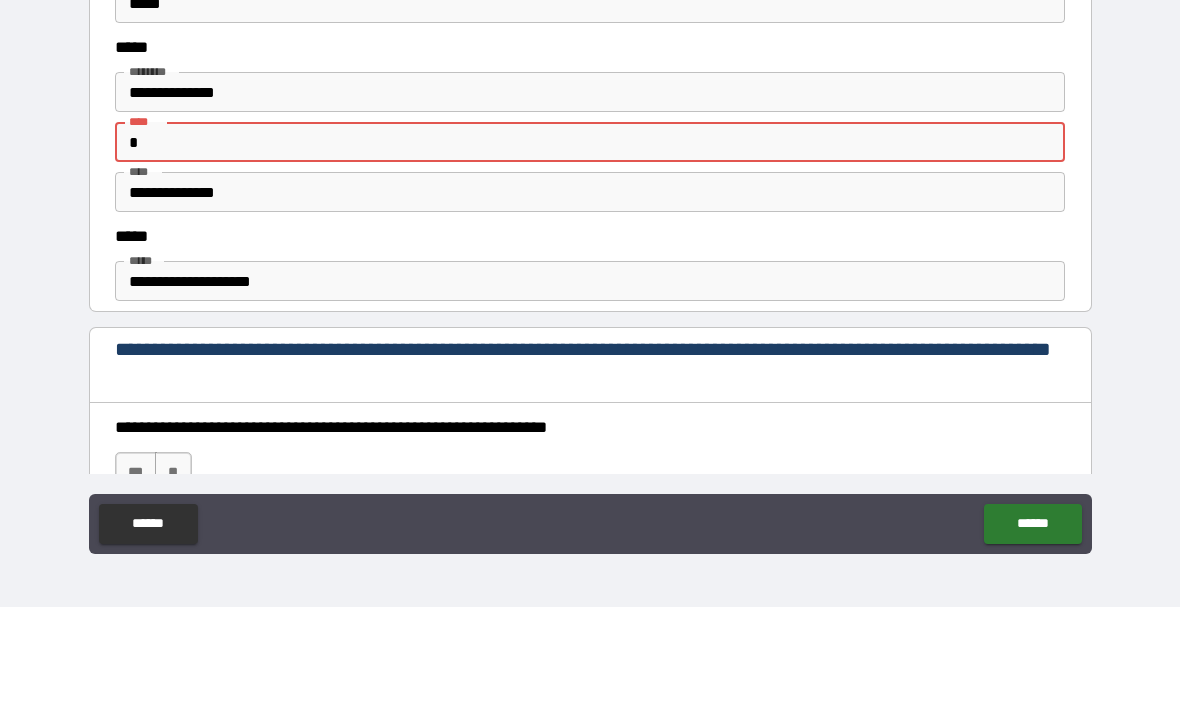 click on "**********" at bounding box center [590, 322] 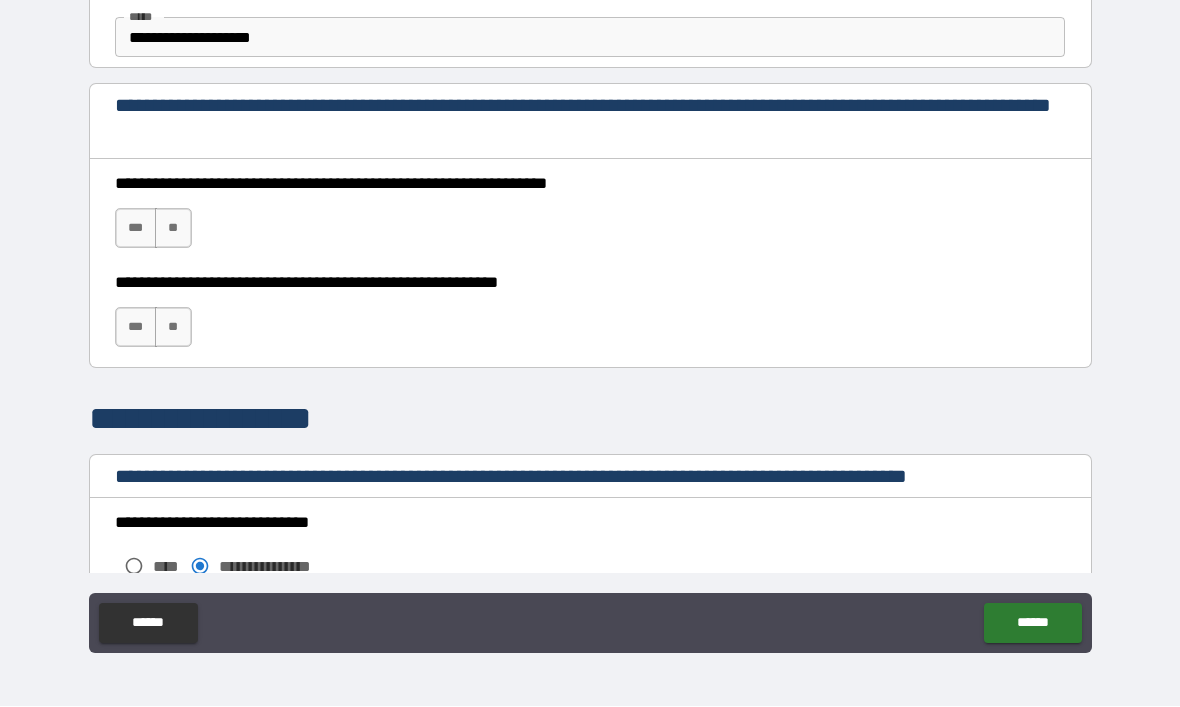 scroll, scrollTop: 1247, scrollLeft: 0, axis: vertical 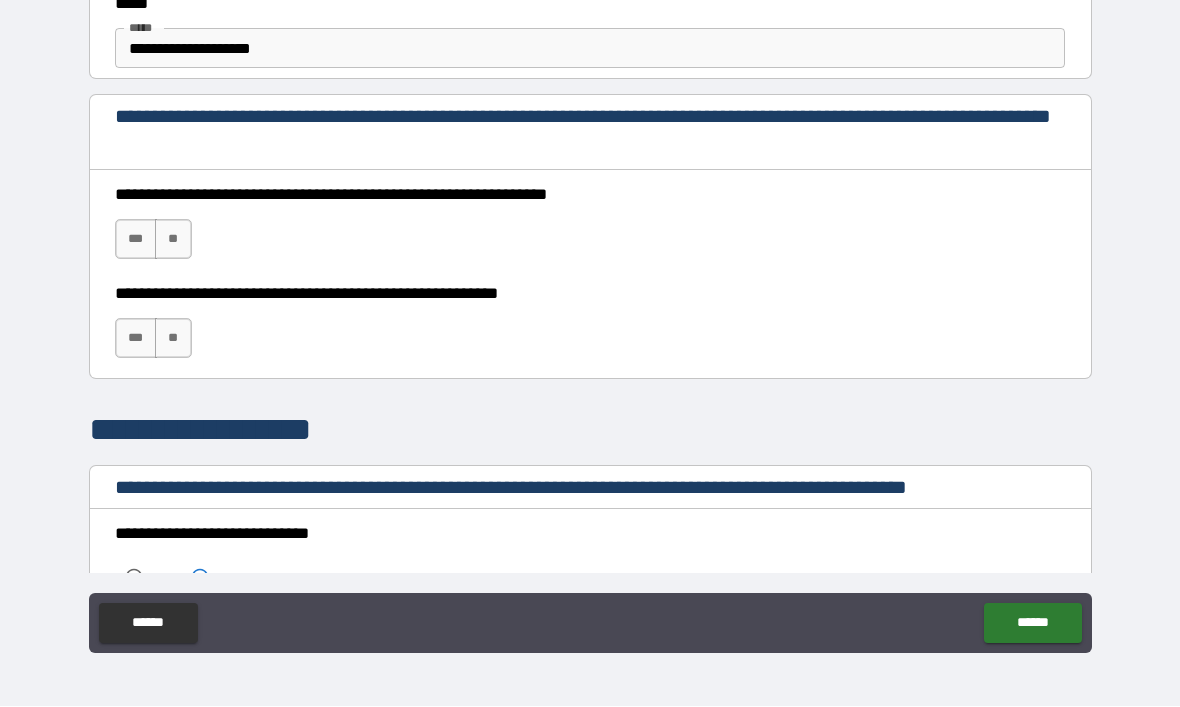 click on "***" at bounding box center (136, 240) 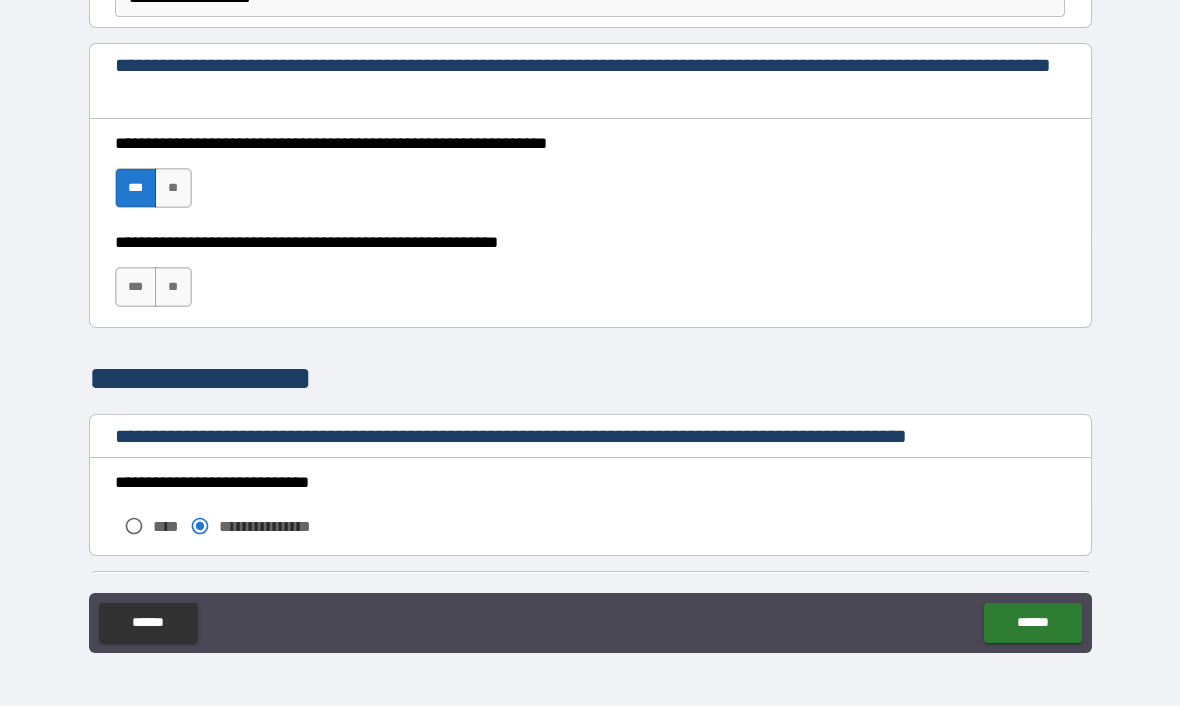 scroll, scrollTop: 1308, scrollLeft: 0, axis: vertical 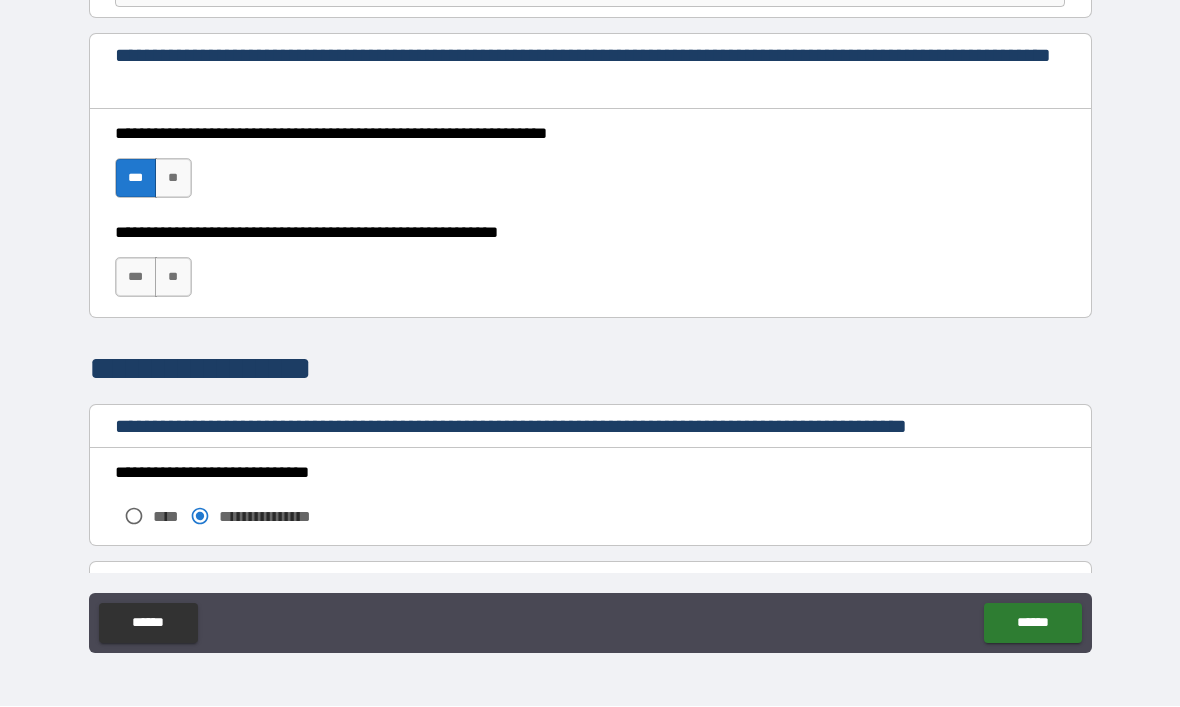 click on "***" at bounding box center (136, 278) 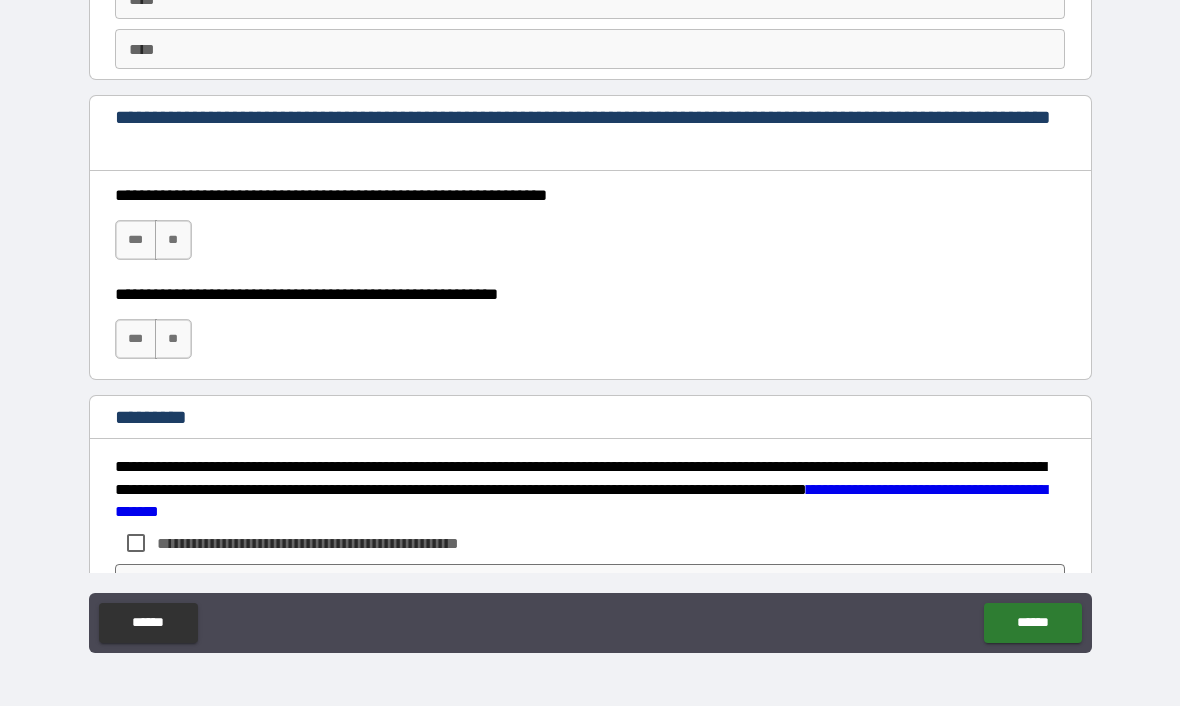 scroll, scrollTop: 2858, scrollLeft: 0, axis: vertical 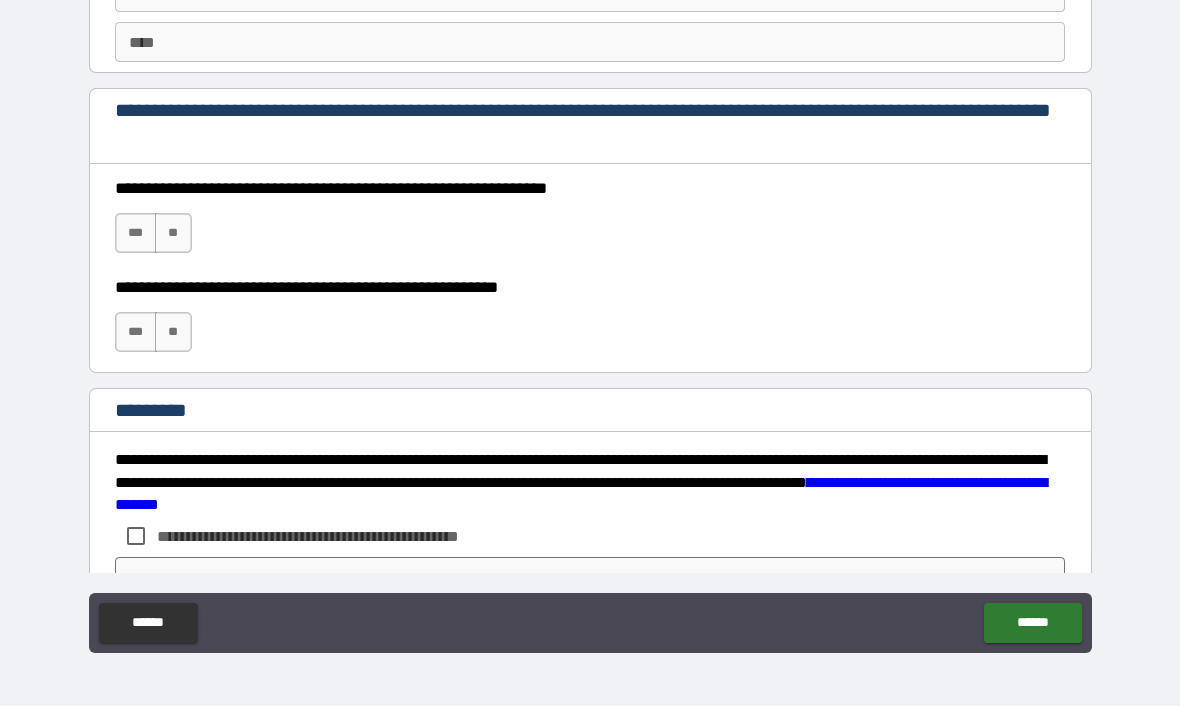 click on "***" at bounding box center (136, 234) 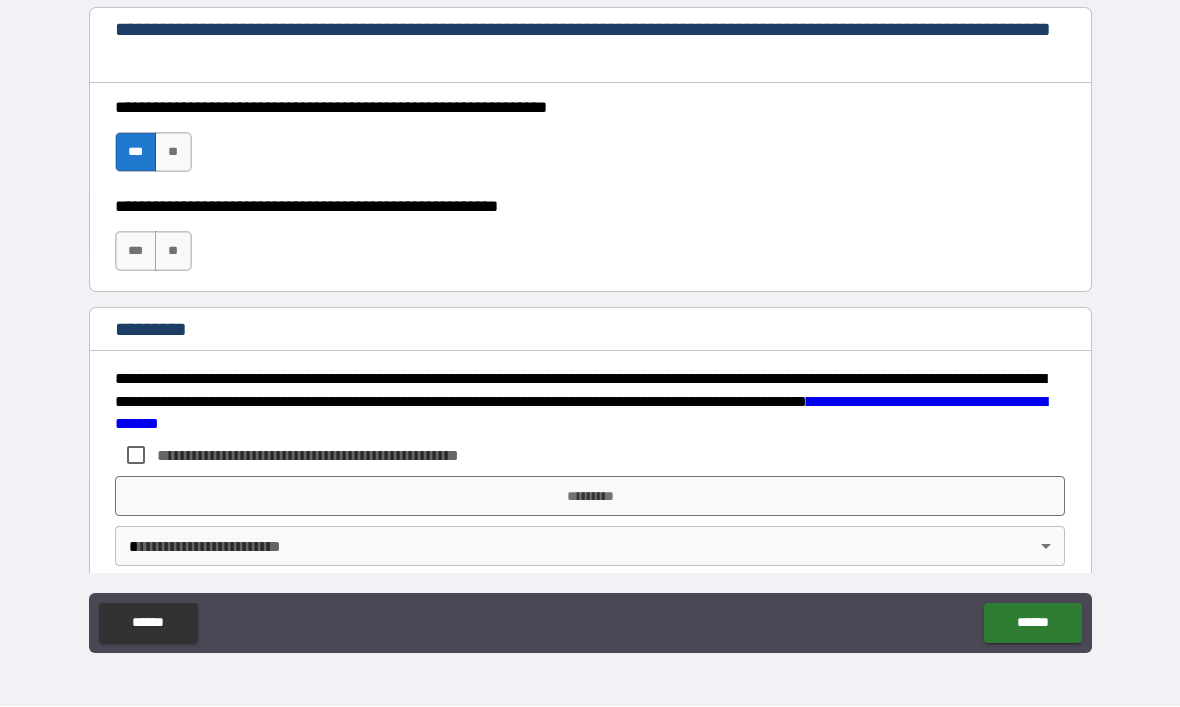 scroll, scrollTop: 2940, scrollLeft: 0, axis: vertical 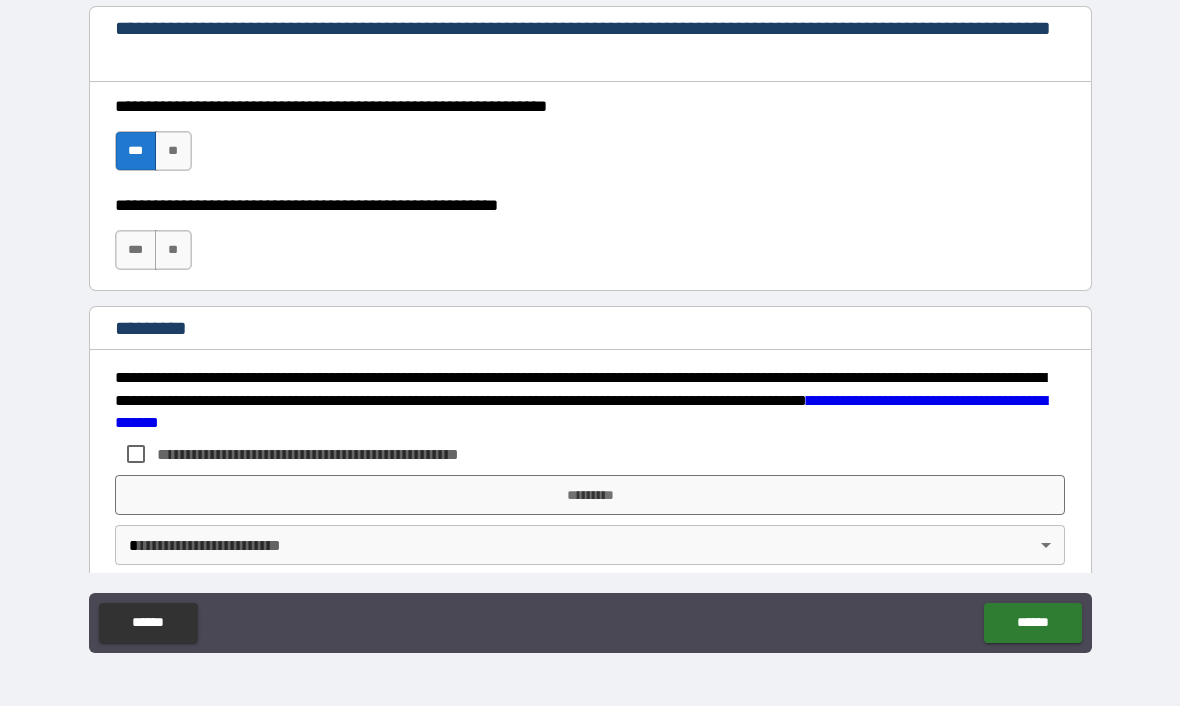 click on "***" at bounding box center [136, 251] 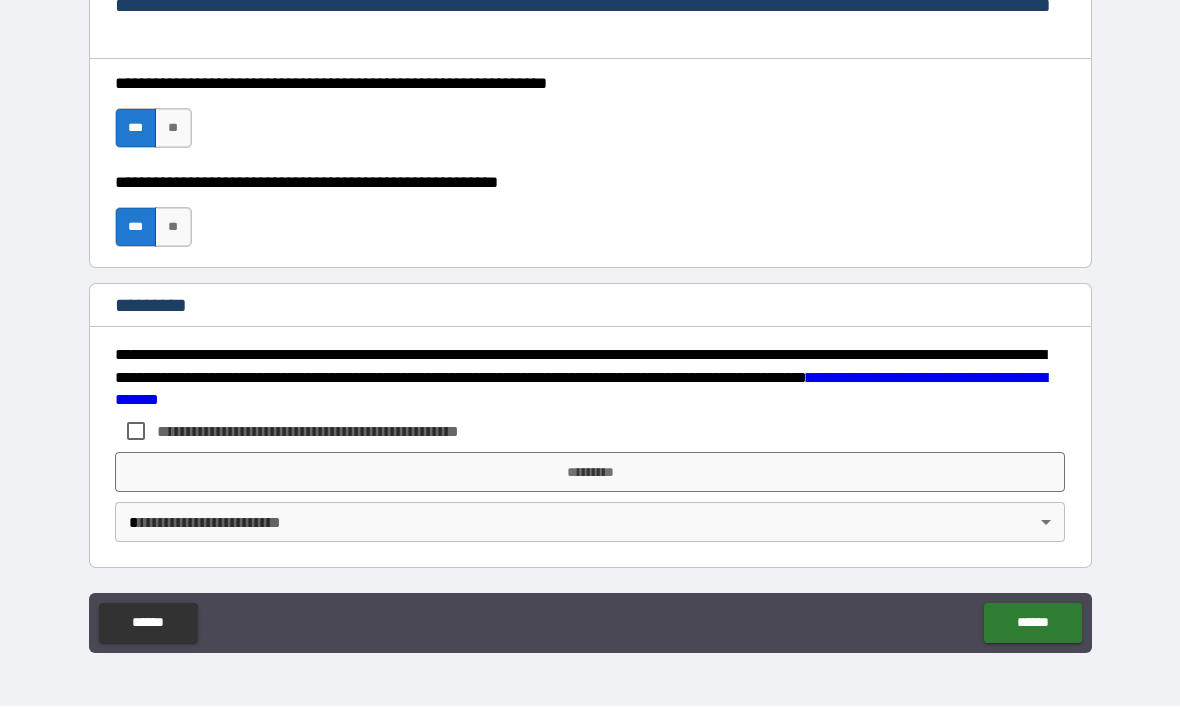 scroll, scrollTop: 2963, scrollLeft: 0, axis: vertical 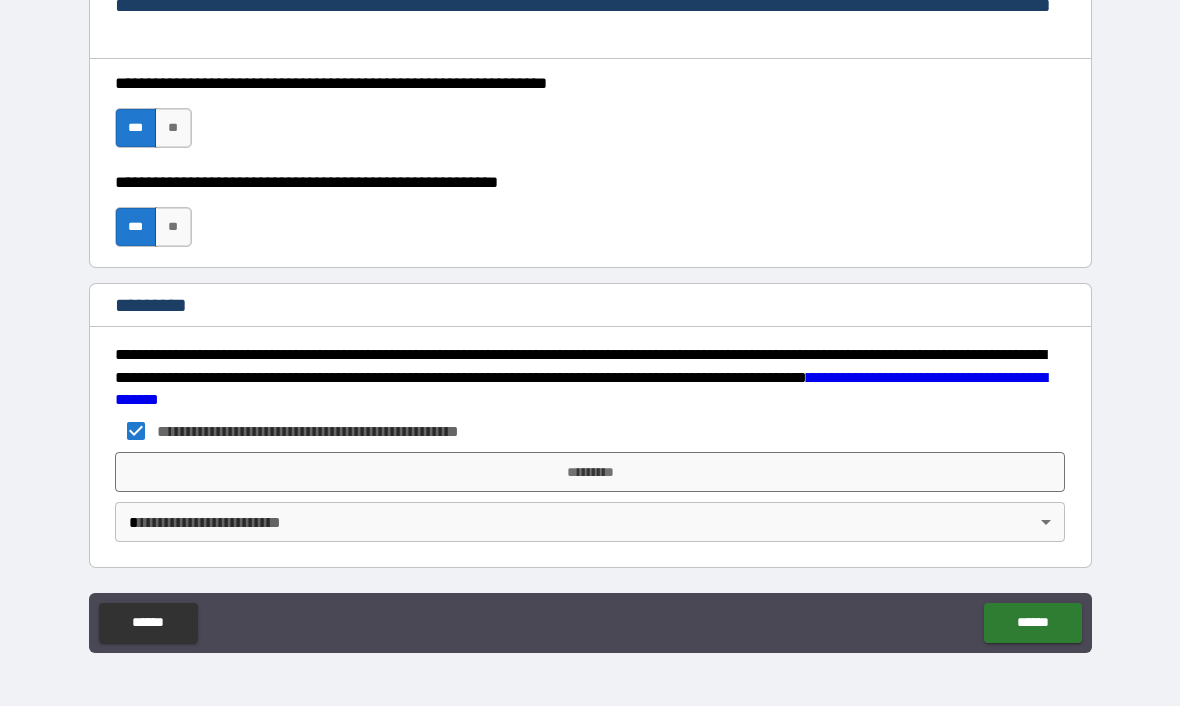 click on "*********" at bounding box center [590, 473] 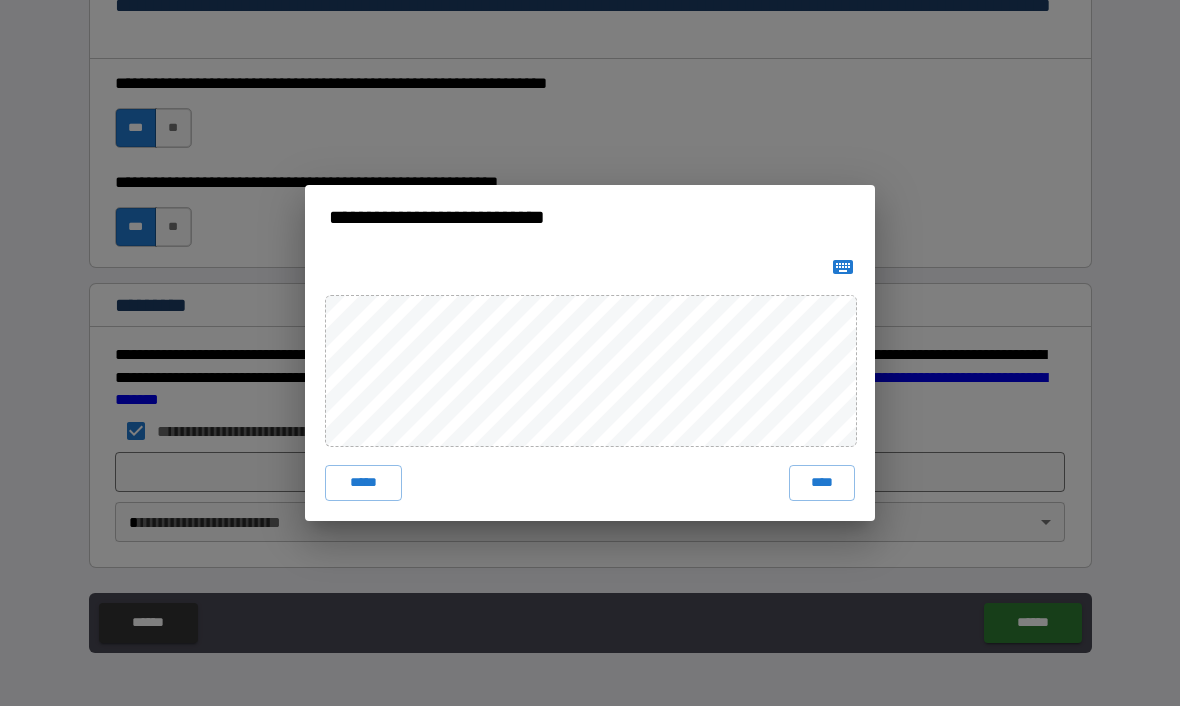 click on "****" at bounding box center [822, 484] 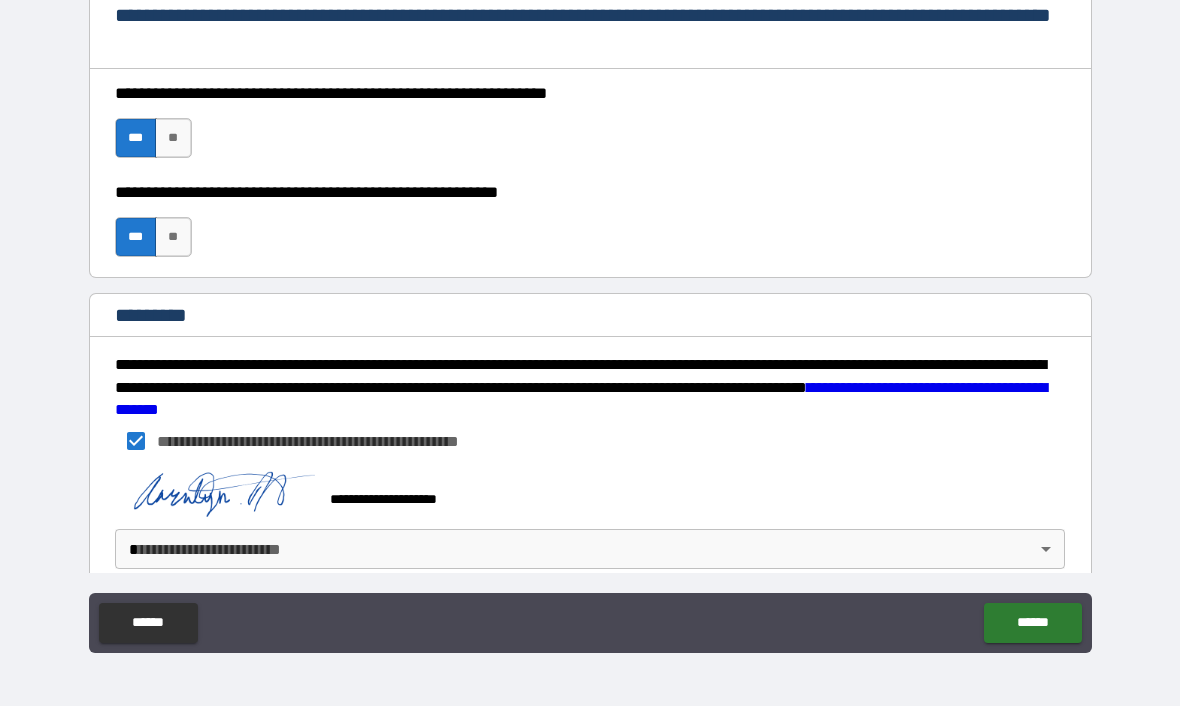 click on "**********" at bounding box center (590, 320) 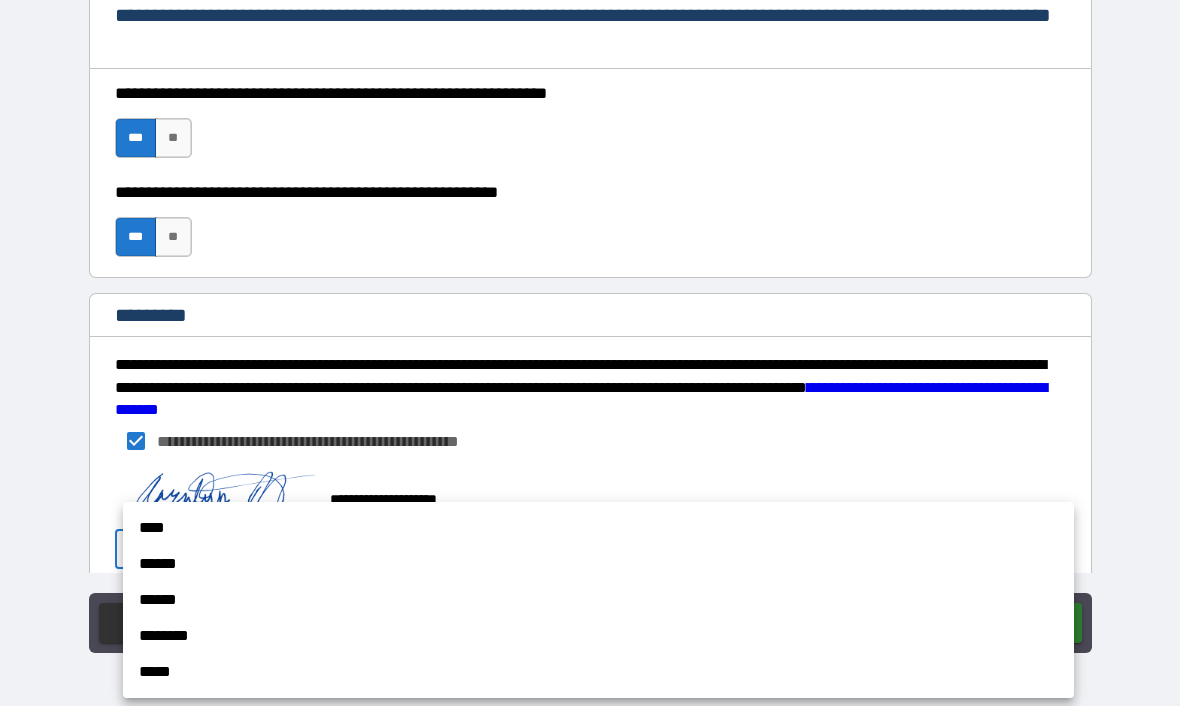 click on "****" at bounding box center (598, 529) 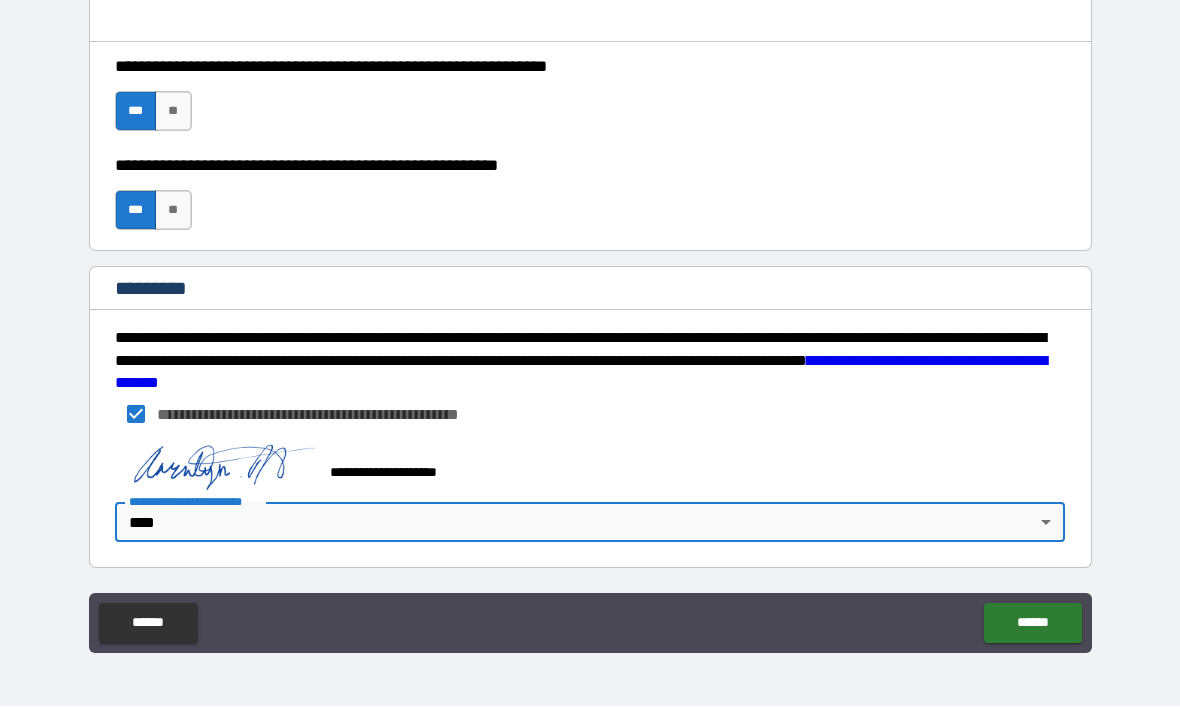 scroll, scrollTop: 2980, scrollLeft: 0, axis: vertical 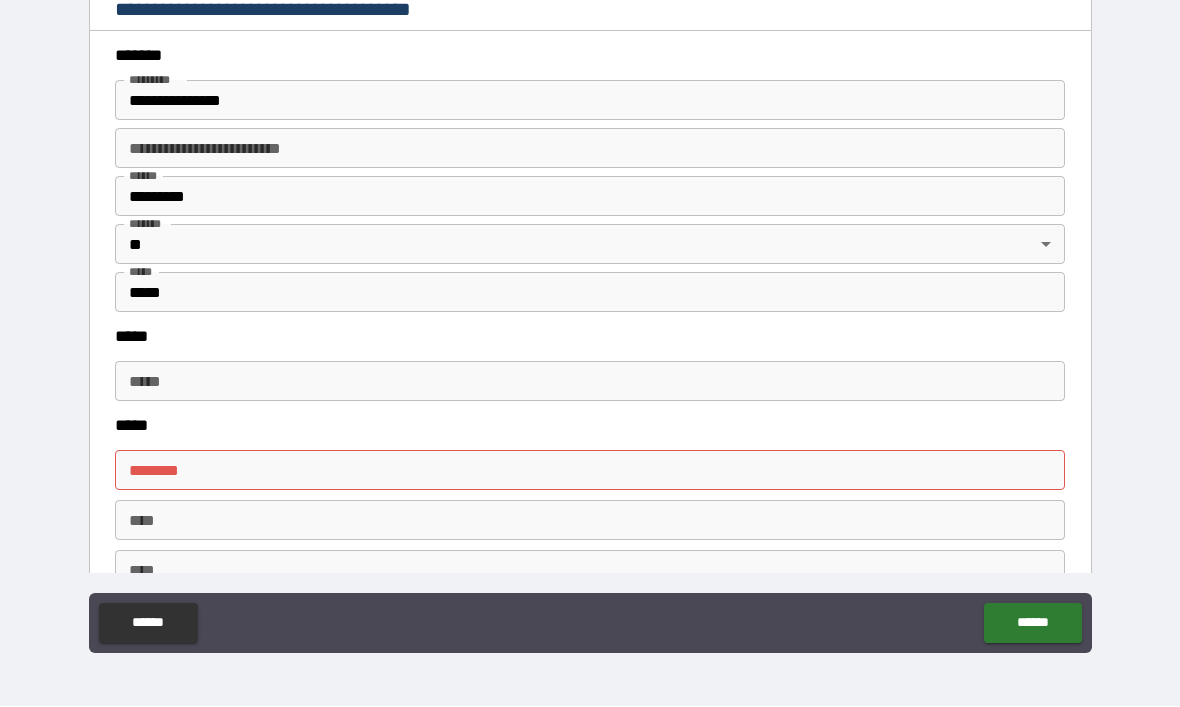 click on "******   *" at bounding box center [590, 471] 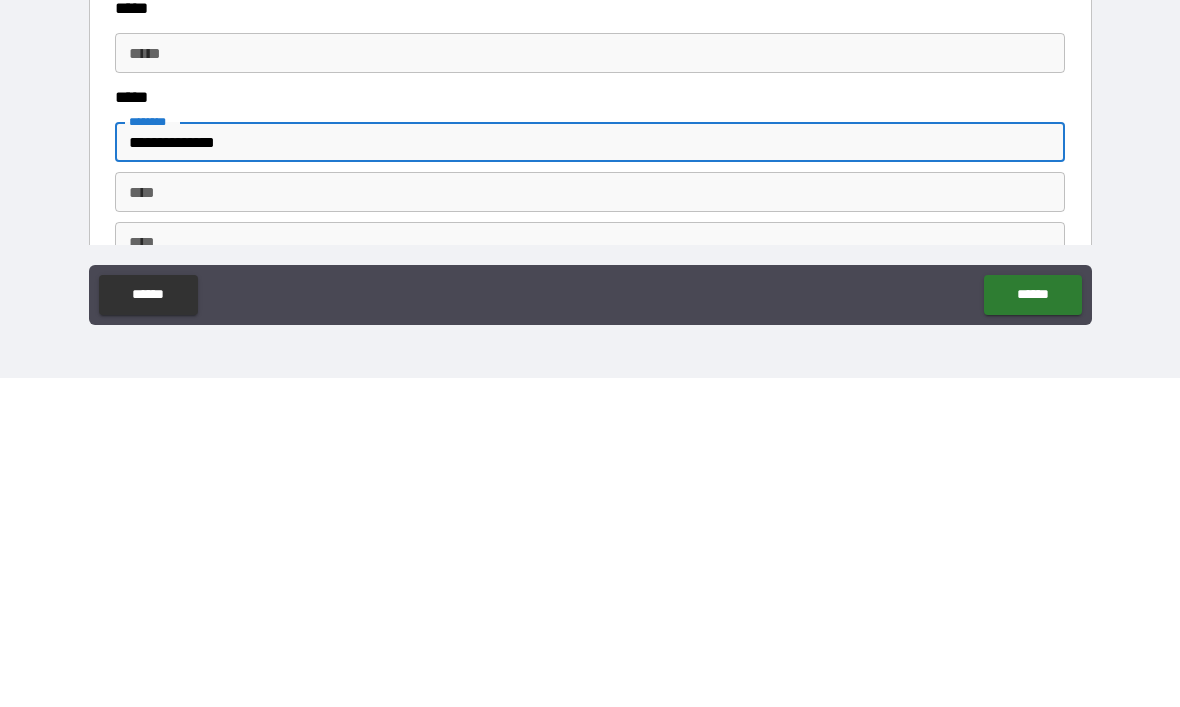 type on "**********" 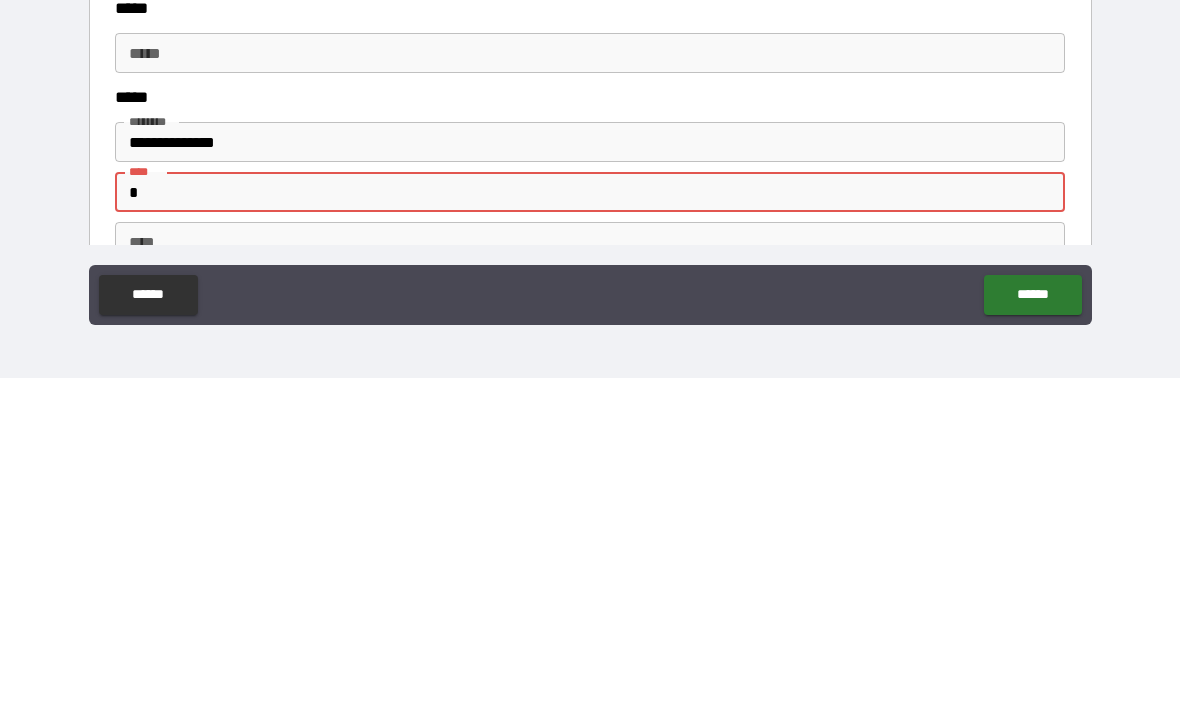 click on "**********" at bounding box center [590, 322] 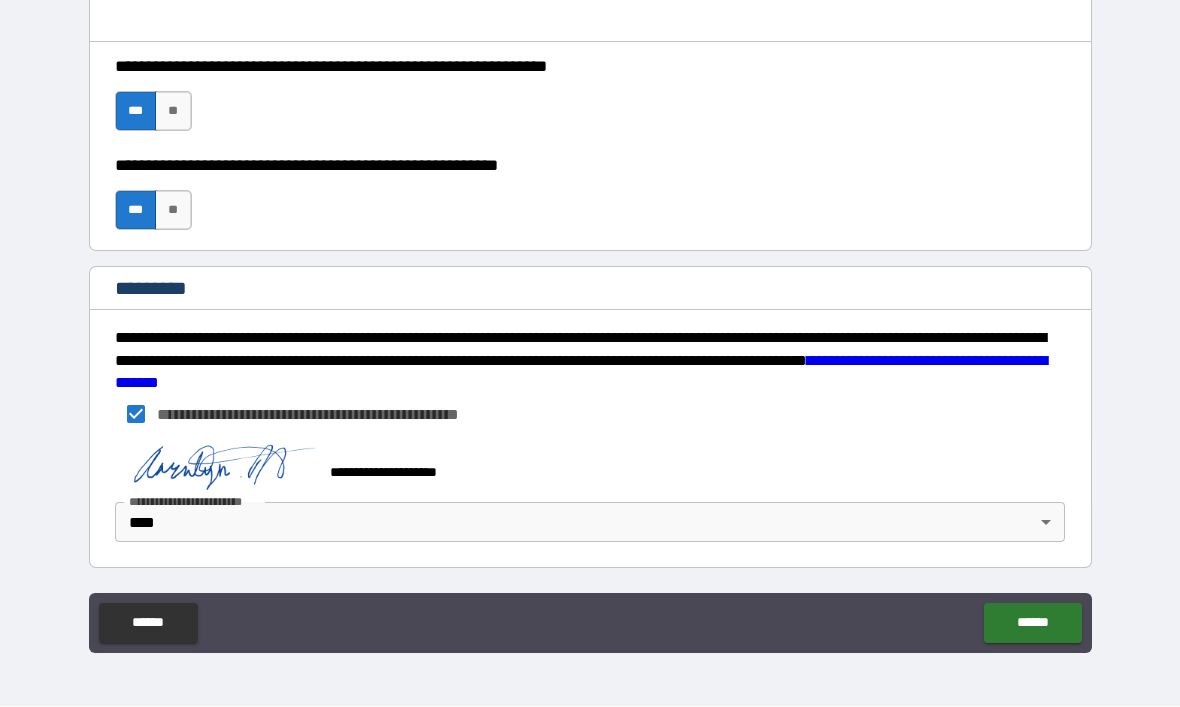 scroll, scrollTop: 2980, scrollLeft: 0, axis: vertical 